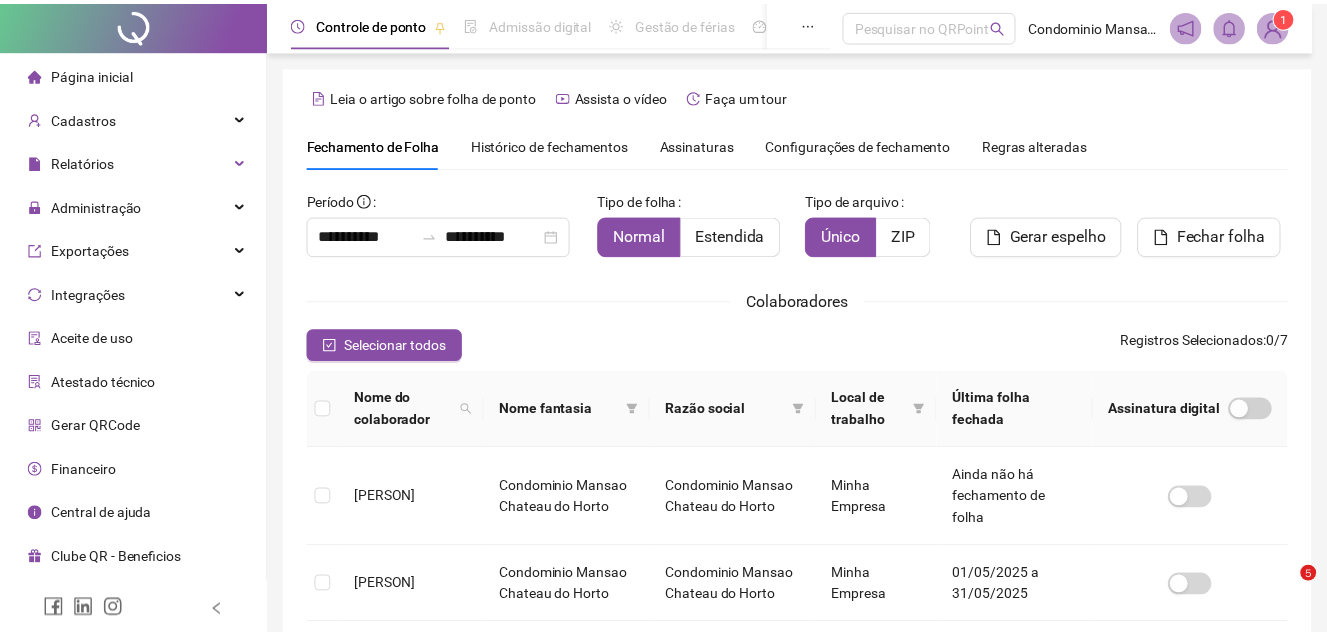 scroll, scrollTop: 92, scrollLeft: 0, axis: vertical 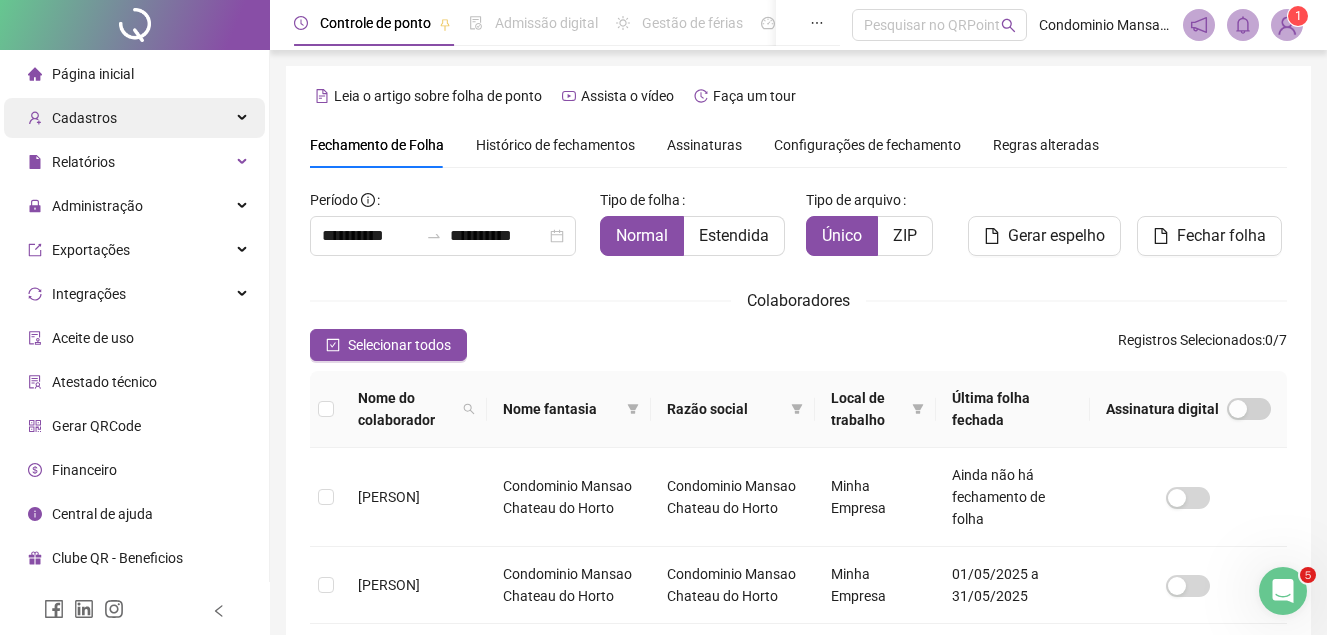 click on "Cadastros" at bounding box center (84, 118) 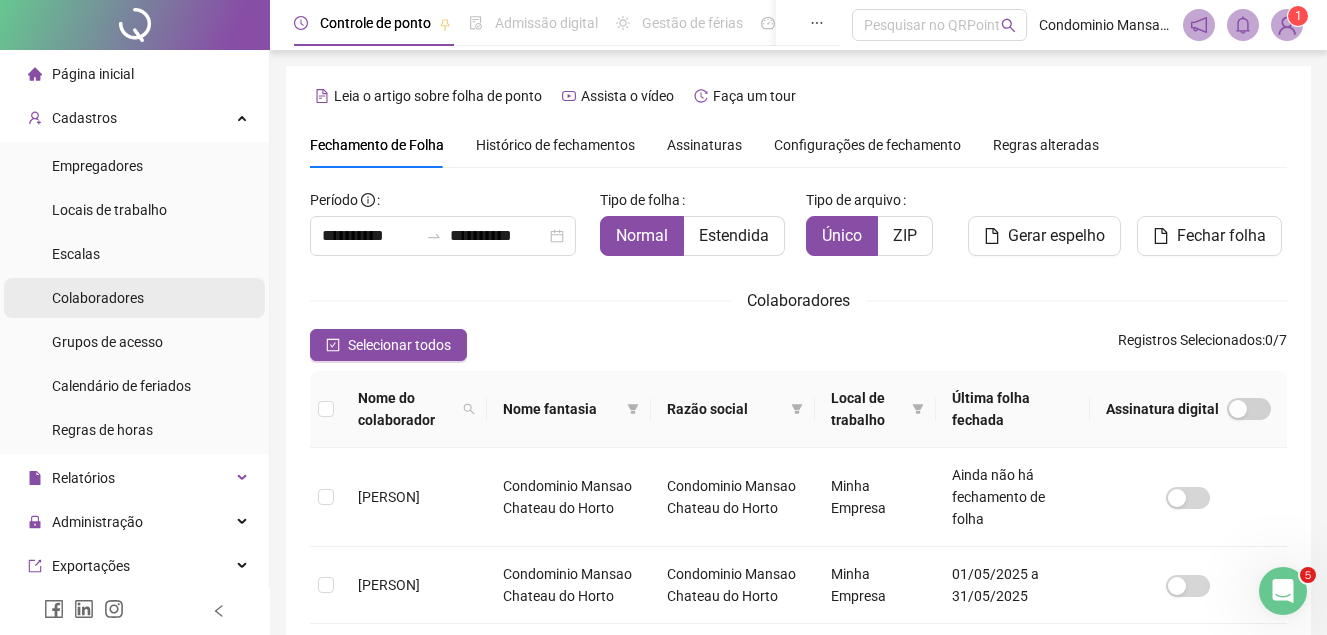 click on "Colaboradores" at bounding box center [98, 298] 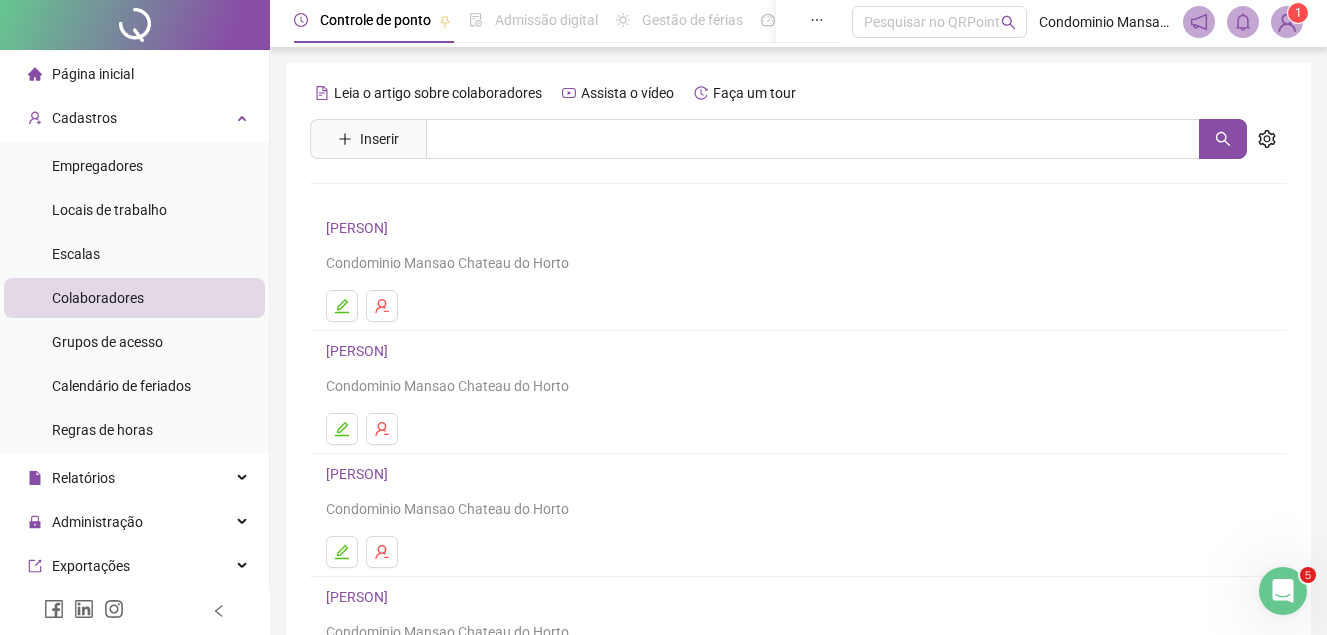 scroll, scrollTop: 0, scrollLeft: 0, axis: both 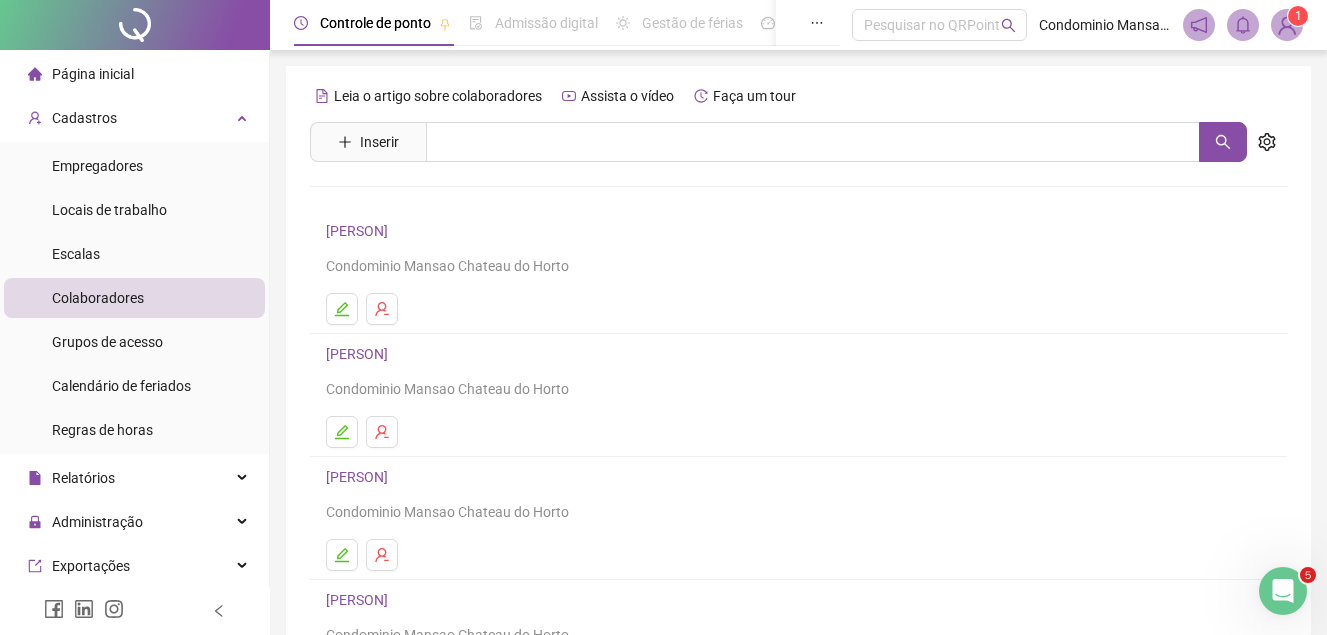 click on "[PERSON]" at bounding box center [360, 231] 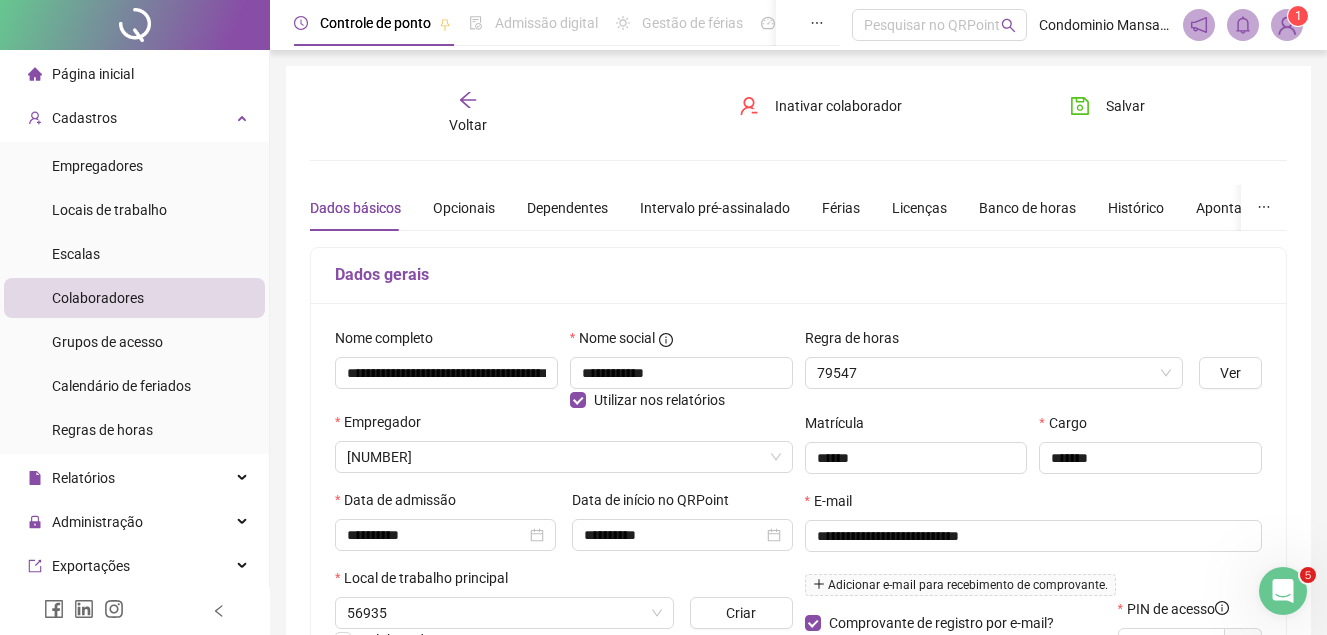 type on "**********" 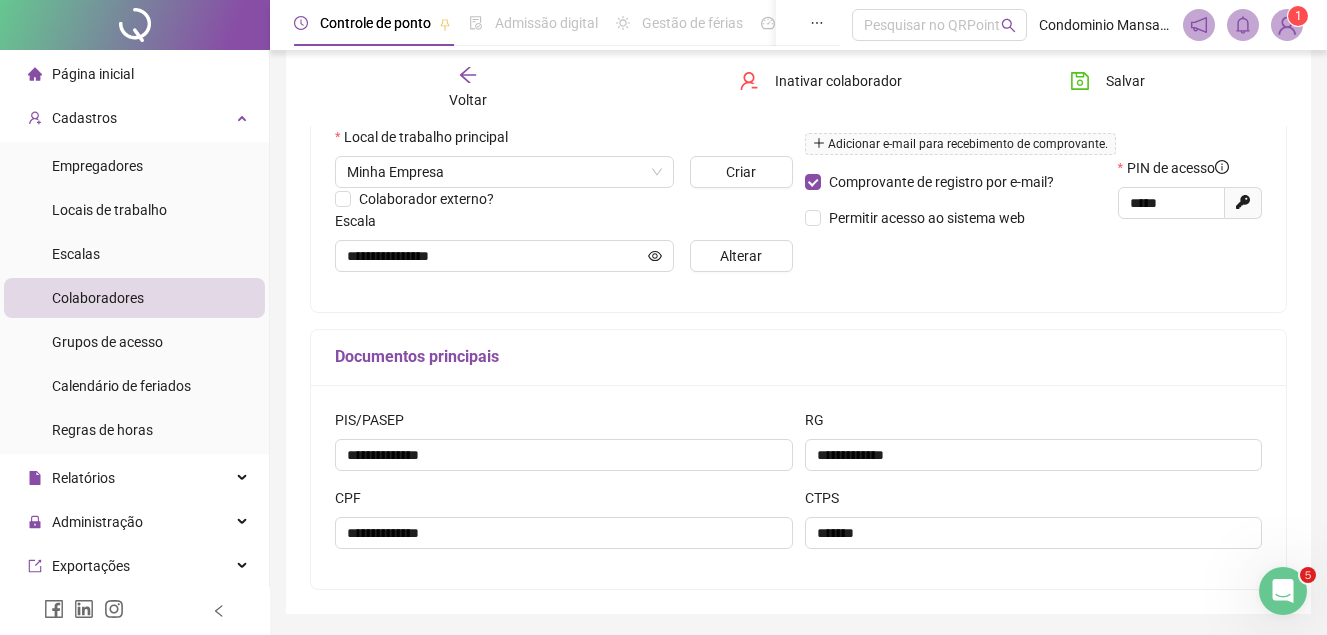 scroll, scrollTop: 406, scrollLeft: 0, axis: vertical 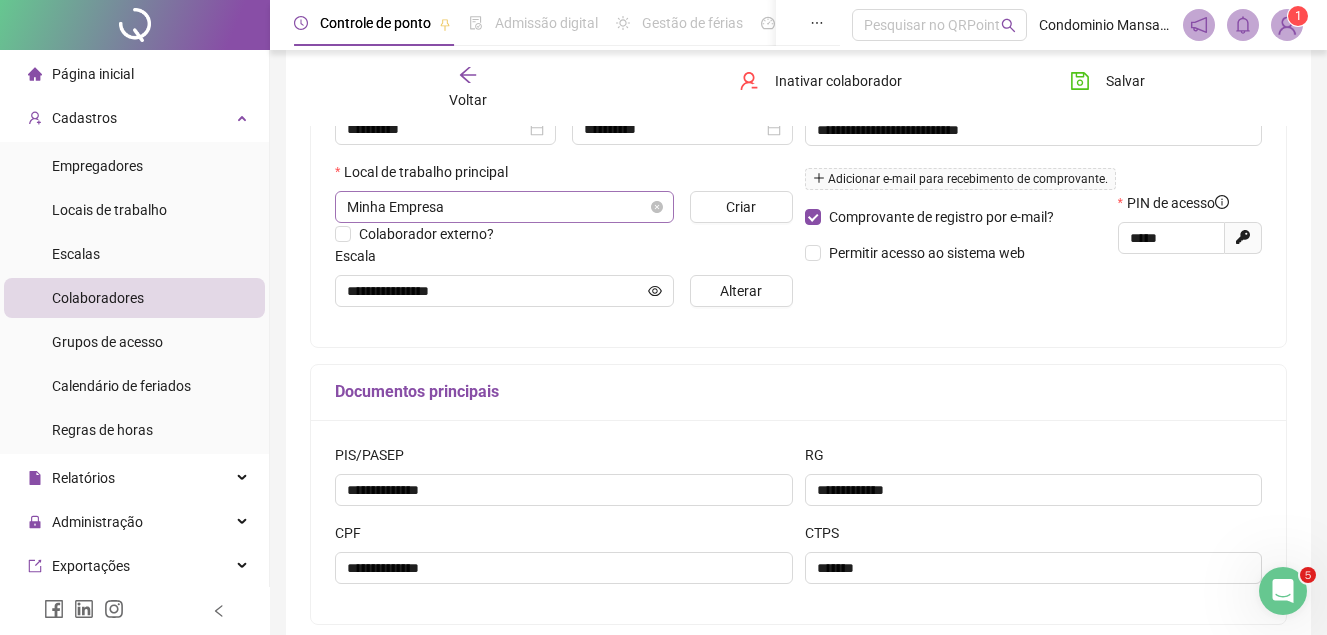 click on "Minha Empresa" at bounding box center [504, 207] 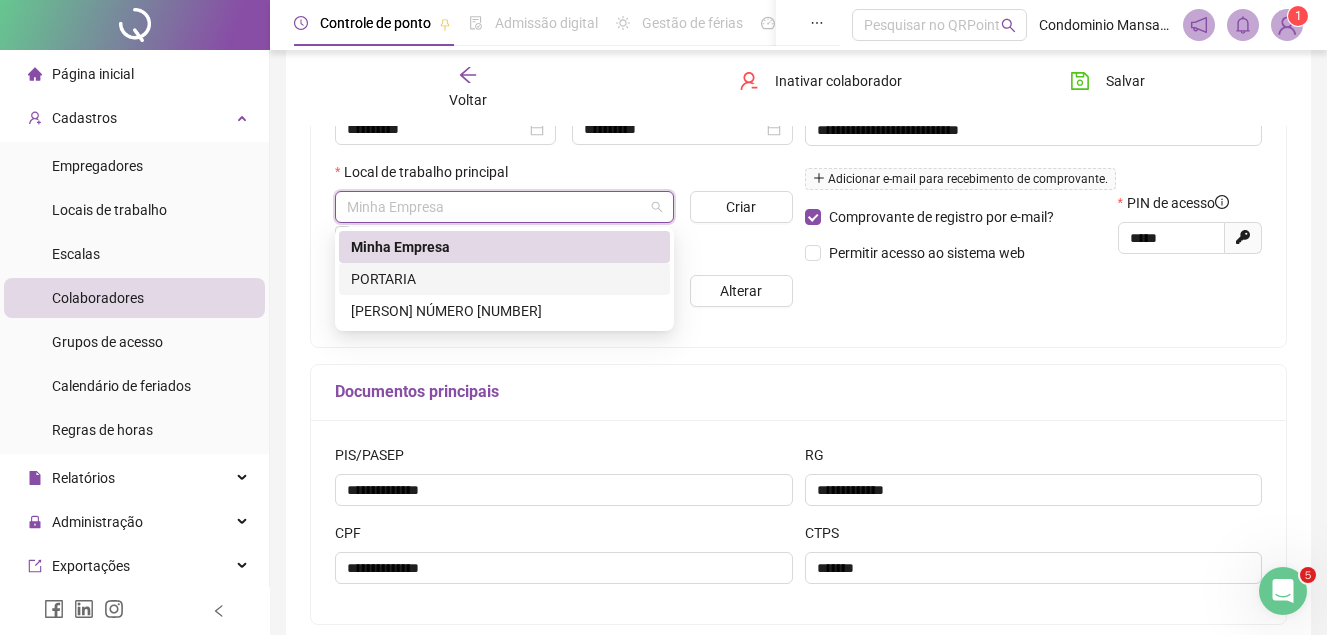 click on "PORTARIA" at bounding box center (504, 279) 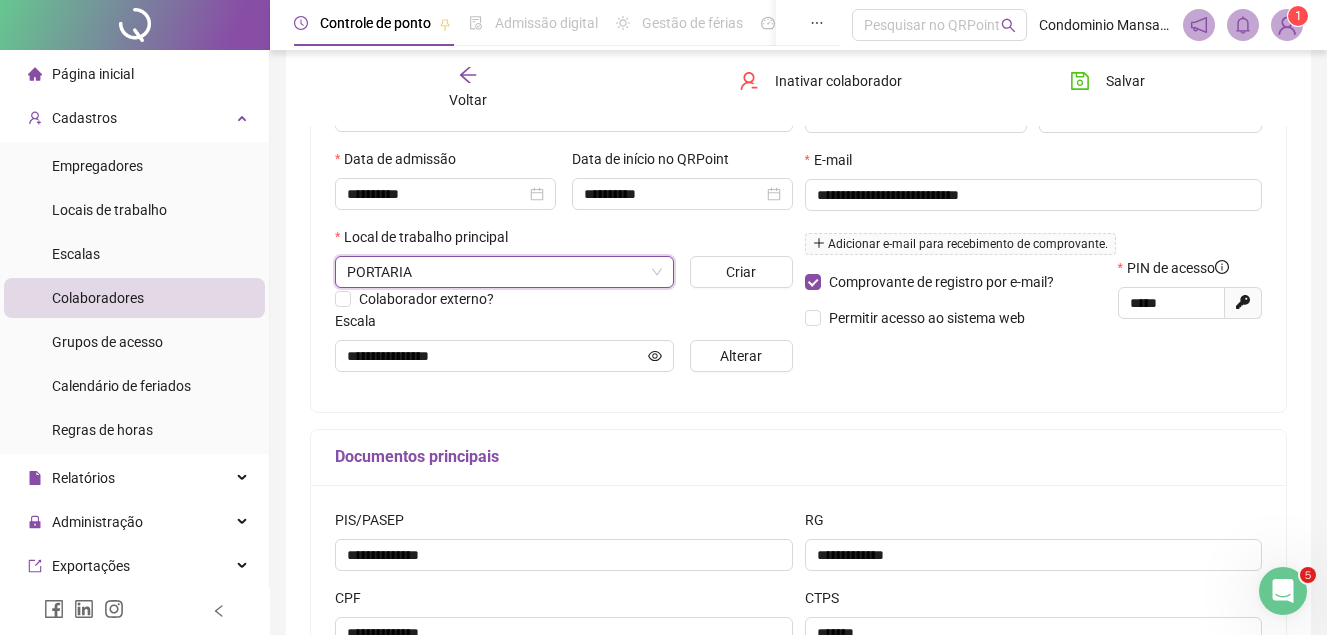 scroll, scrollTop: 306, scrollLeft: 0, axis: vertical 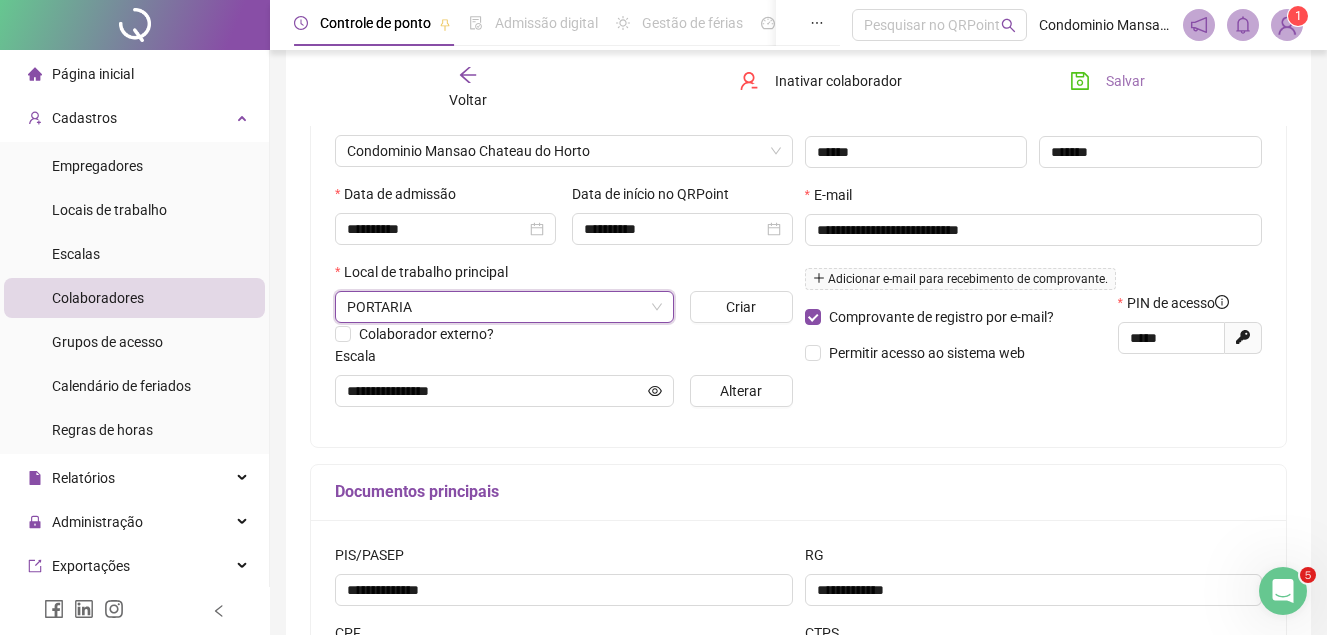 click on "Salvar" at bounding box center (1125, 81) 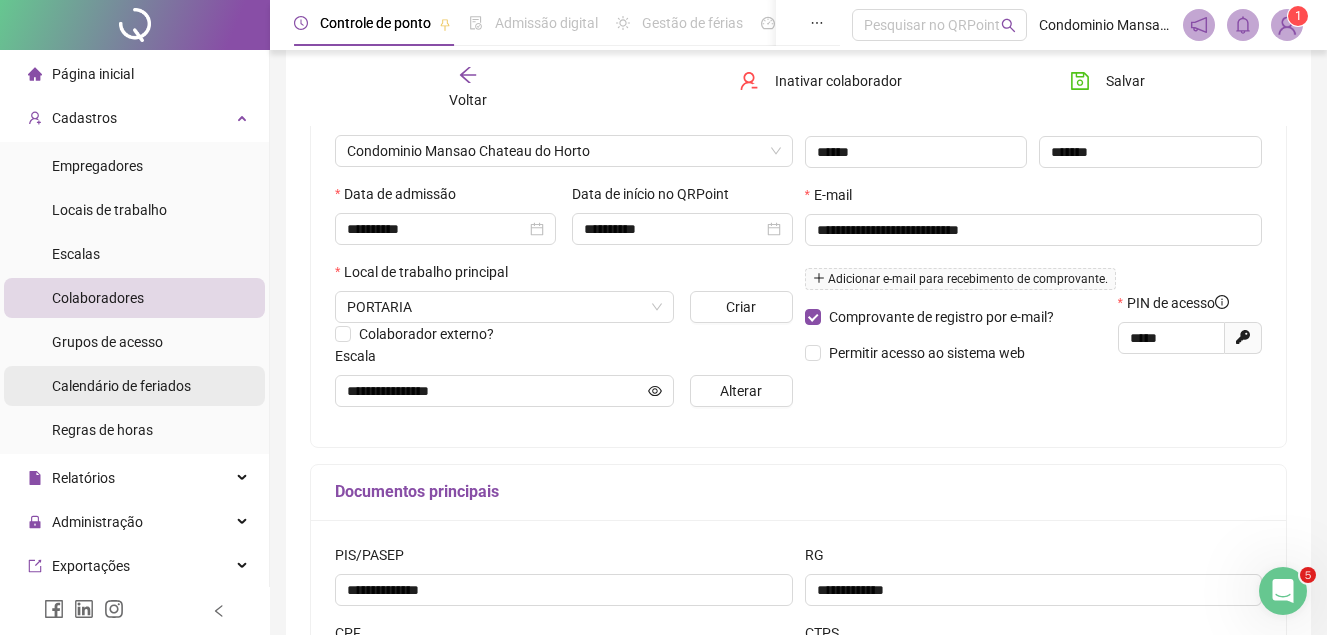 click on "Calendário de feriados" at bounding box center (121, 386) 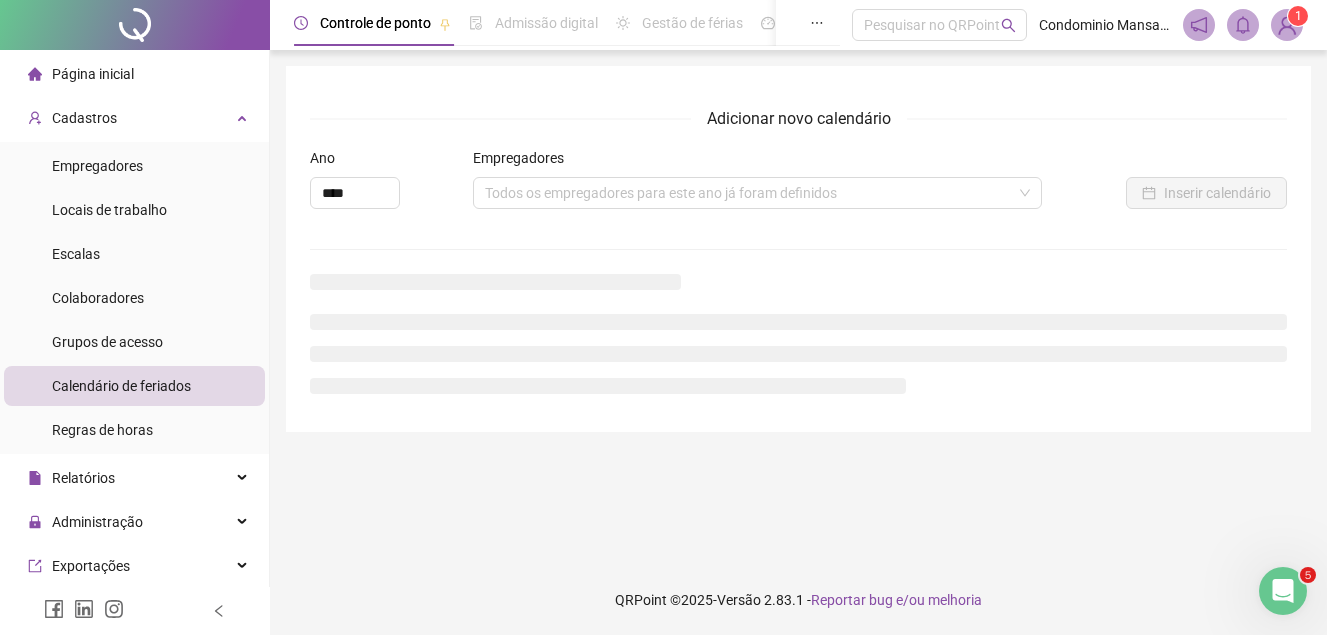 scroll, scrollTop: 0, scrollLeft: 0, axis: both 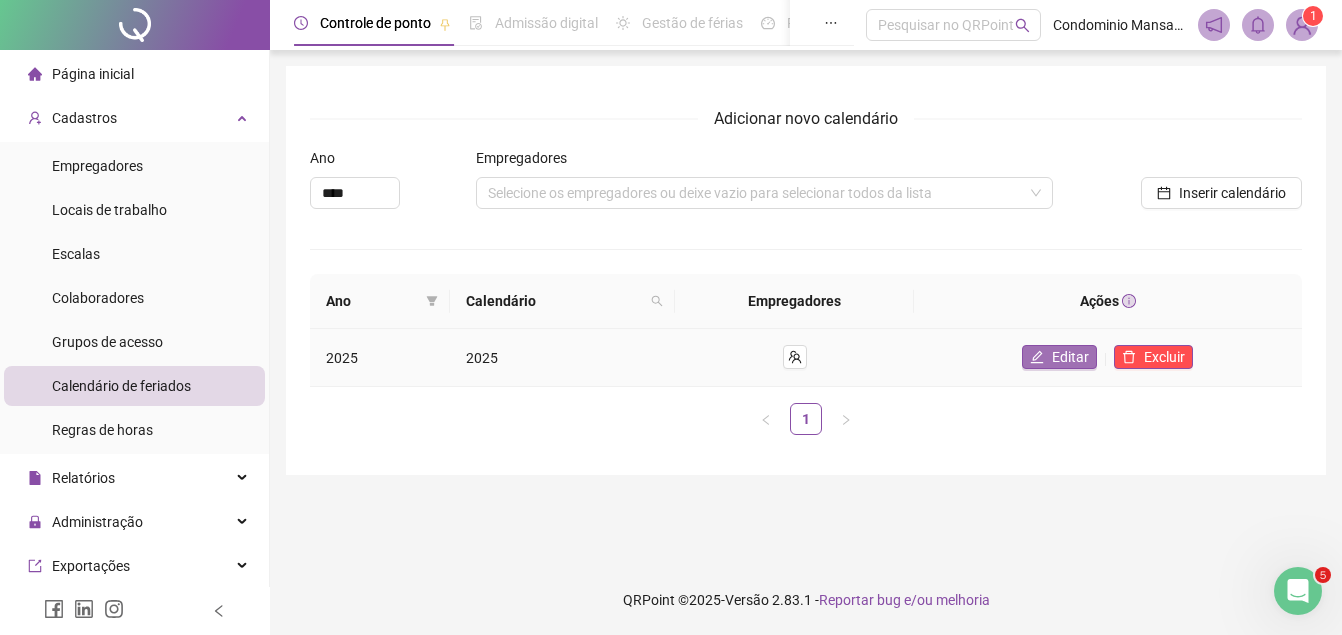 click on "Editar" at bounding box center [1070, 357] 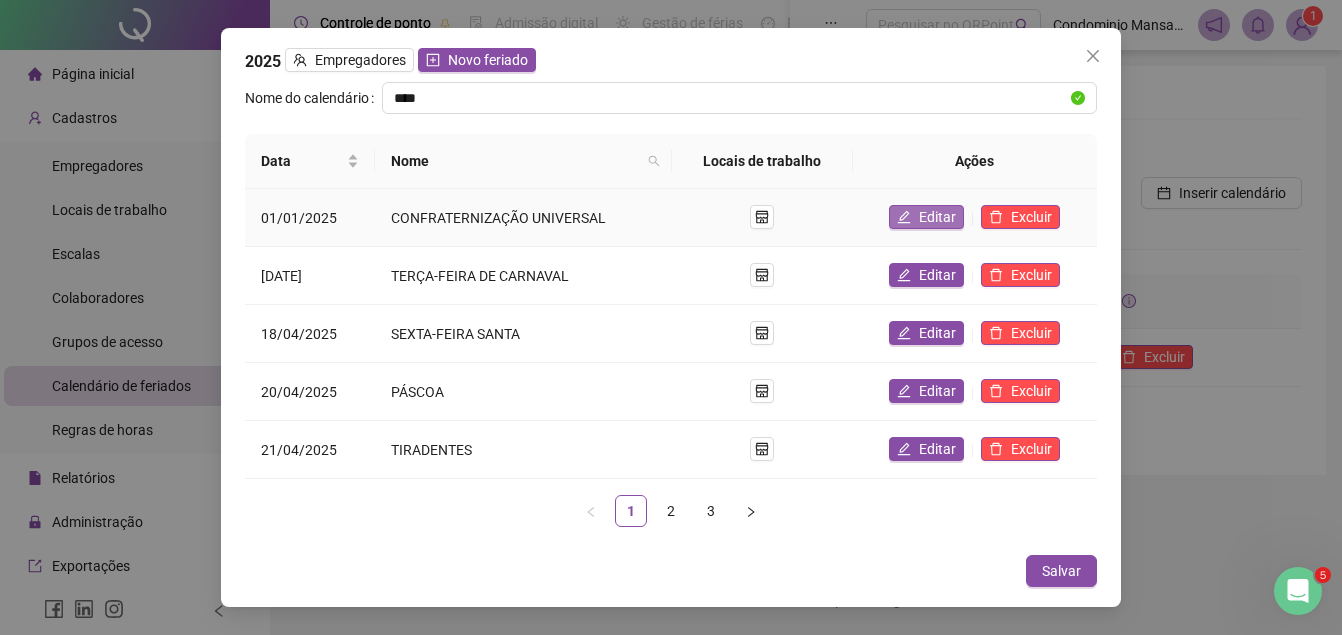click on "Editar" at bounding box center [926, 217] 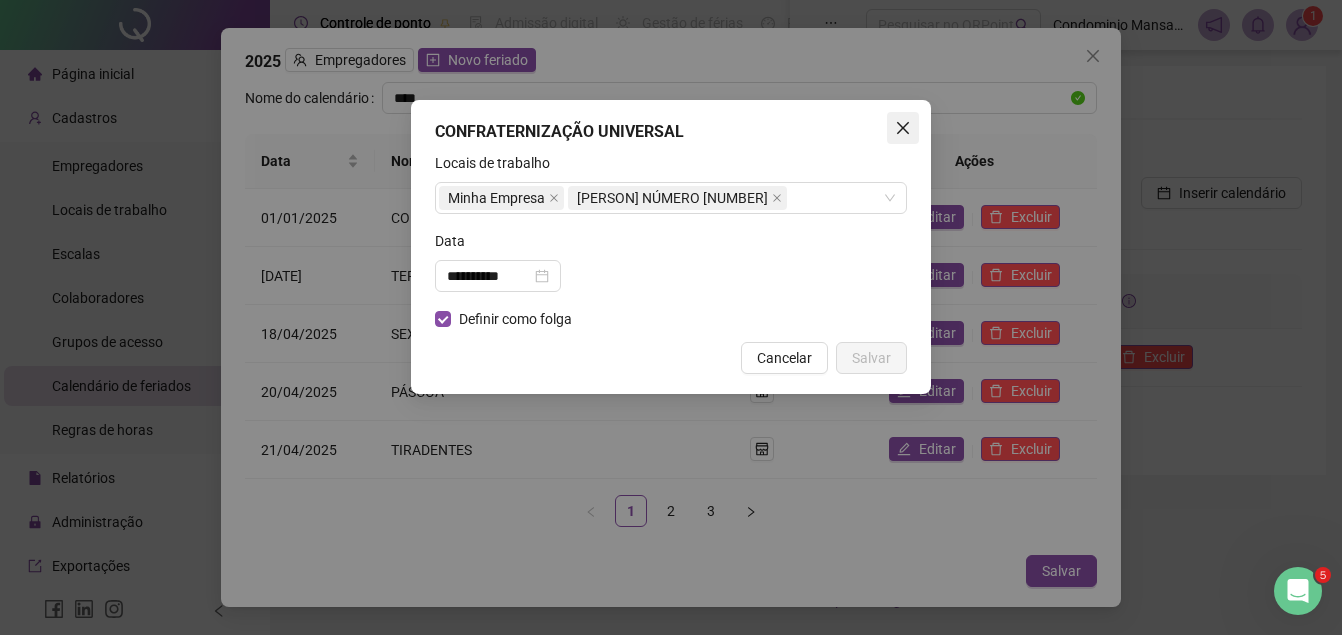 click 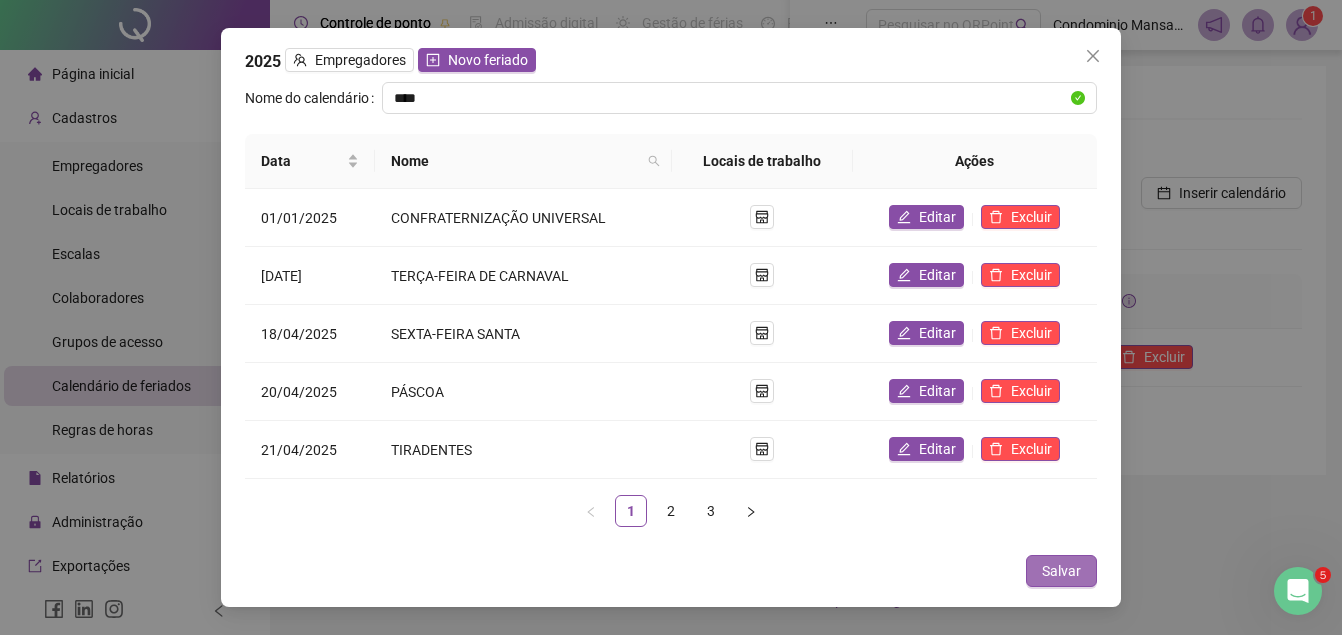 click on "Salvar" at bounding box center [1061, 571] 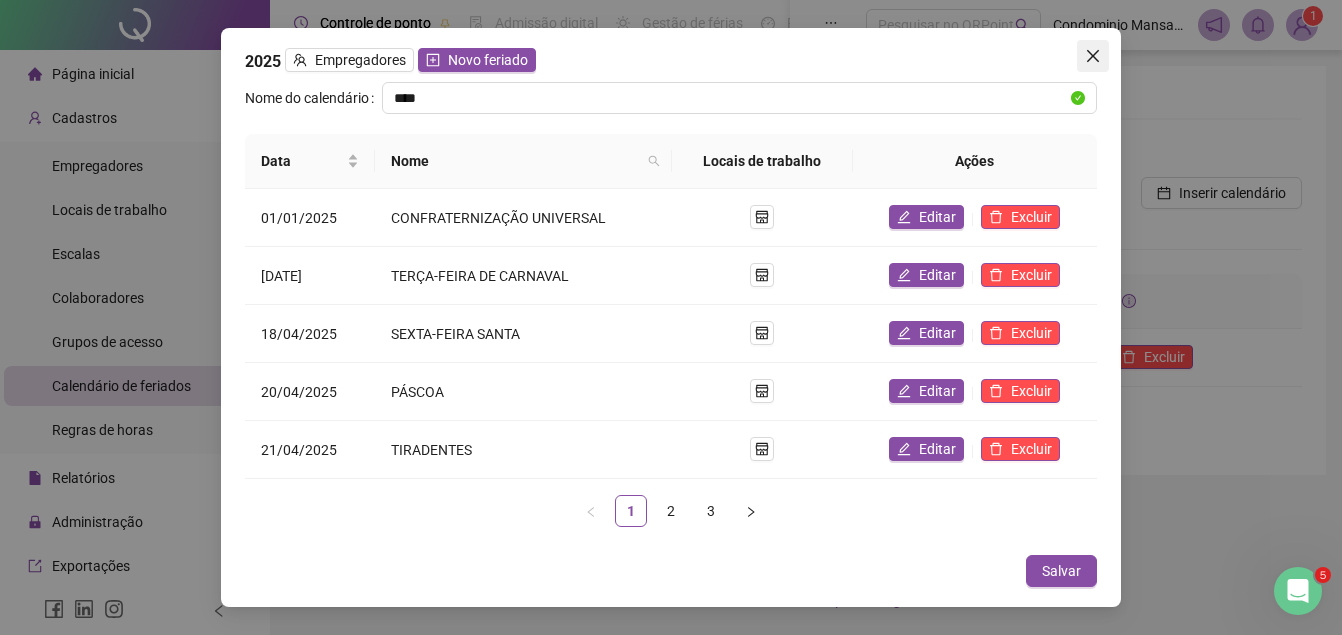 click 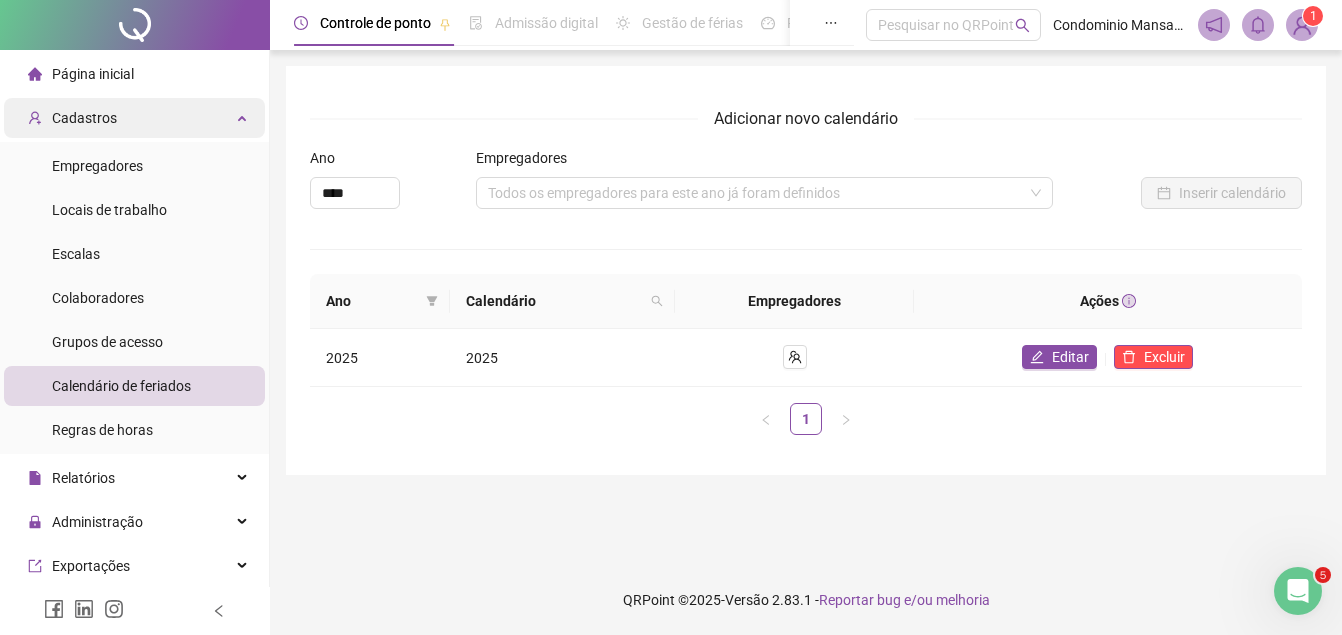 click on "Cadastros" at bounding box center [84, 118] 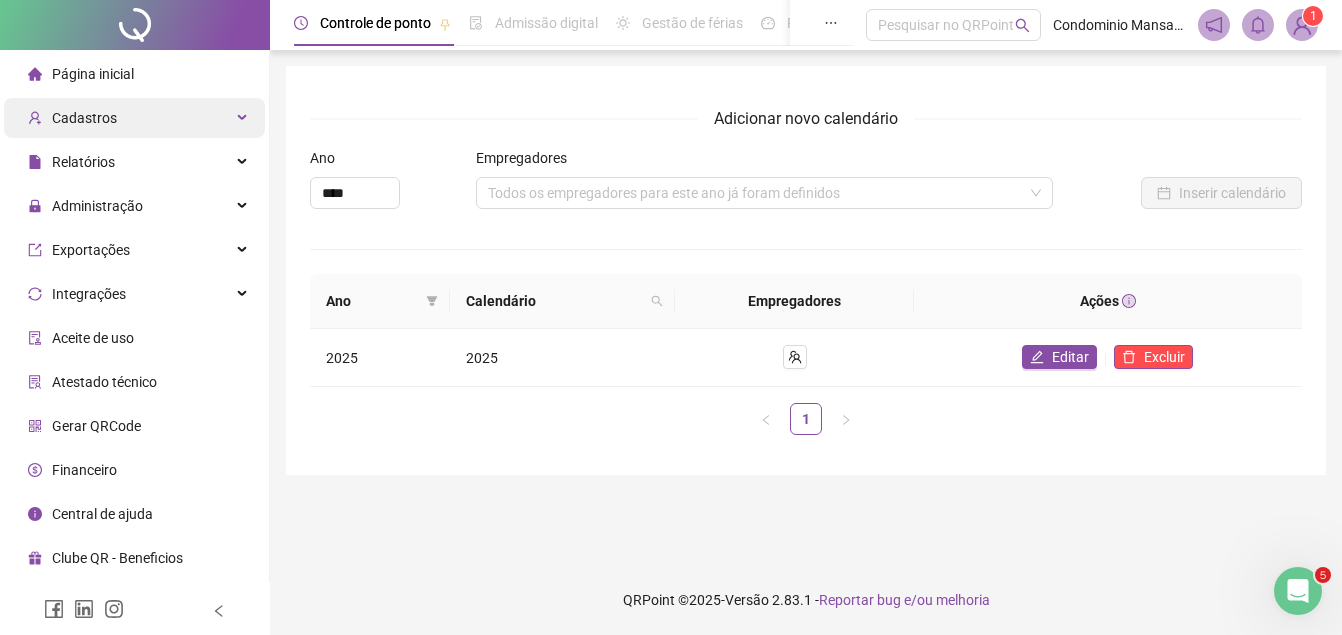 click on "Cadastros" at bounding box center [84, 118] 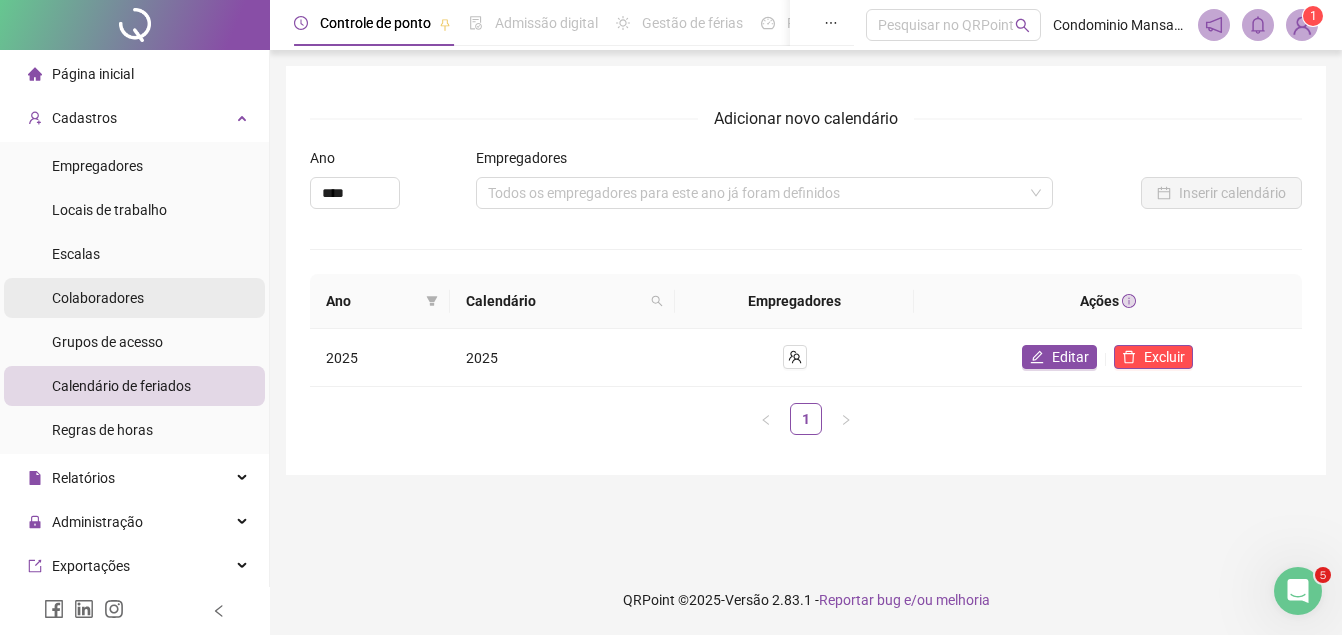 click on "Colaboradores" at bounding box center [98, 298] 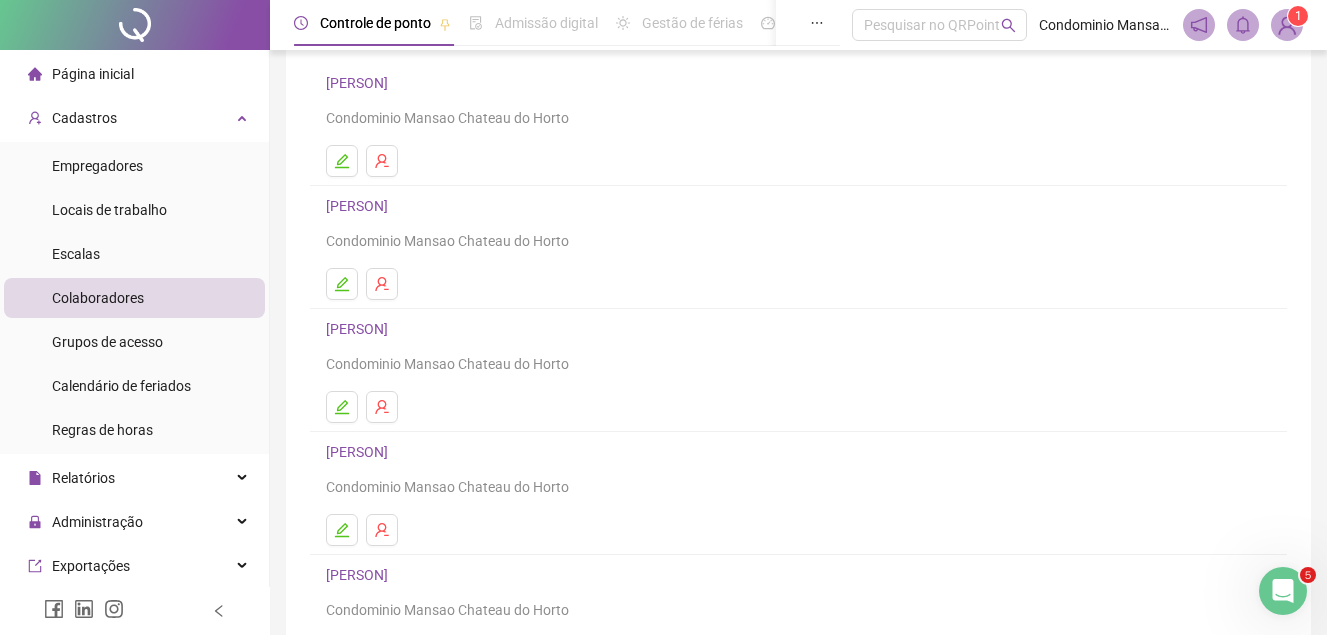 scroll, scrollTop: 200, scrollLeft: 0, axis: vertical 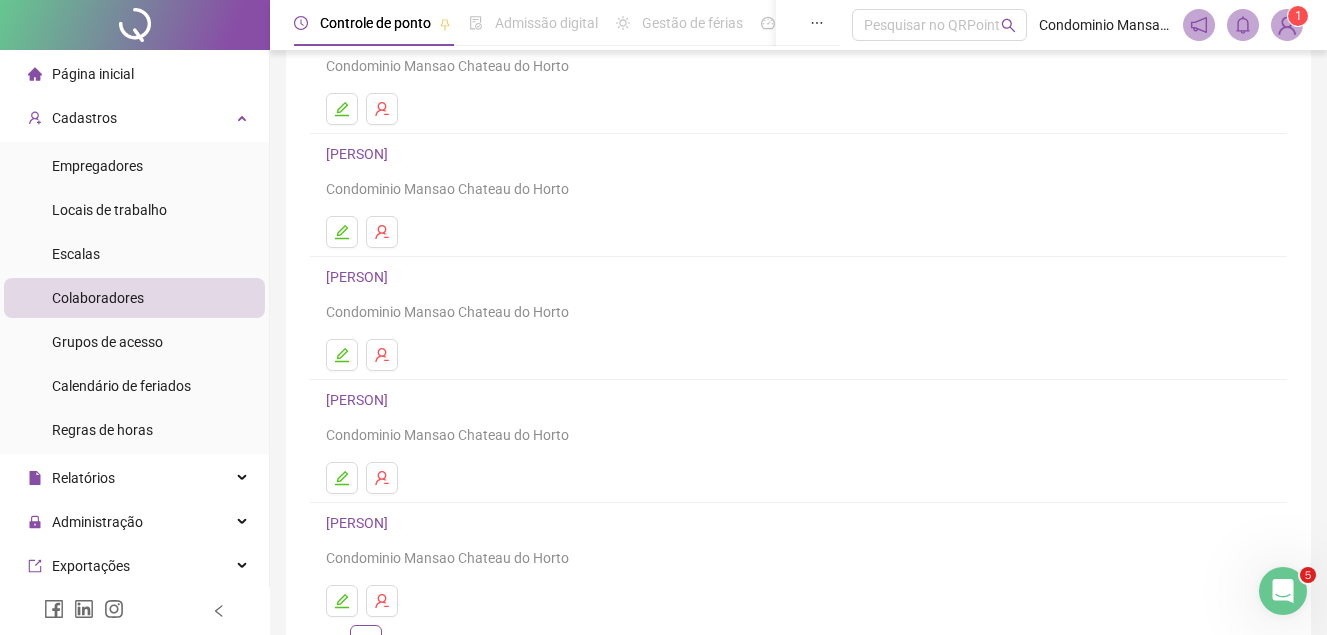 click on "[PERSON]" at bounding box center [360, 277] 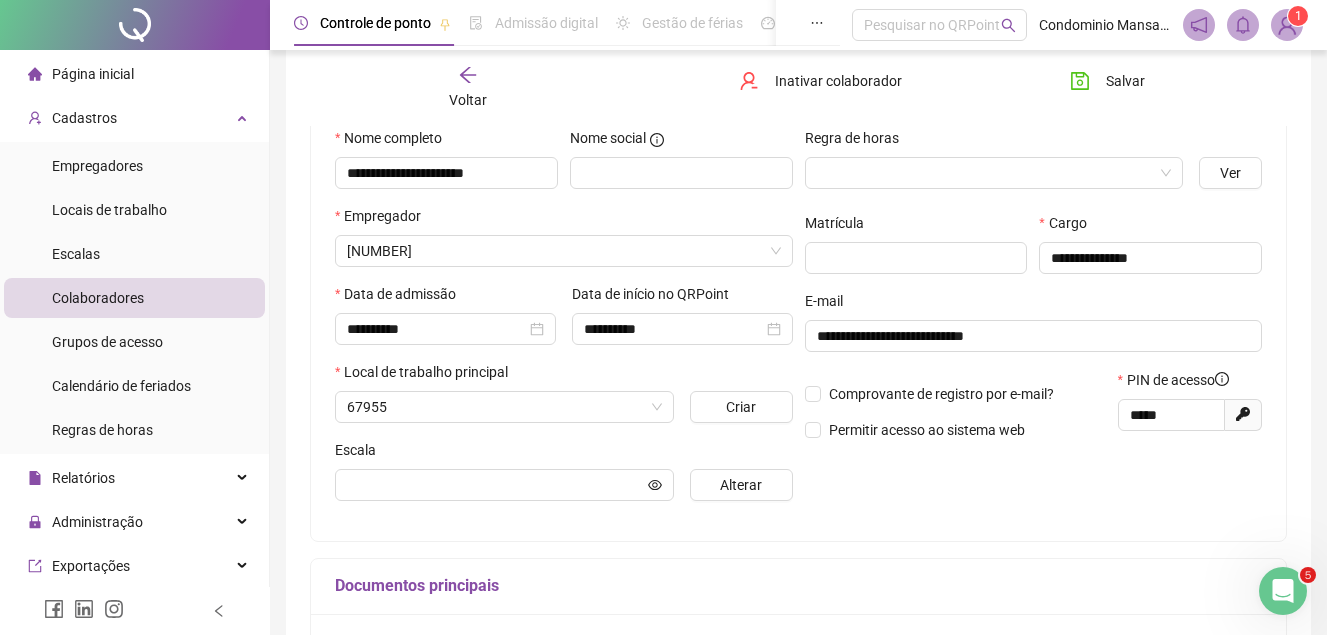 scroll, scrollTop: 210, scrollLeft: 0, axis: vertical 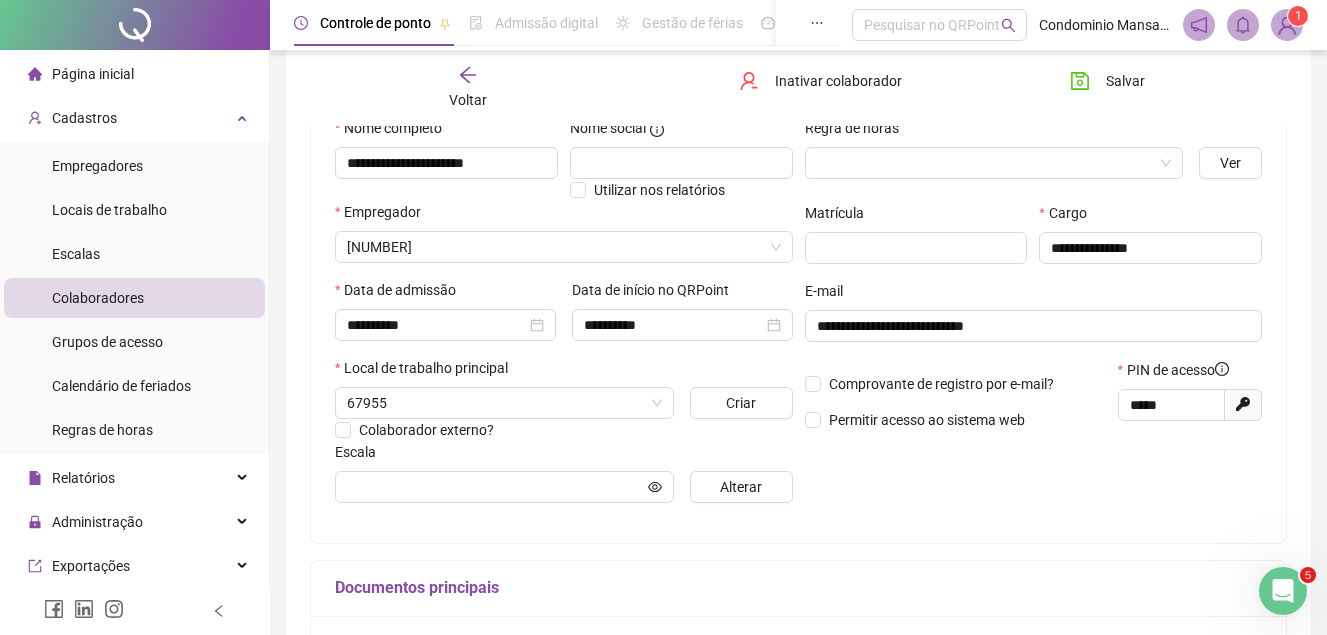 type on "**********" 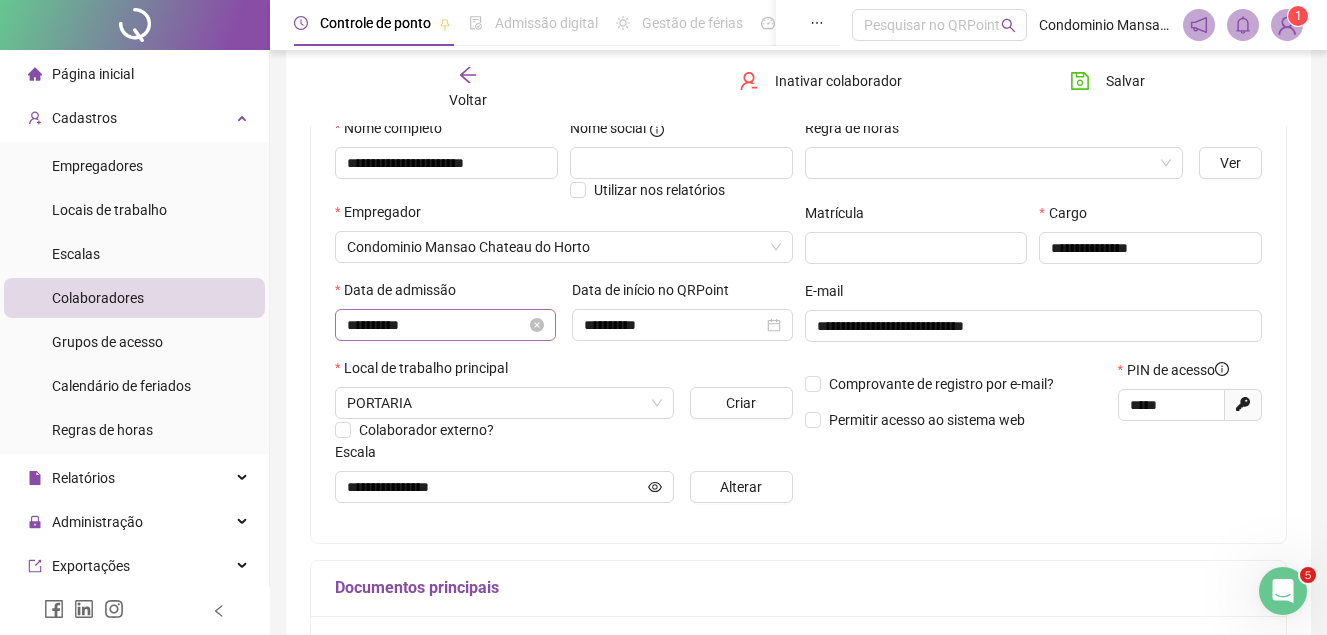 scroll, scrollTop: 310, scrollLeft: 0, axis: vertical 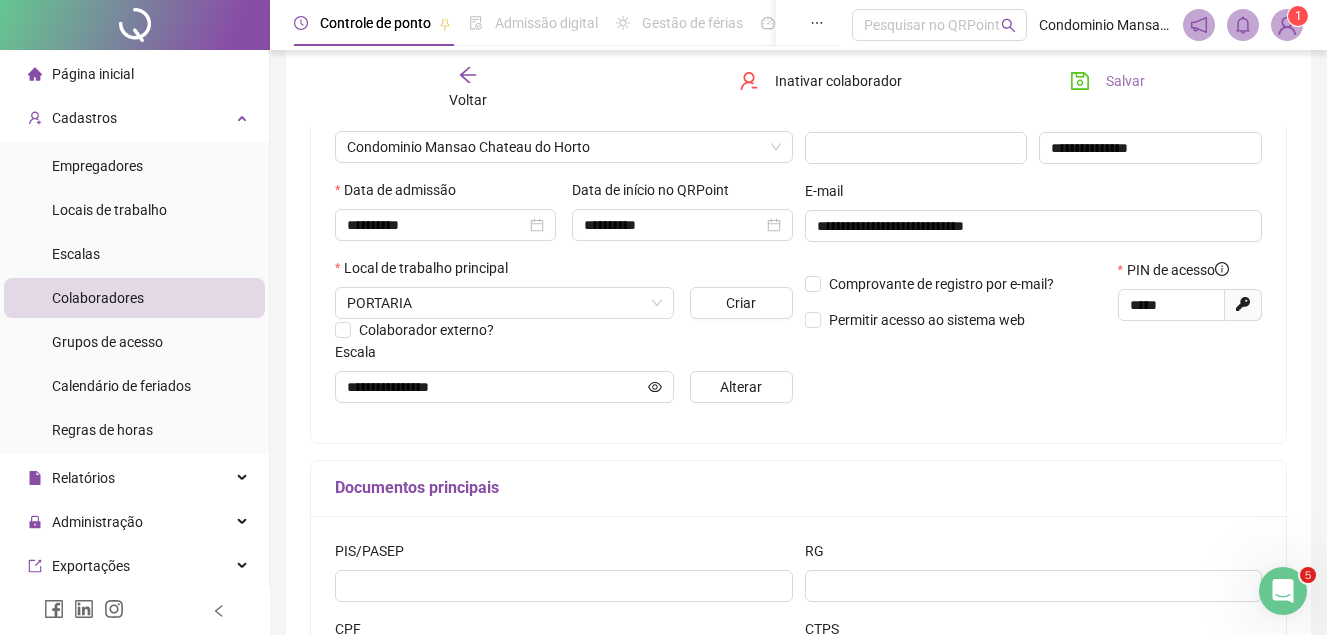 click on "Salvar" at bounding box center [1125, 81] 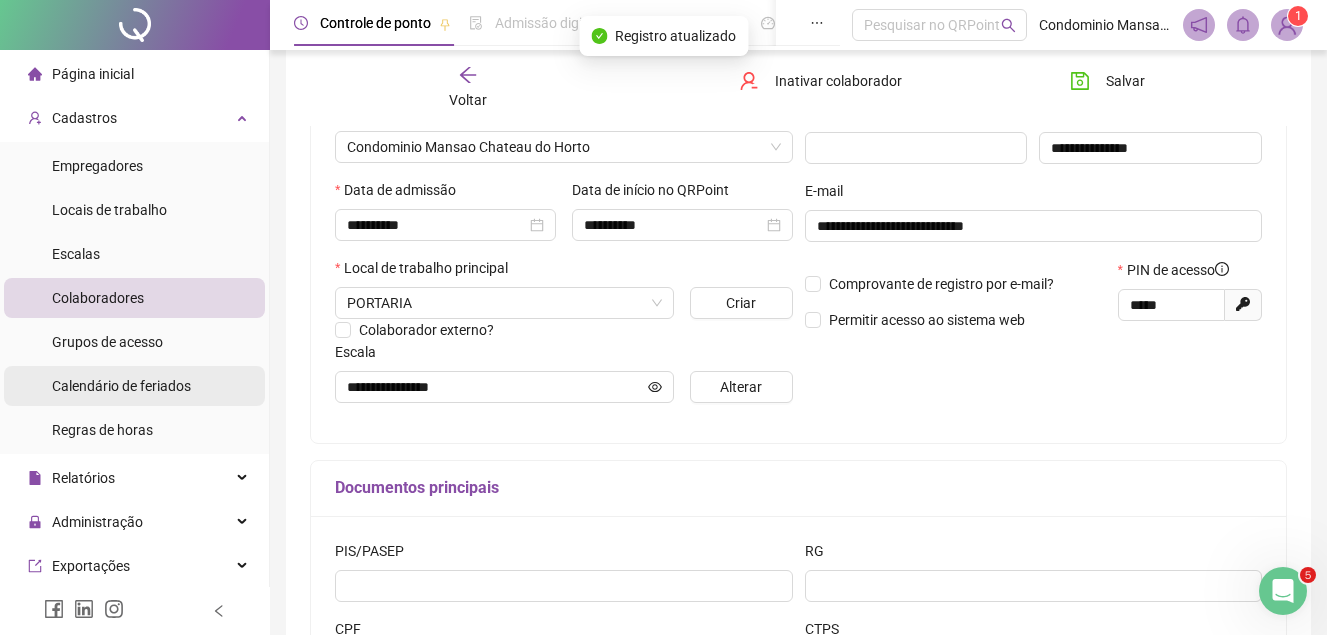 click on "Calendário de feriados" at bounding box center [121, 386] 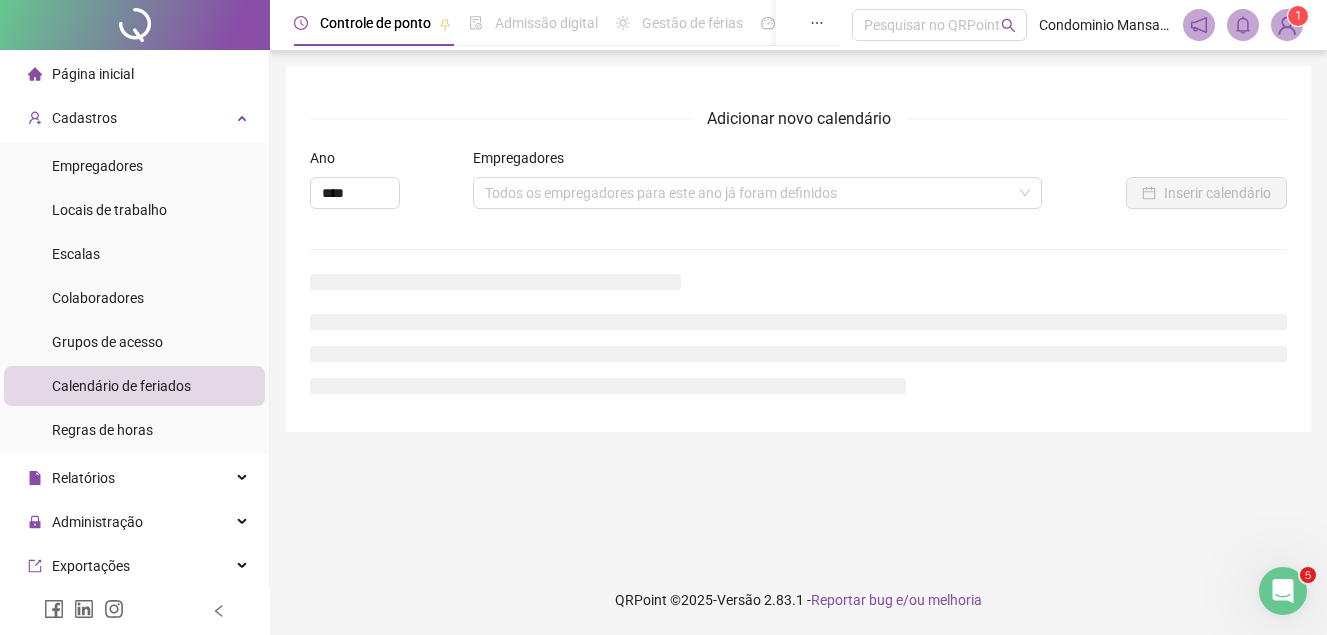 scroll, scrollTop: 0, scrollLeft: 0, axis: both 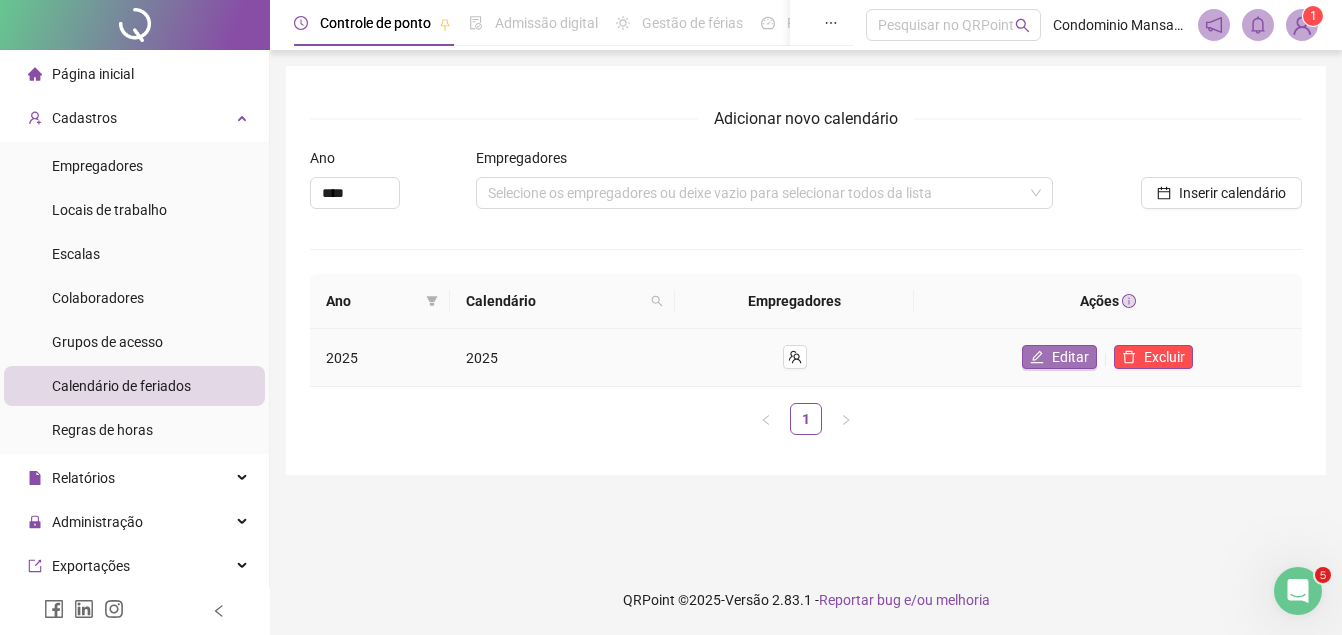 click on "Editar" at bounding box center (1059, 357) 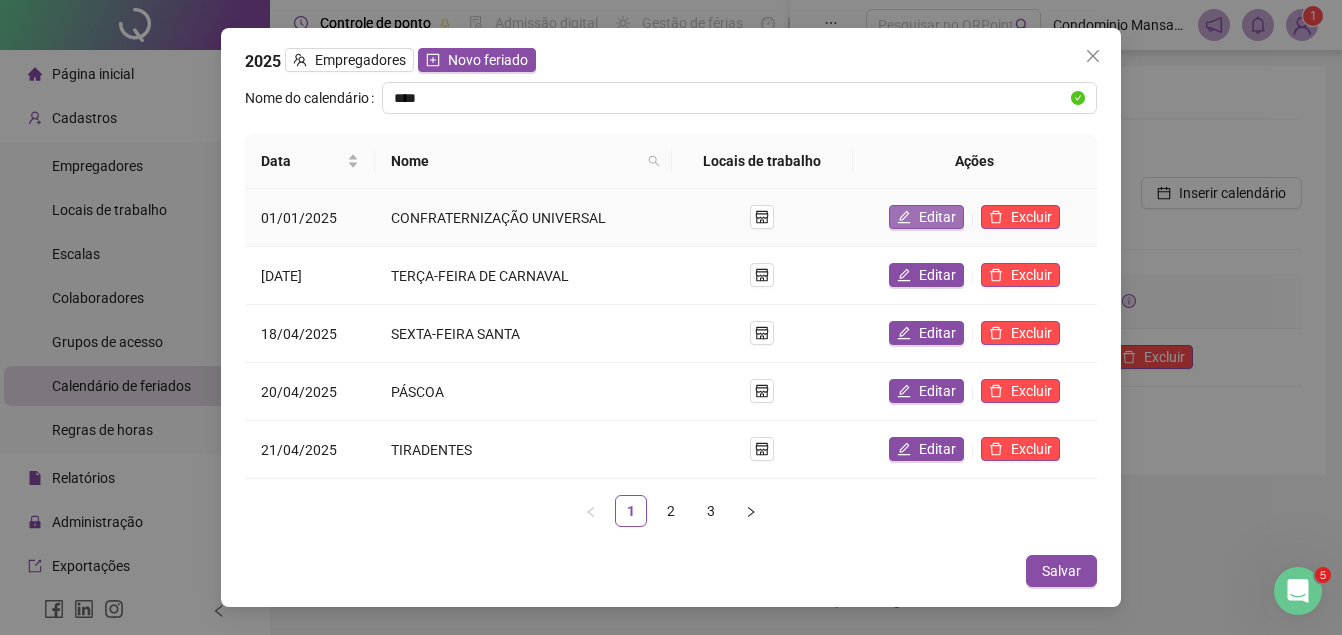 click on "Editar" at bounding box center (937, 217) 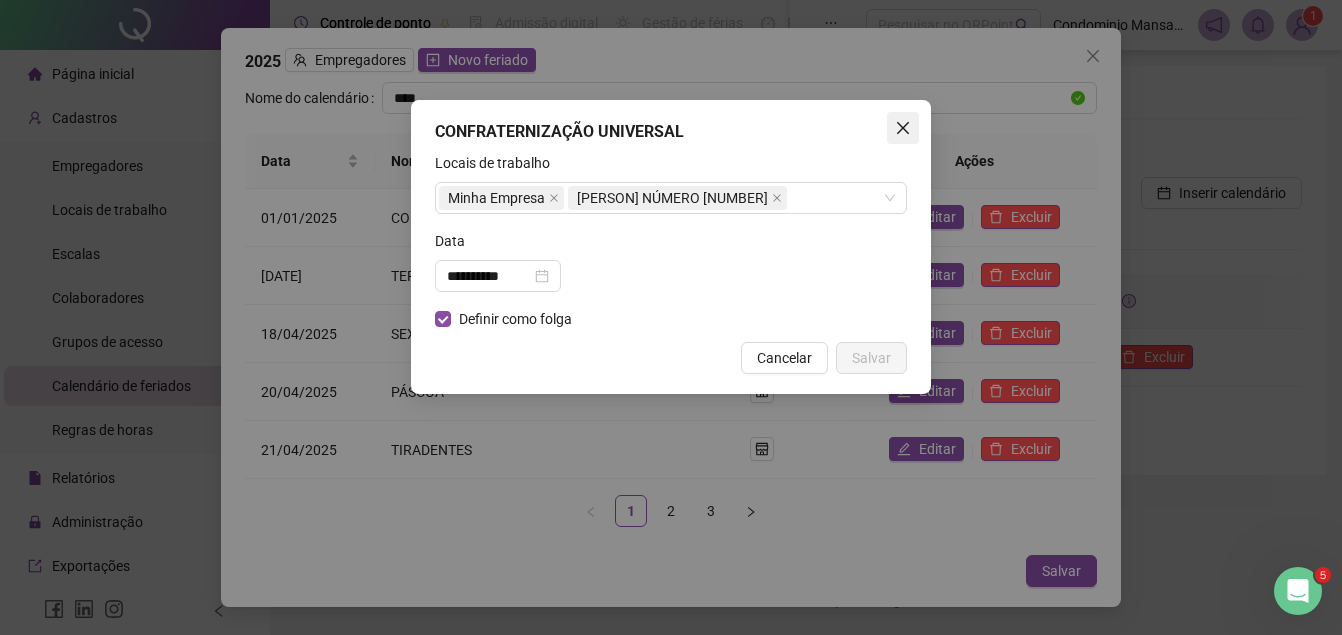 click 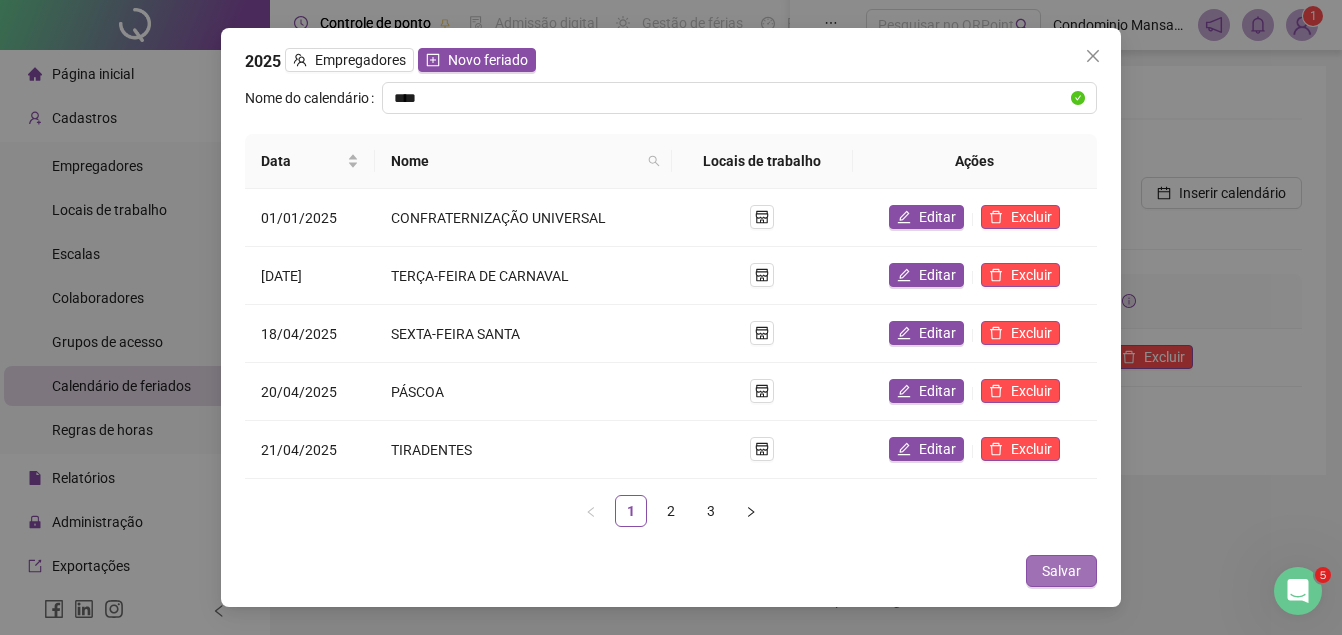 click on "Salvar" at bounding box center (1061, 571) 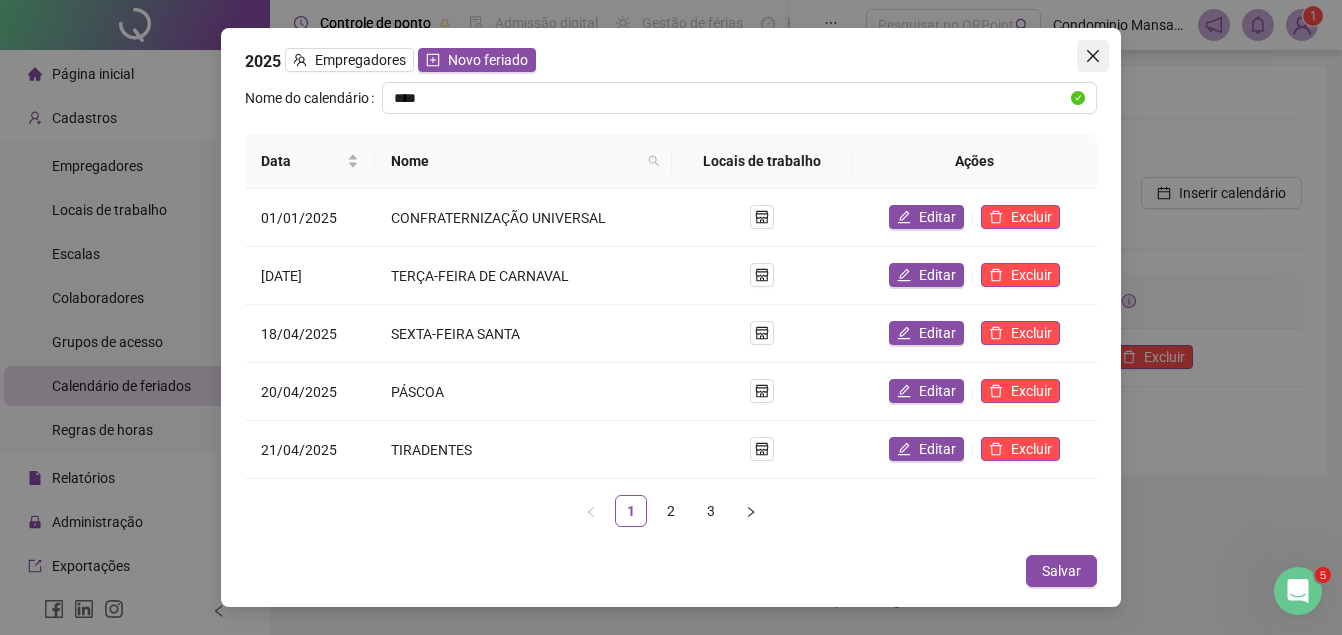 click 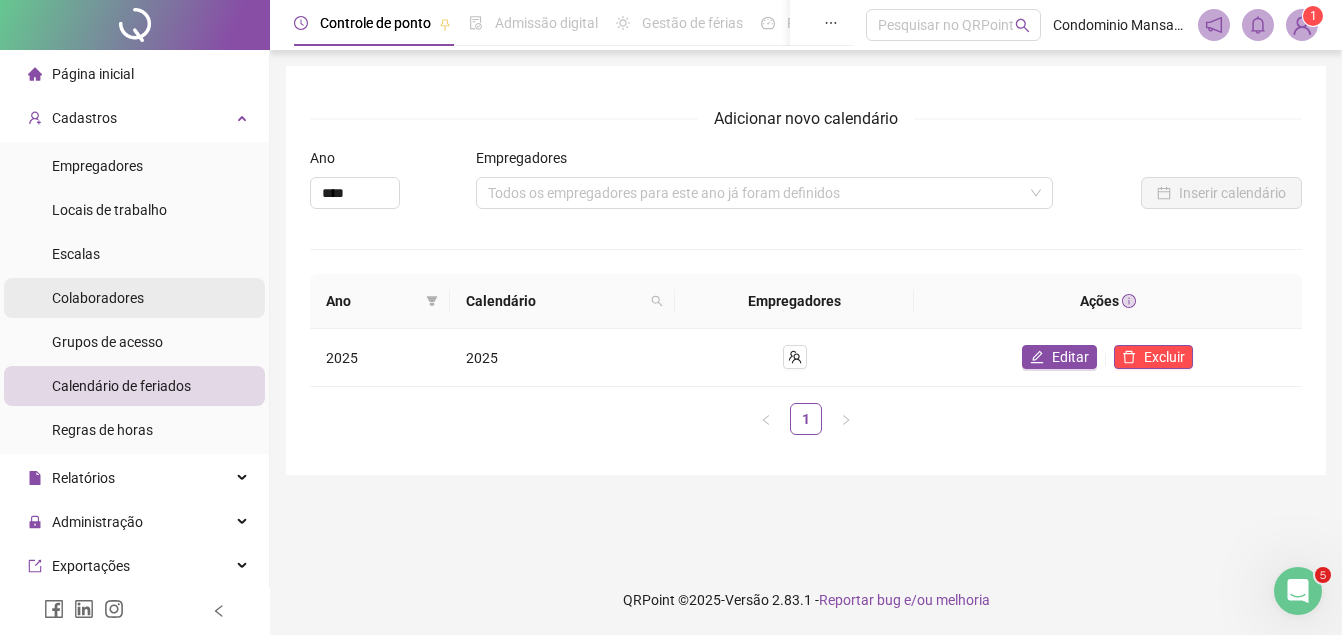 click on "Colaboradores" at bounding box center (98, 298) 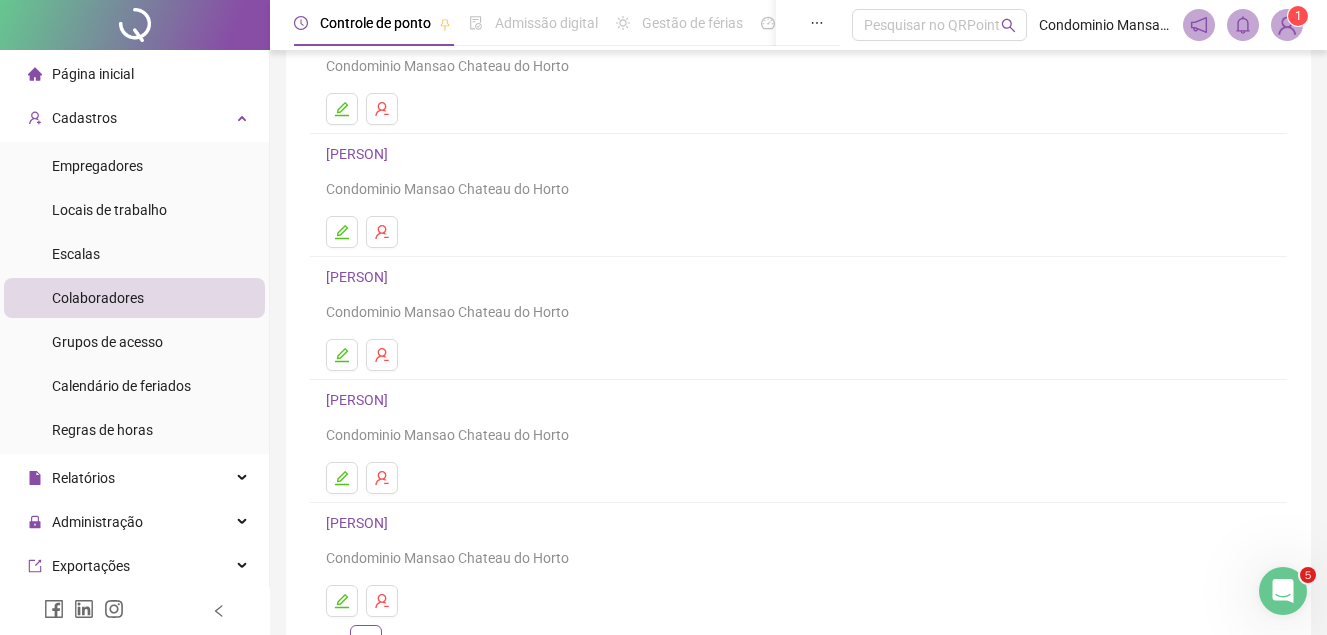 scroll, scrollTop: 300, scrollLeft: 0, axis: vertical 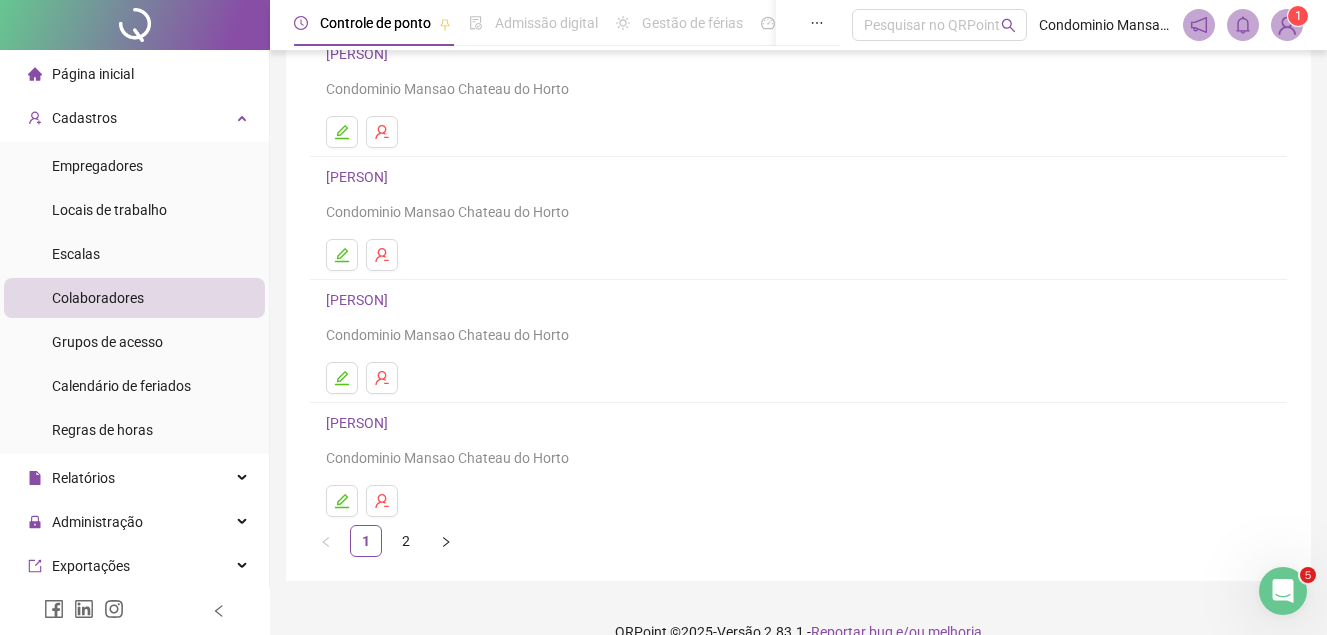 click on "[PERSON]" at bounding box center [360, 300] 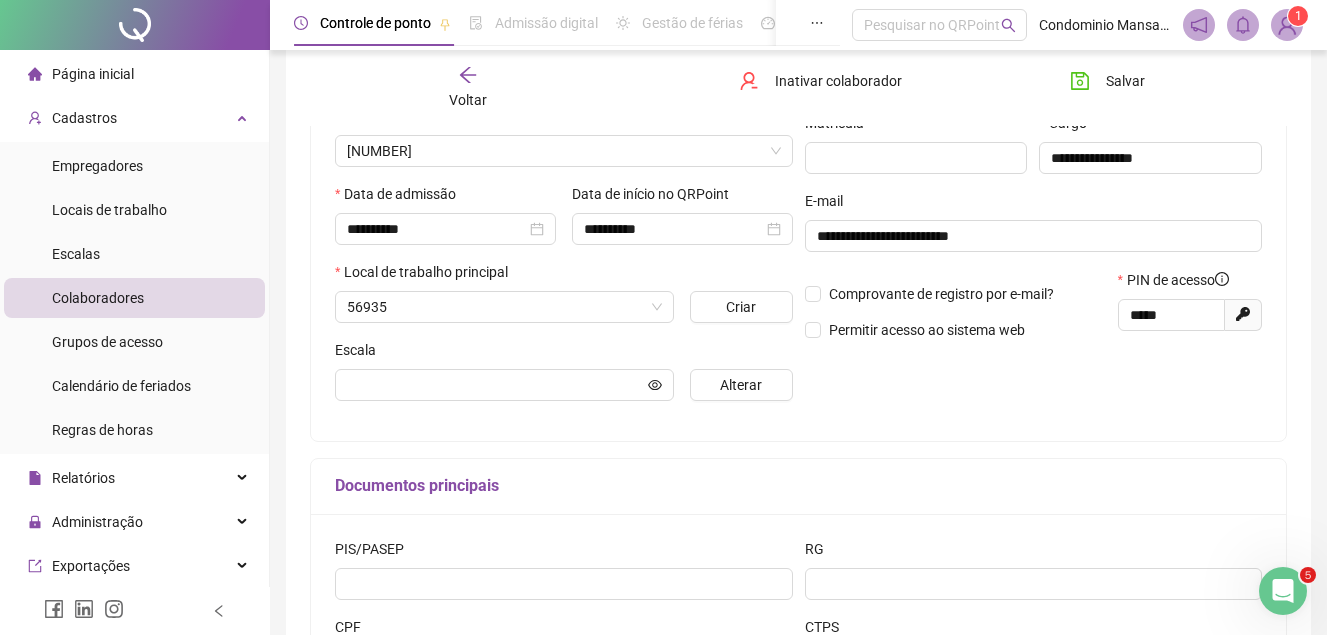 scroll, scrollTop: 310, scrollLeft: 0, axis: vertical 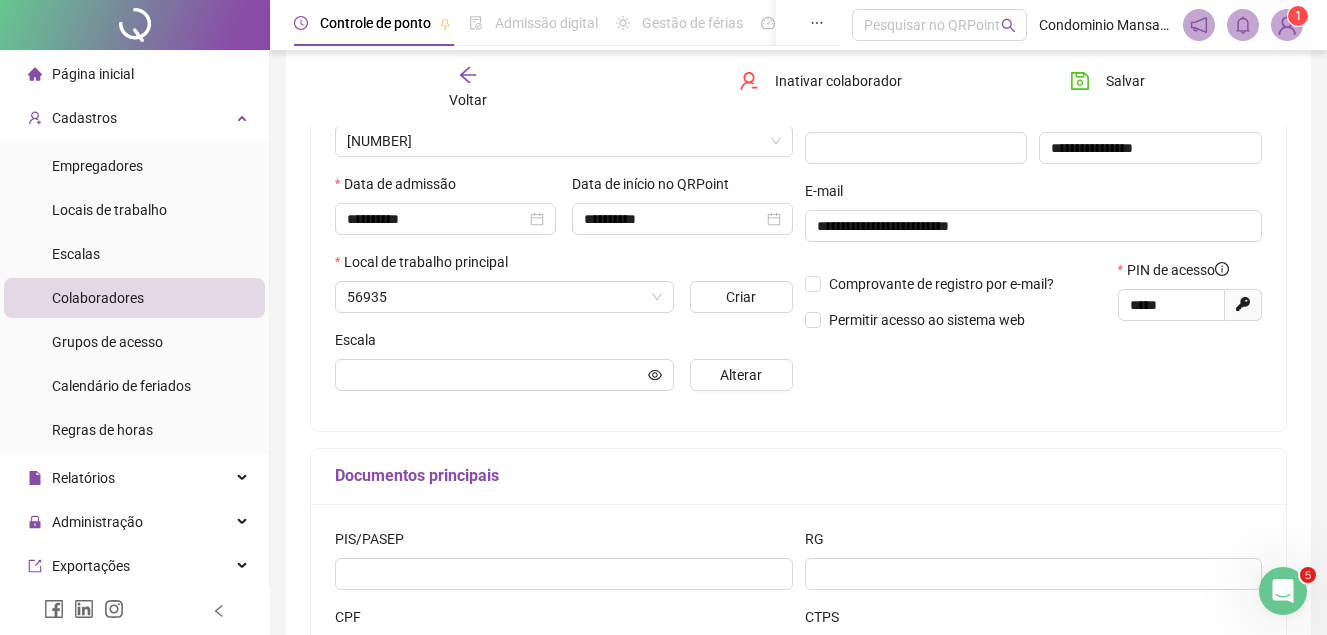 type on "**********" 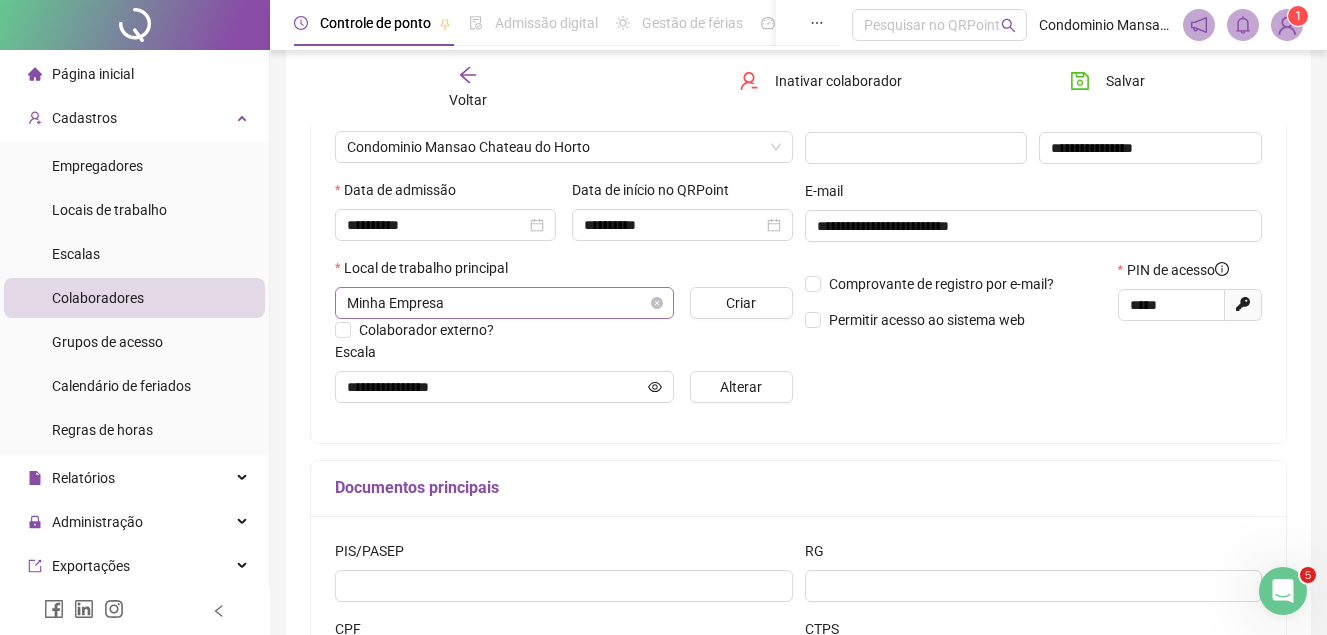 click on "Minha Empresa" at bounding box center [504, 303] 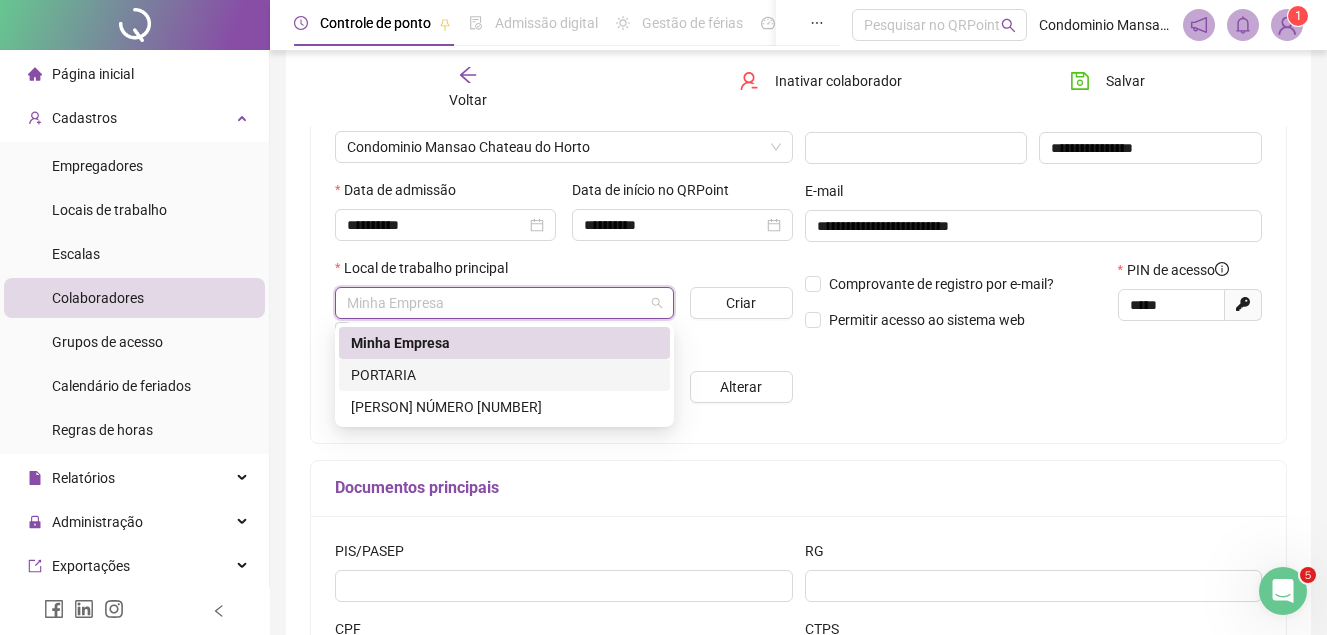 click on "PORTARIA" at bounding box center [504, 375] 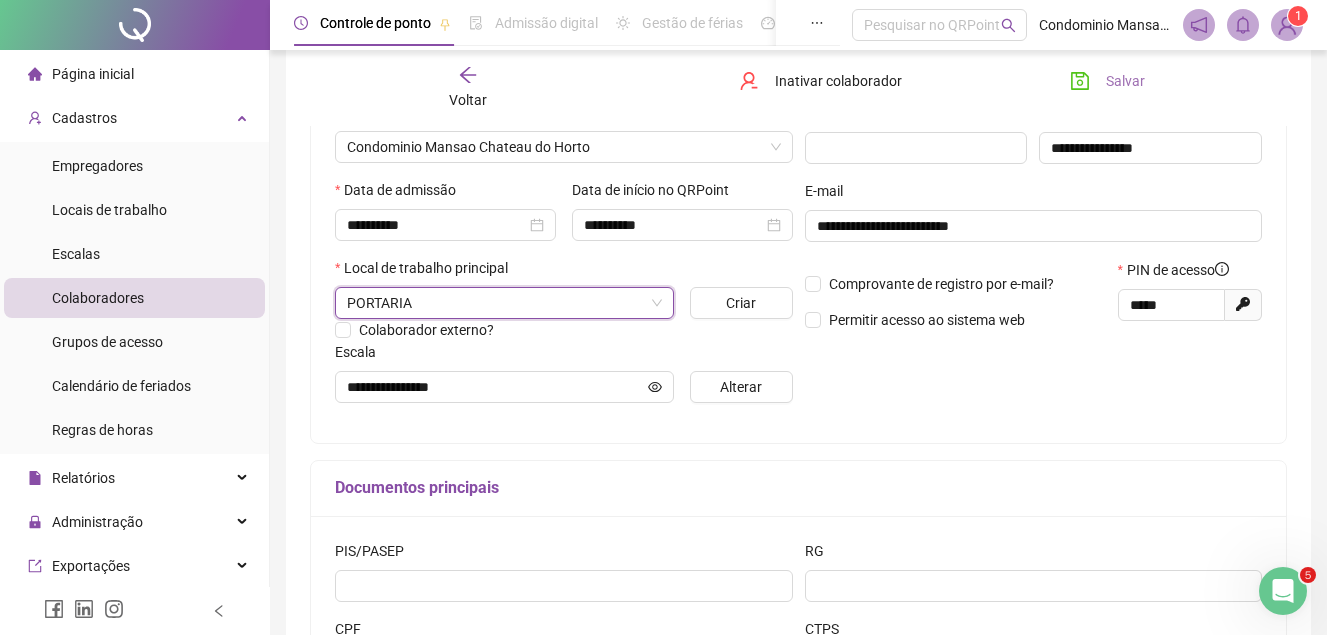 click on "Salvar" at bounding box center (1125, 81) 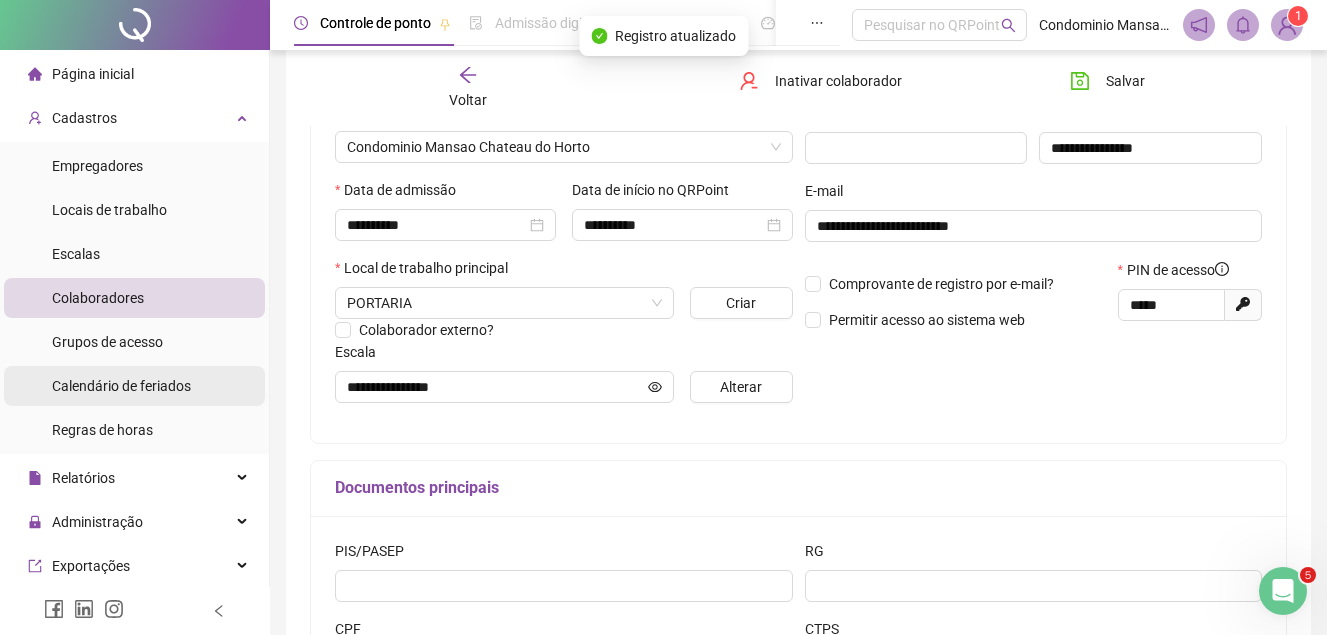 click on "Calendário de feriados" at bounding box center (121, 386) 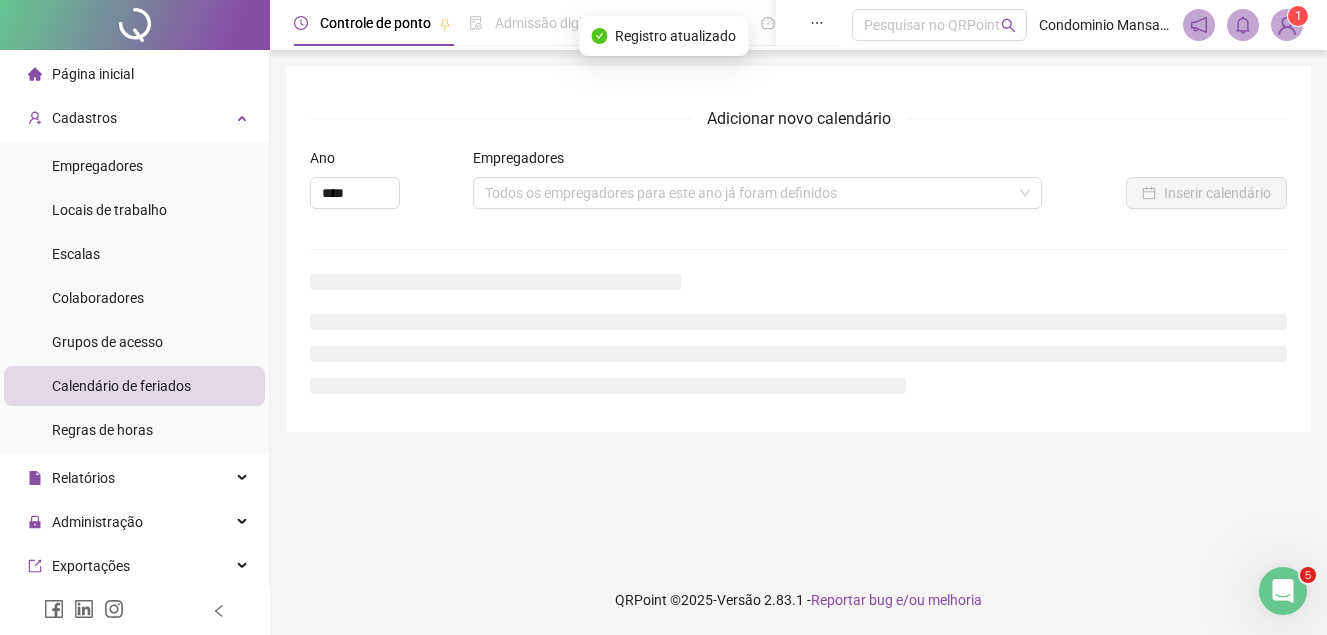 scroll, scrollTop: 0, scrollLeft: 0, axis: both 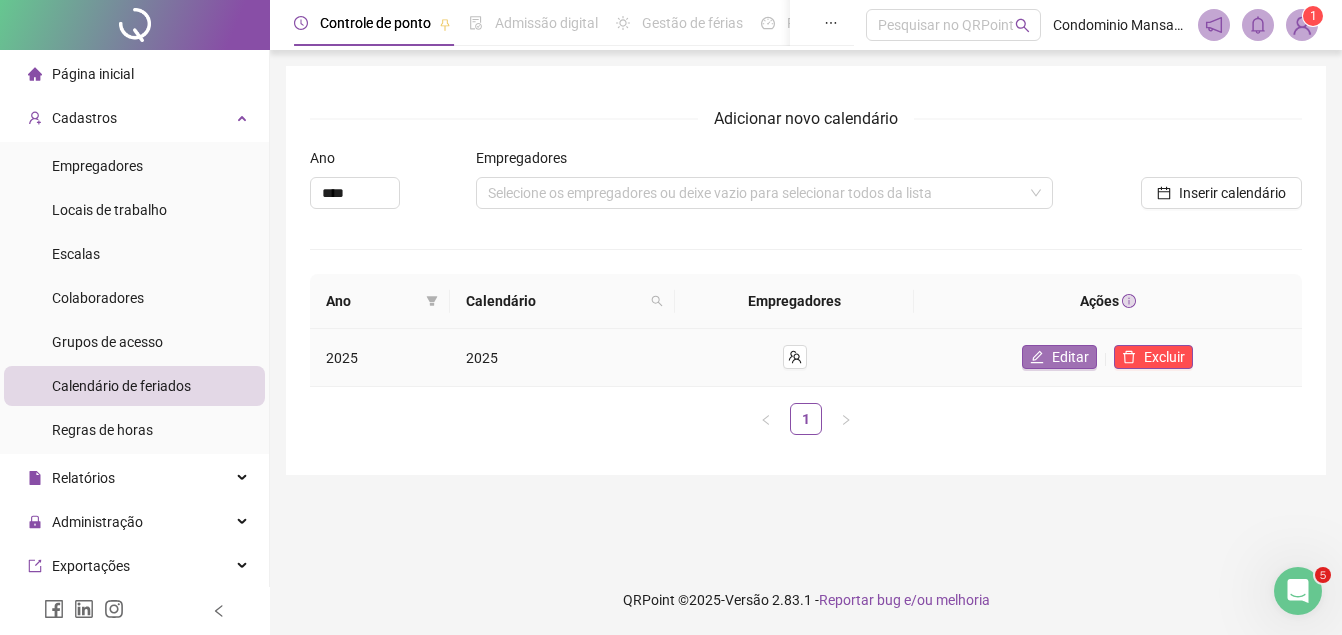 click on "Editar" at bounding box center (1059, 357) 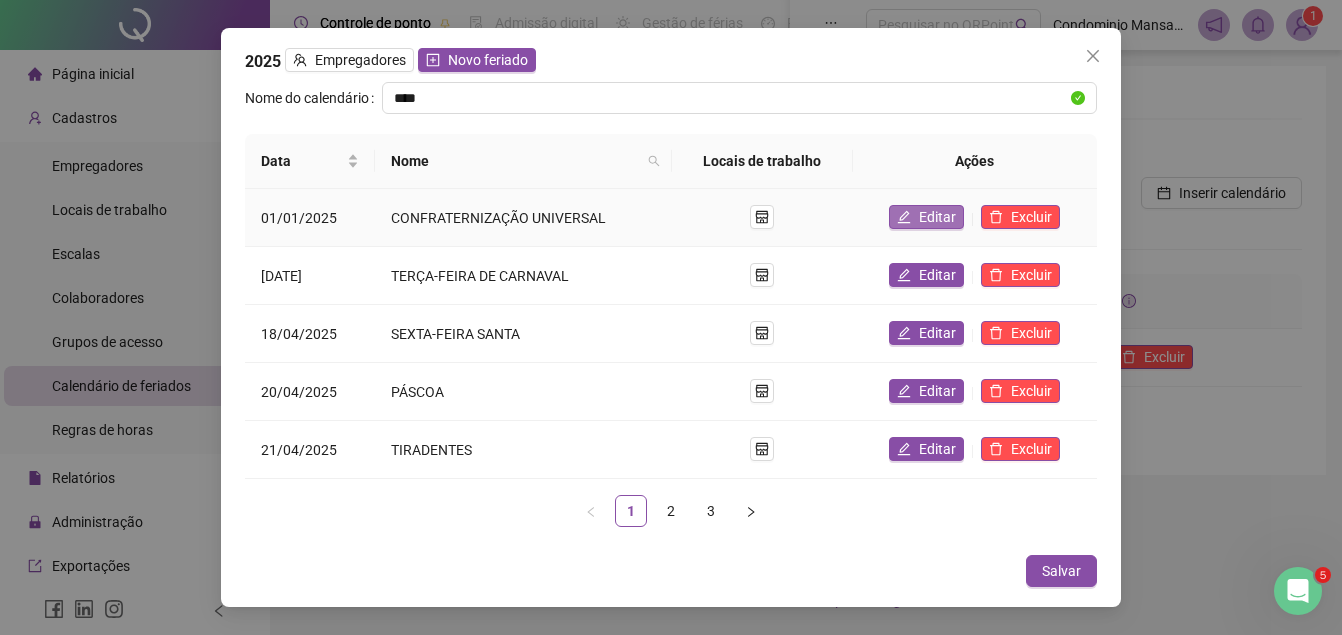 click on "Editar" at bounding box center (937, 217) 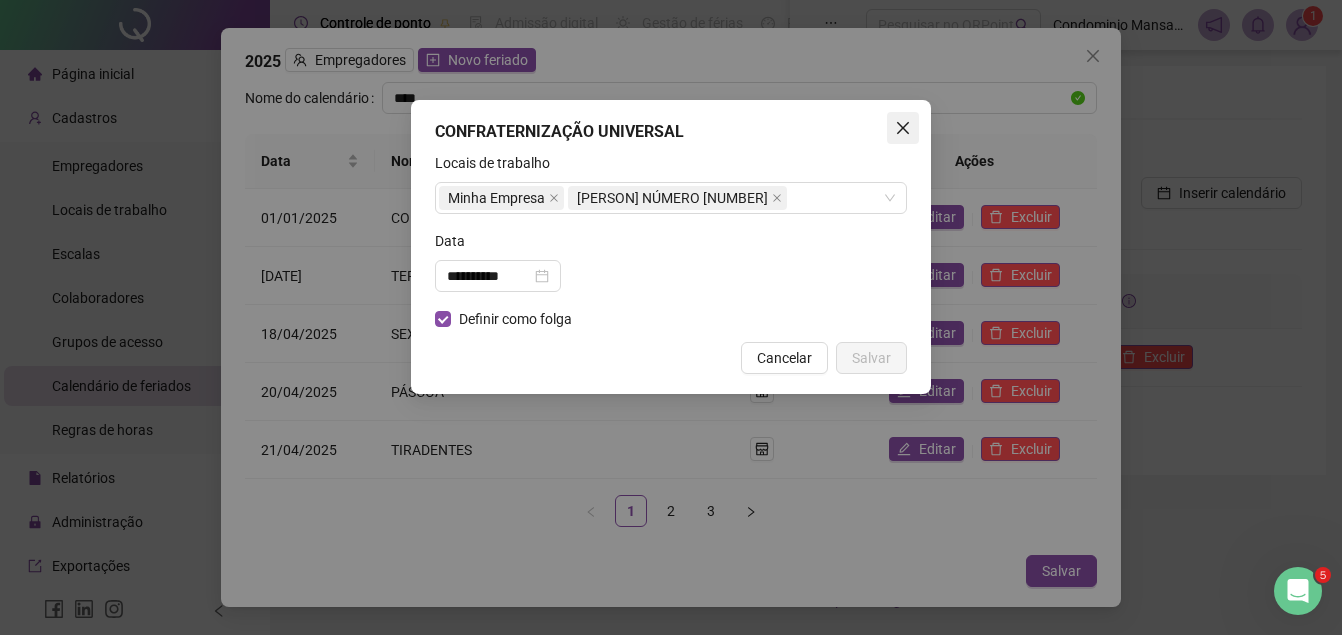 click at bounding box center (903, 128) 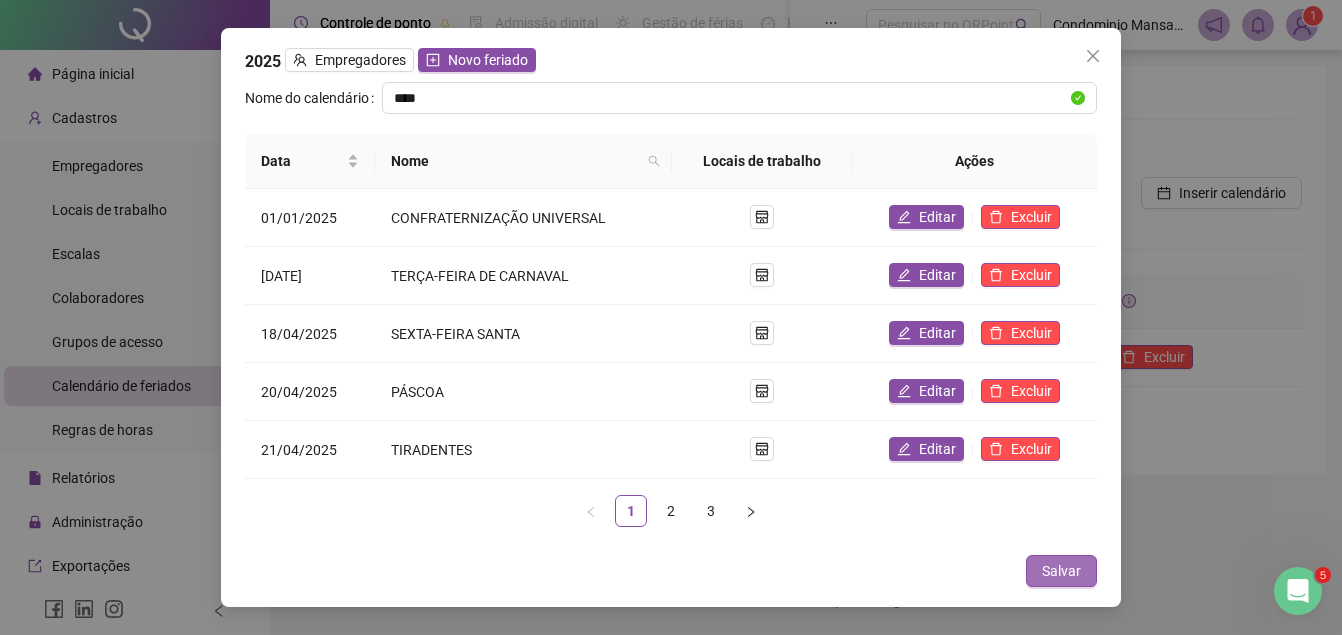 click on "Salvar" at bounding box center [1061, 571] 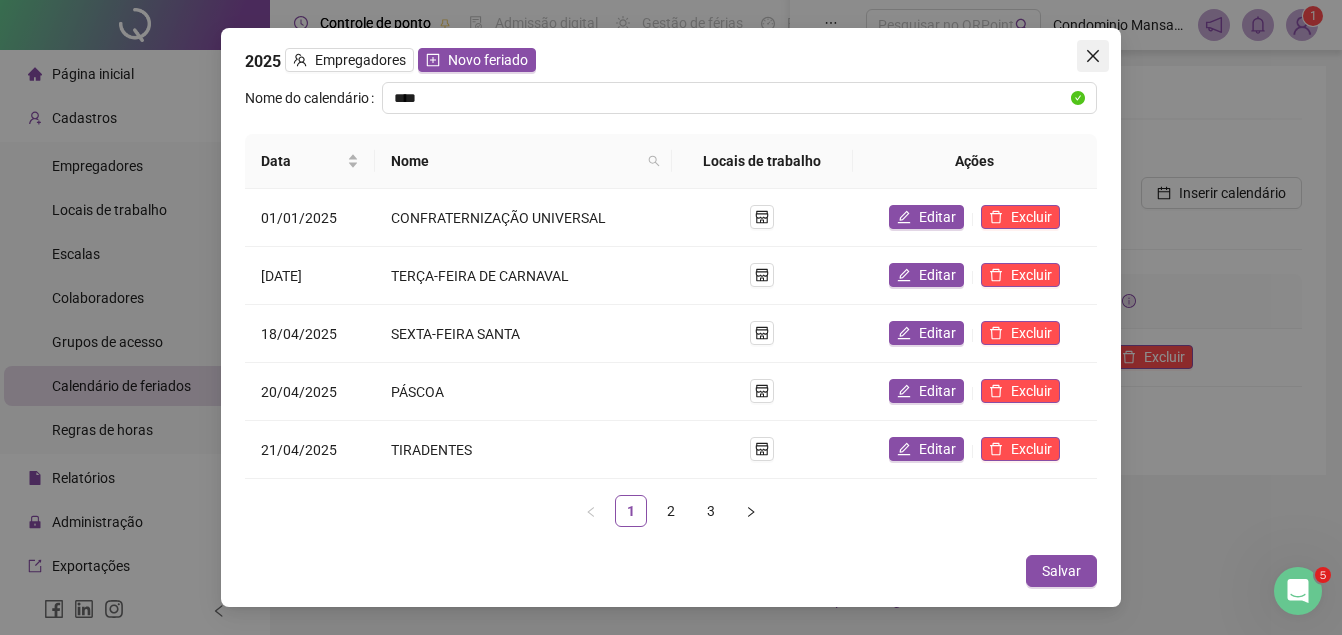 drag, startPoint x: 1102, startPoint y: 45, endPoint x: 1003, endPoint y: 54, distance: 99.40825 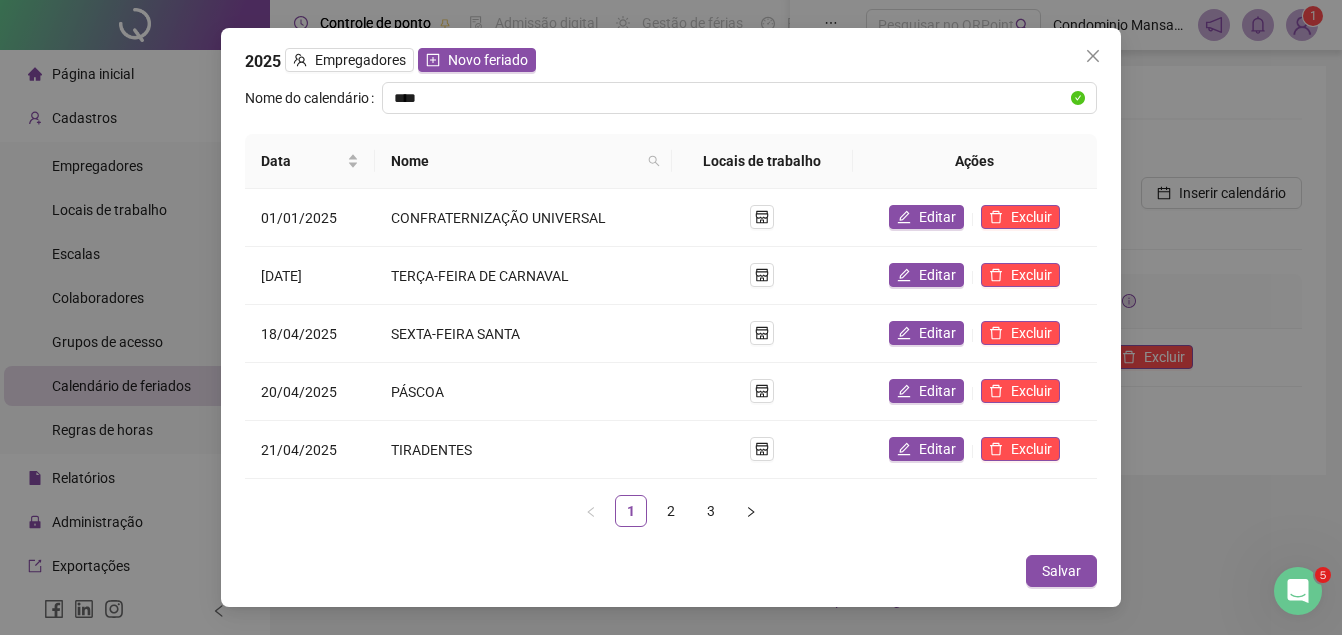 click at bounding box center (1093, 56) 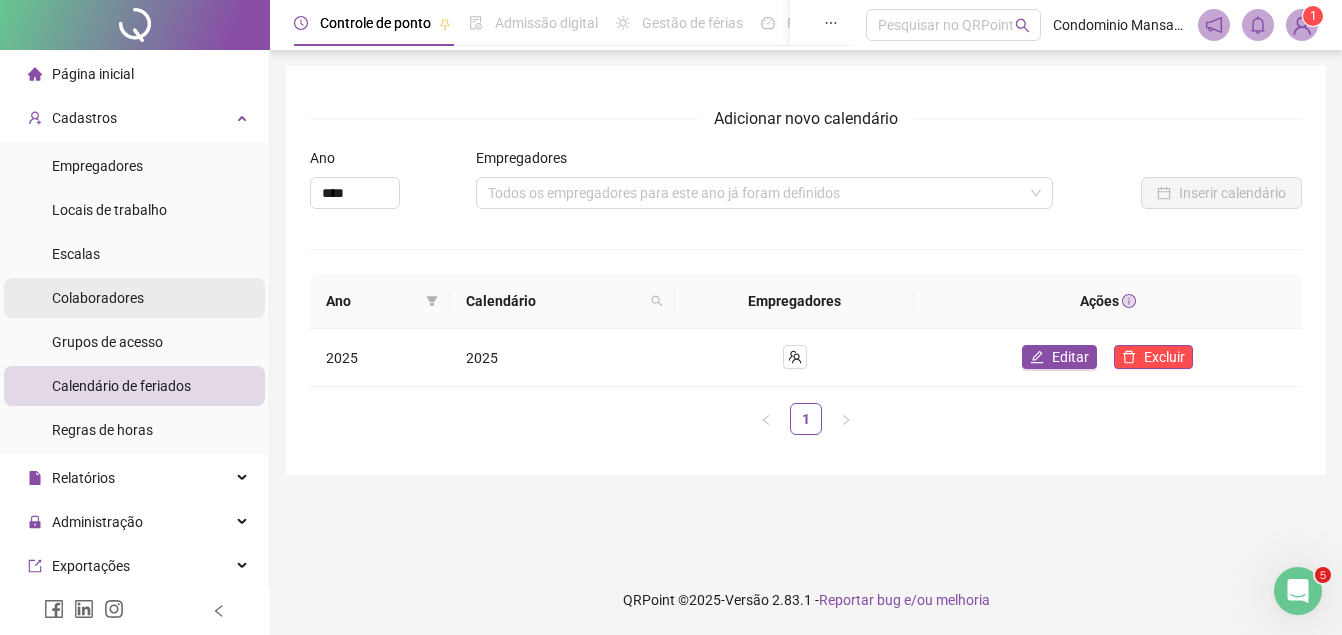 click on "Colaboradores" at bounding box center (98, 298) 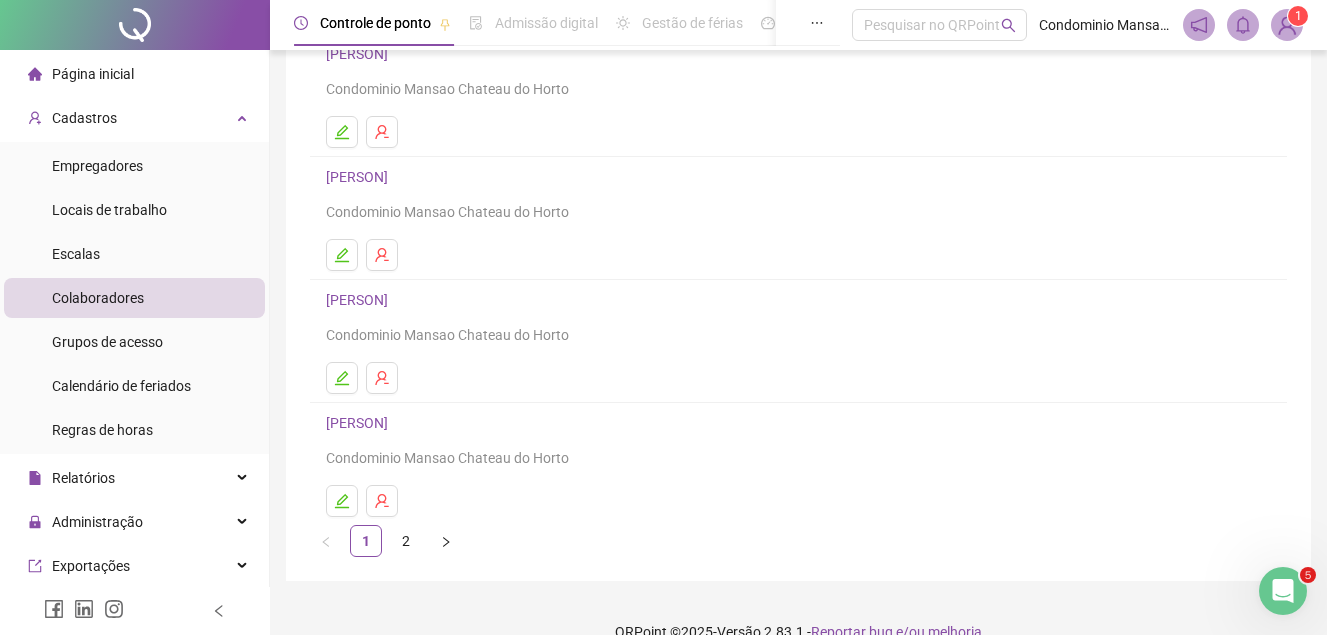 scroll, scrollTop: 332, scrollLeft: 0, axis: vertical 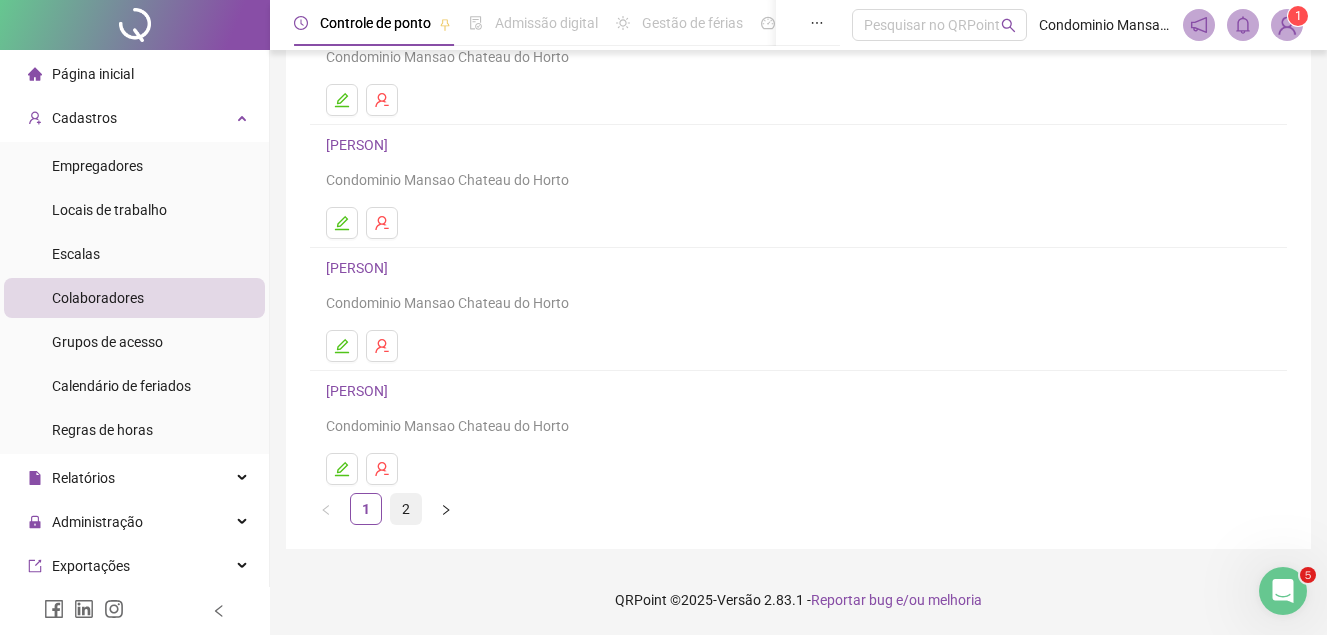 click on "2" at bounding box center (406, 509) 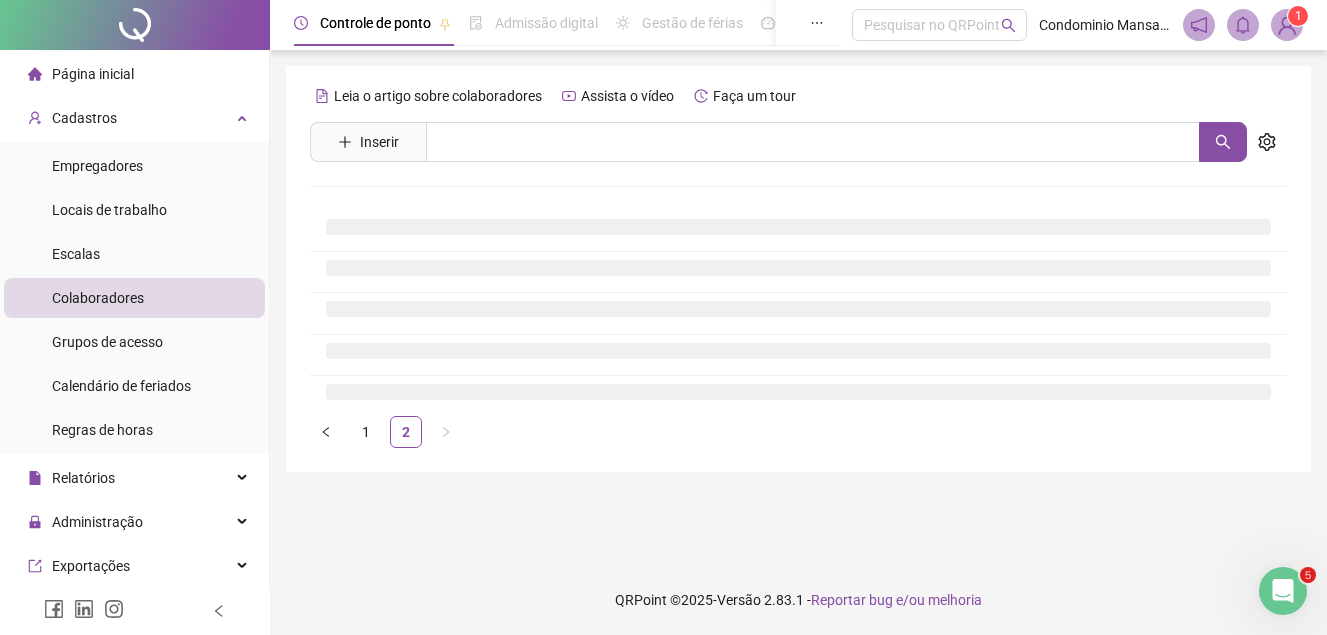 scroll, scrollTop: 0, scrollLeft: 0, axis: both 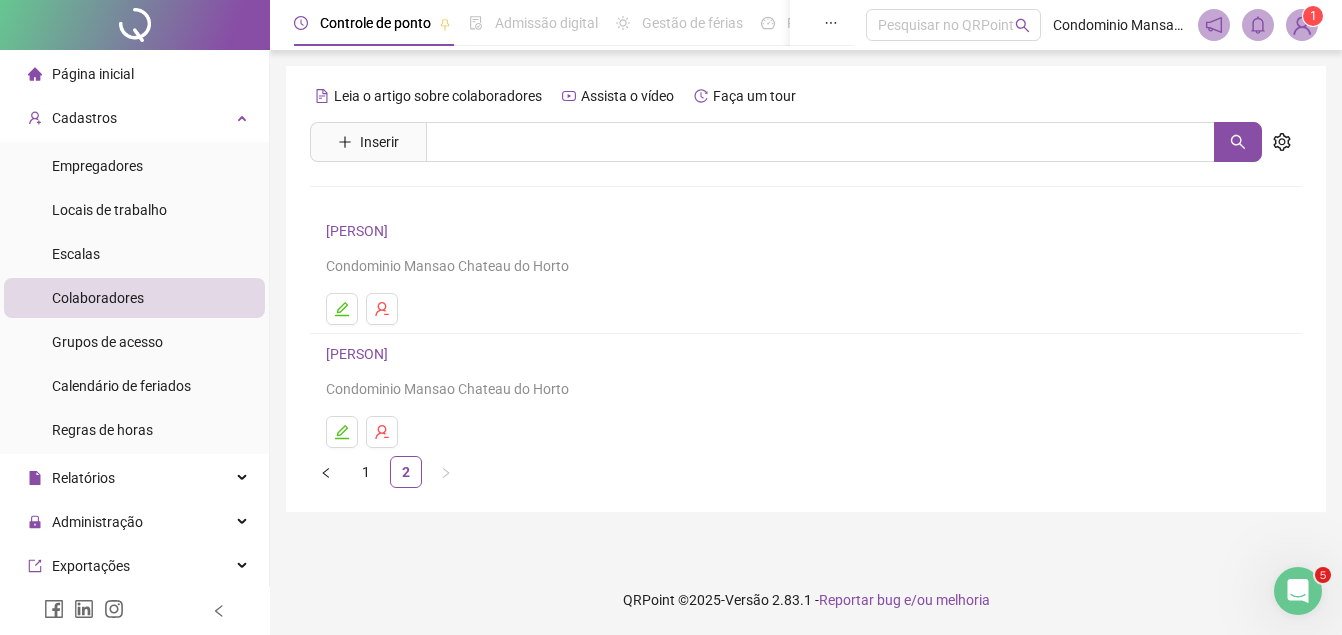 click on "[PERSON]" at bounding box center [360, 231] 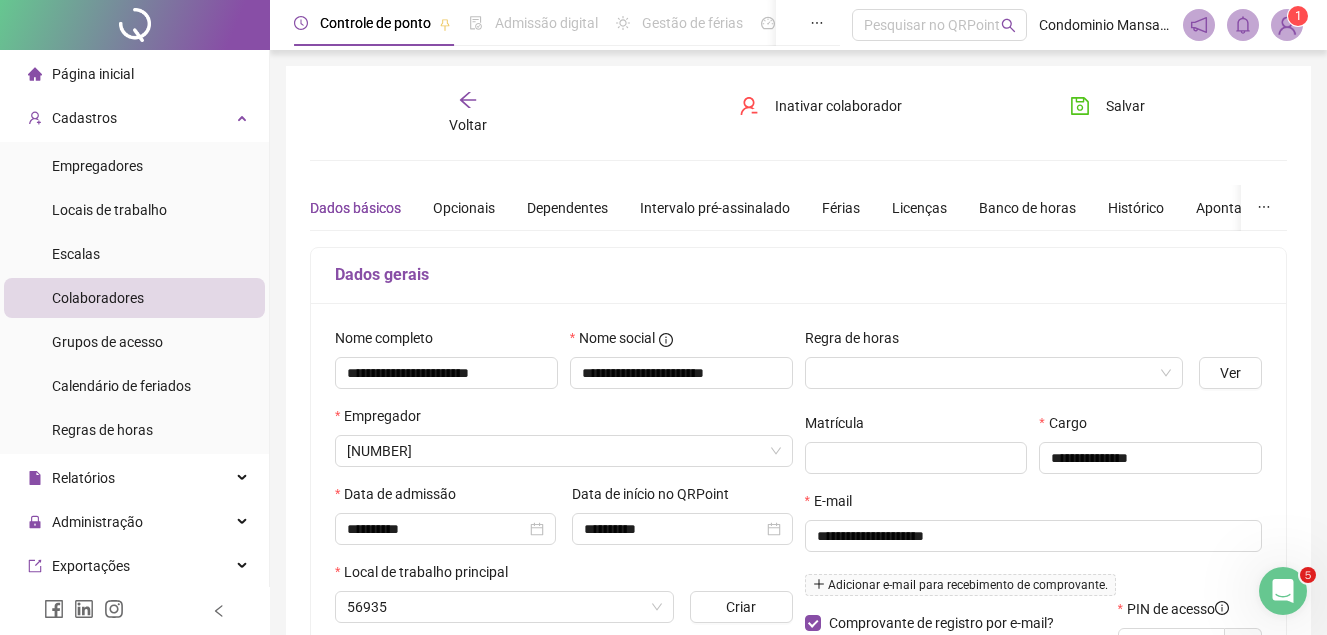 type on "**********" 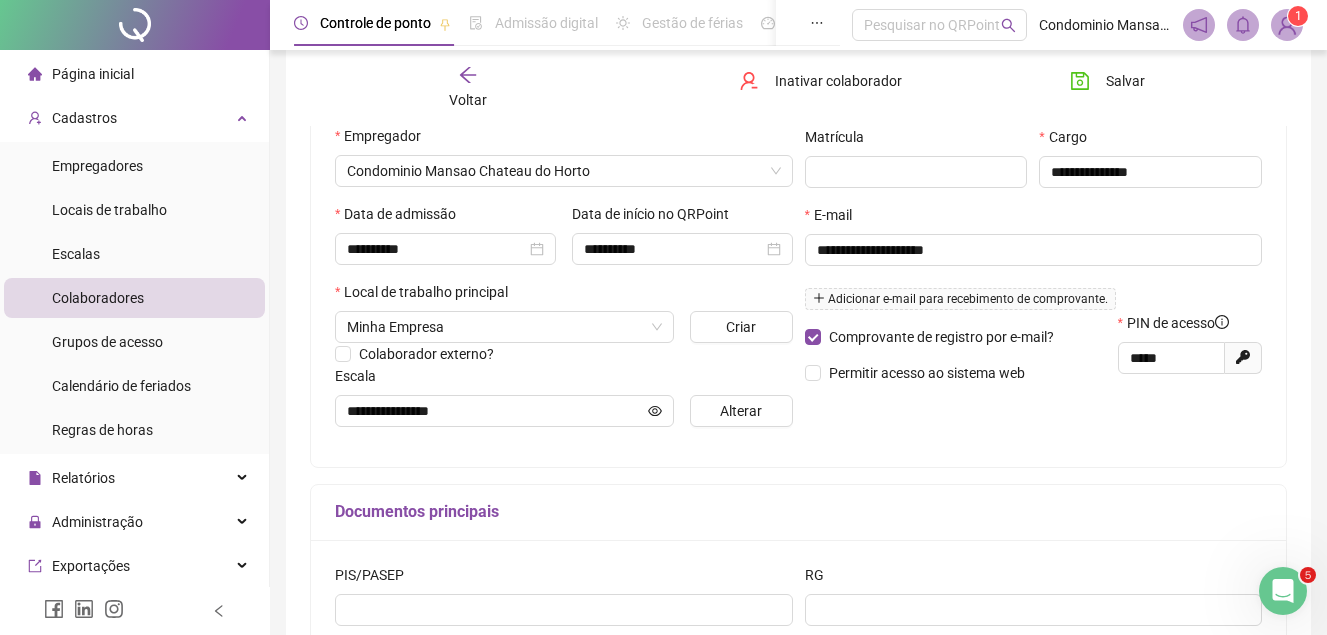 scroll, scrollTop: 400, scrollLeft: 0, axis: vertical 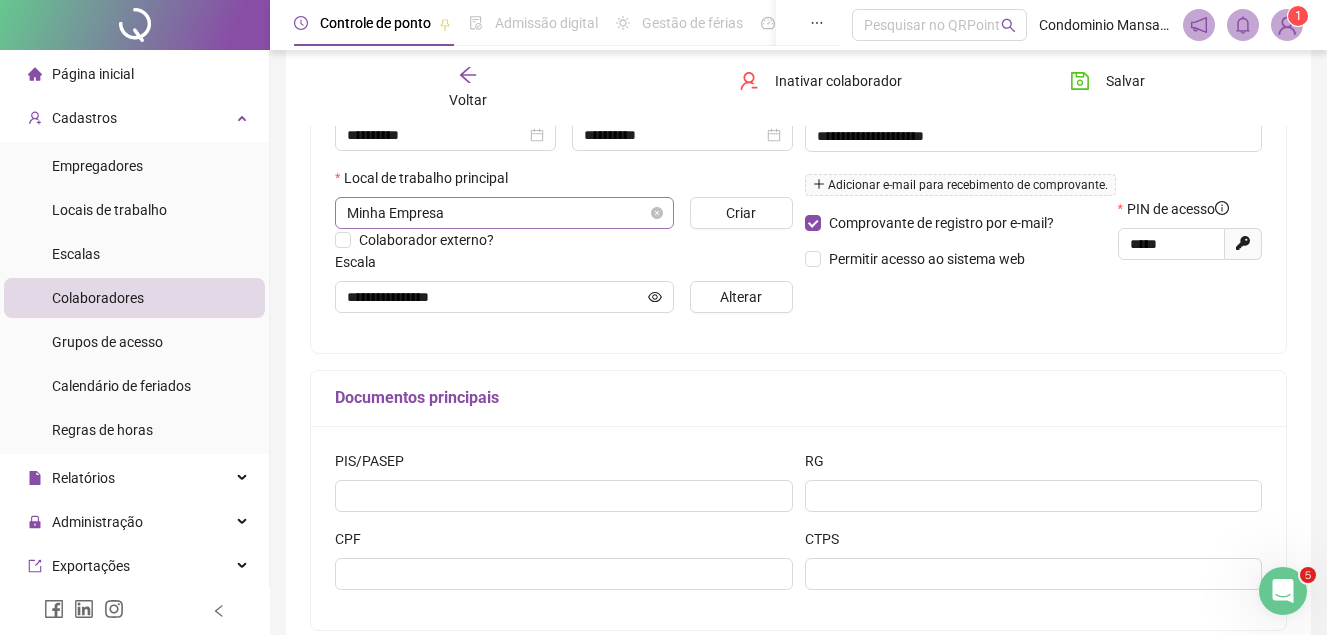 click on "Minha Empresa" at bounding box center [504, 213] 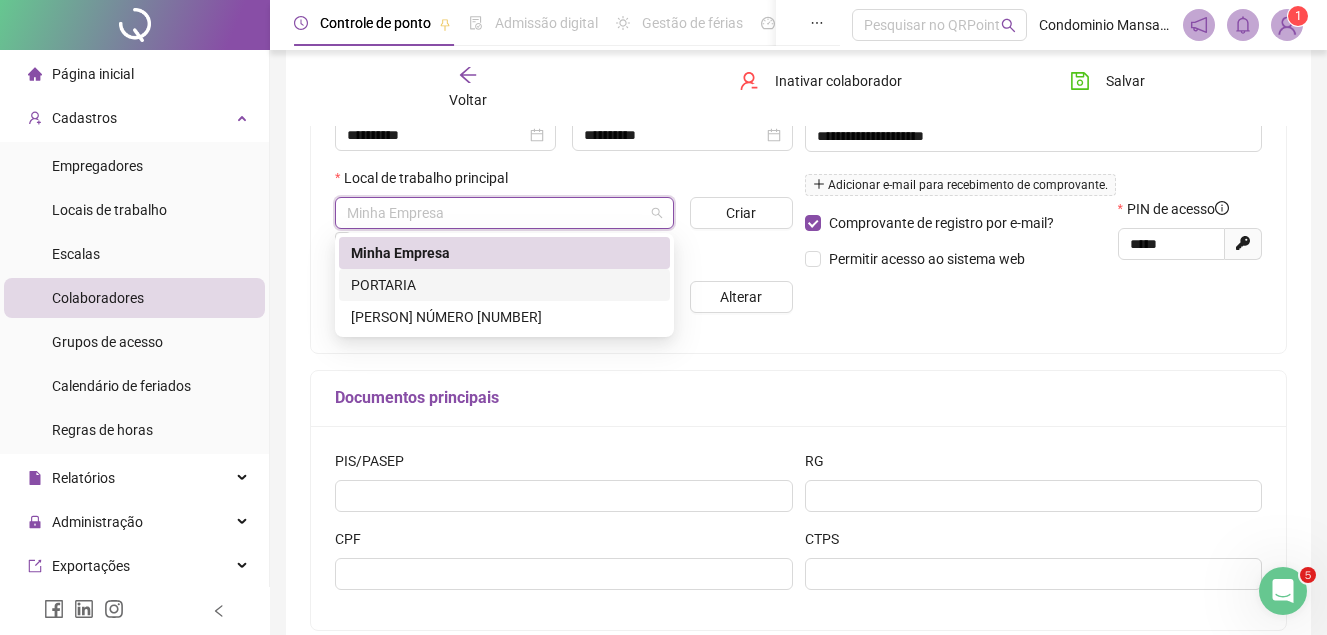 click on "PORTARIA" at bounding box center (504, 285) 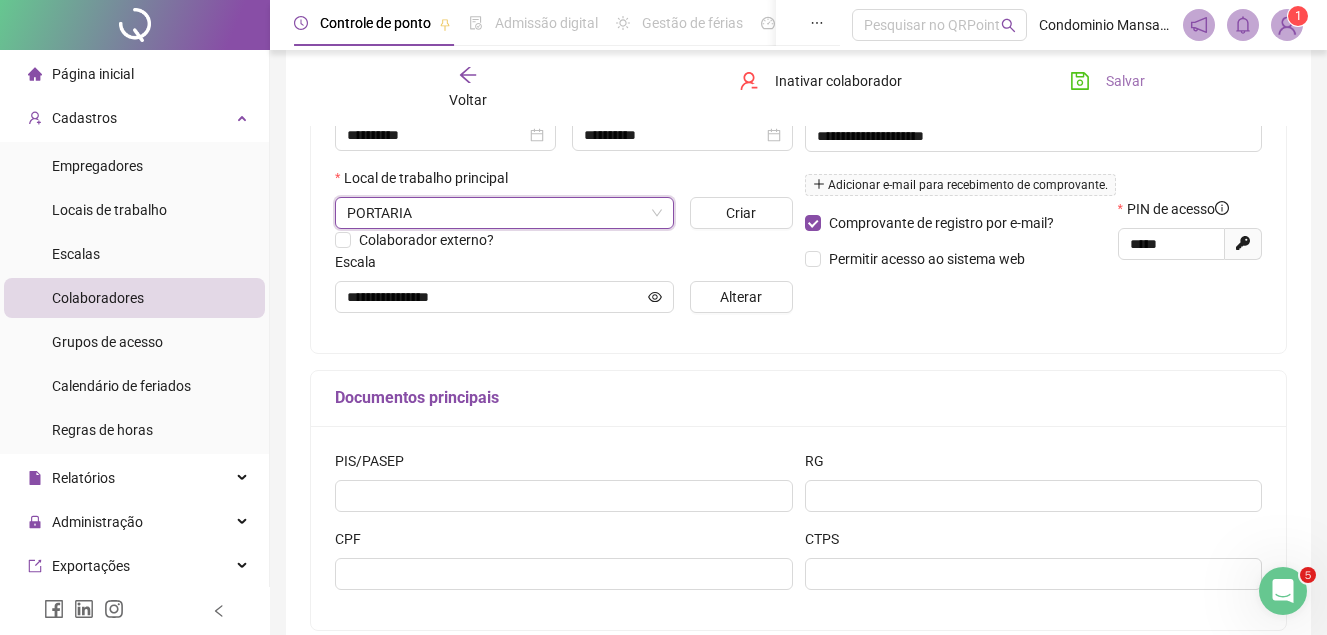 click on "Salvar" at bounding box center [1125, 81] 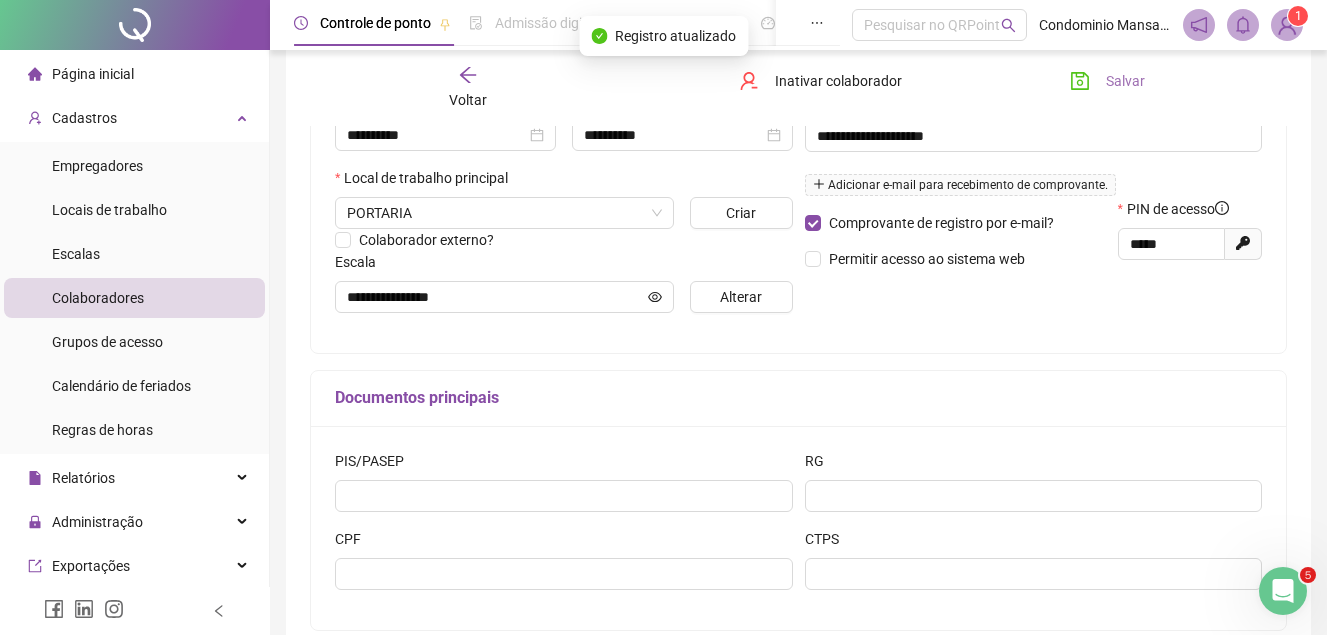 click on "Salvar" at bounding box center [1125, 81] 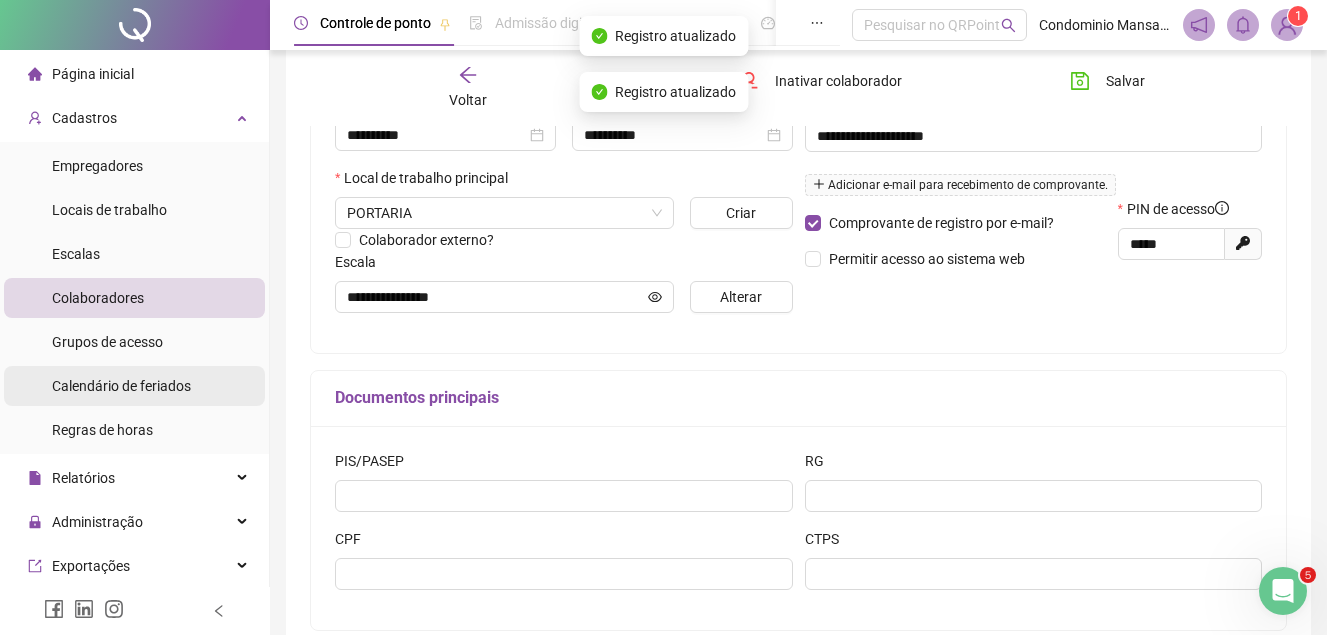 click on "Calendário de feriados" at bounding box center [121, 386] 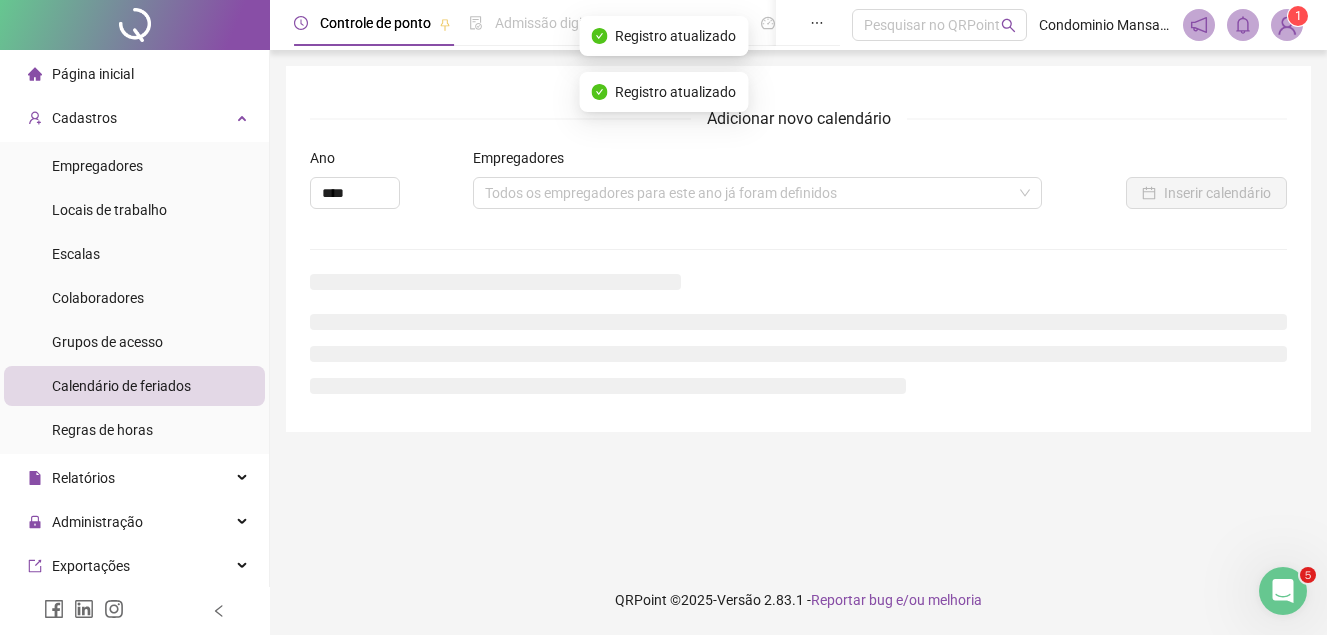 scroll, scrollTop: 0, scrollLeft: 0, axis: both 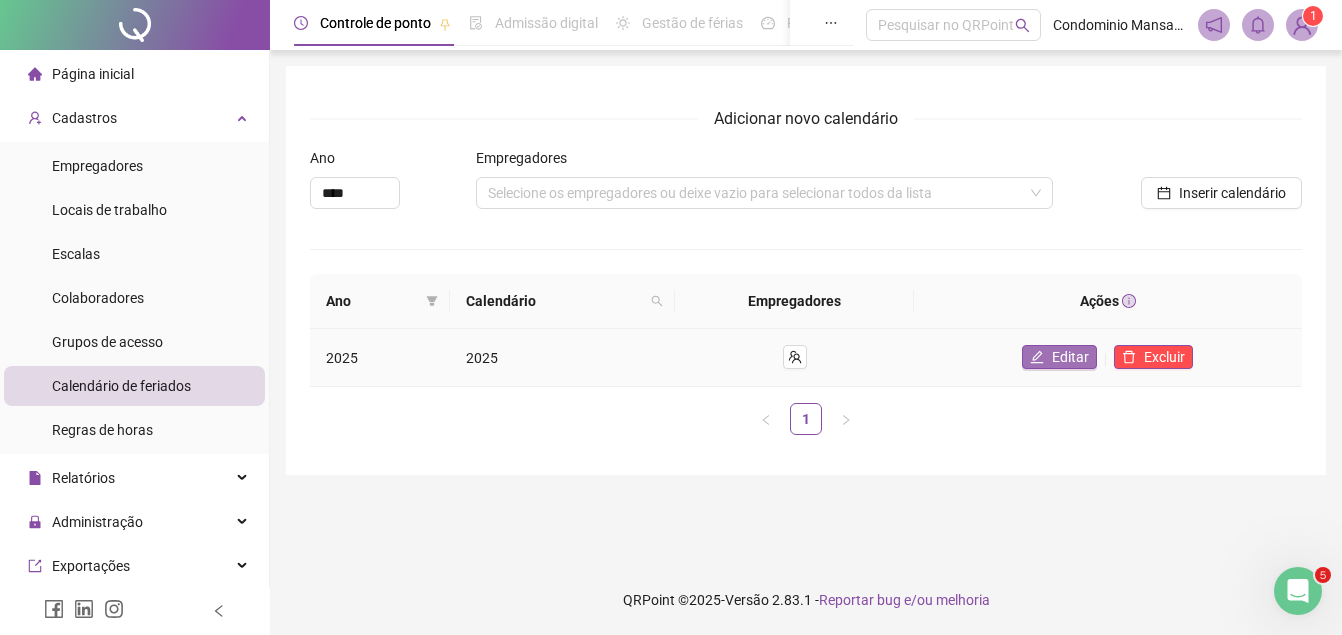 click 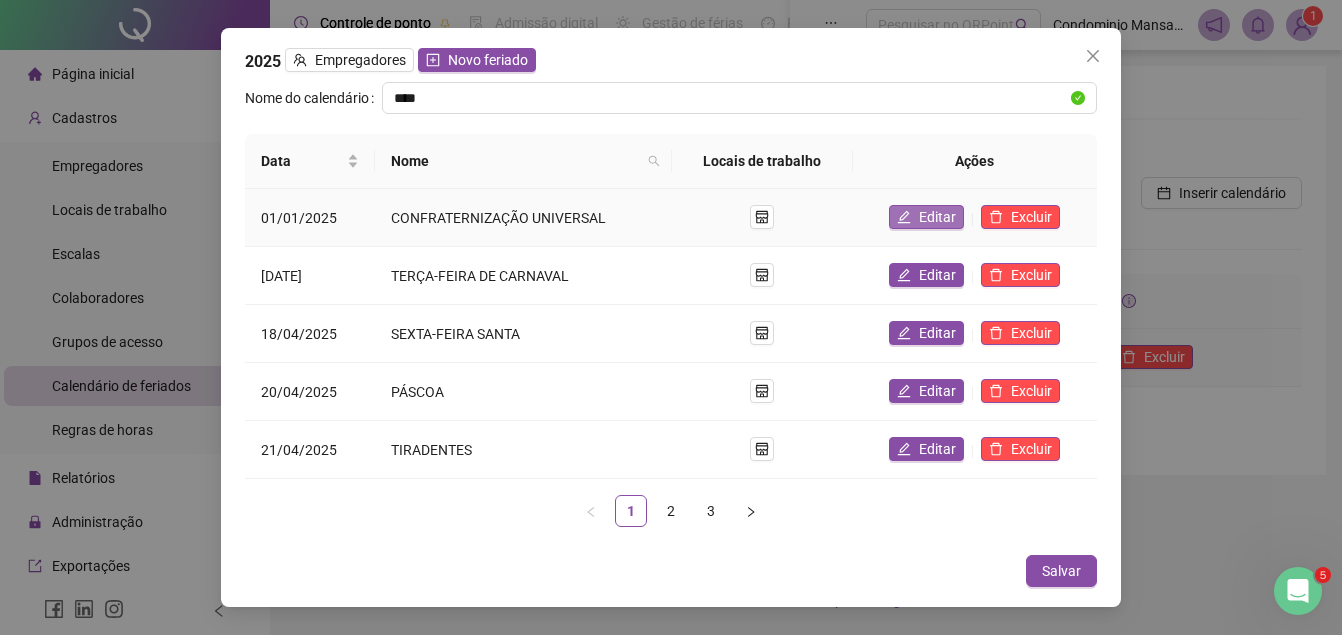 click on "Editar" at bounding box center (926, 217) 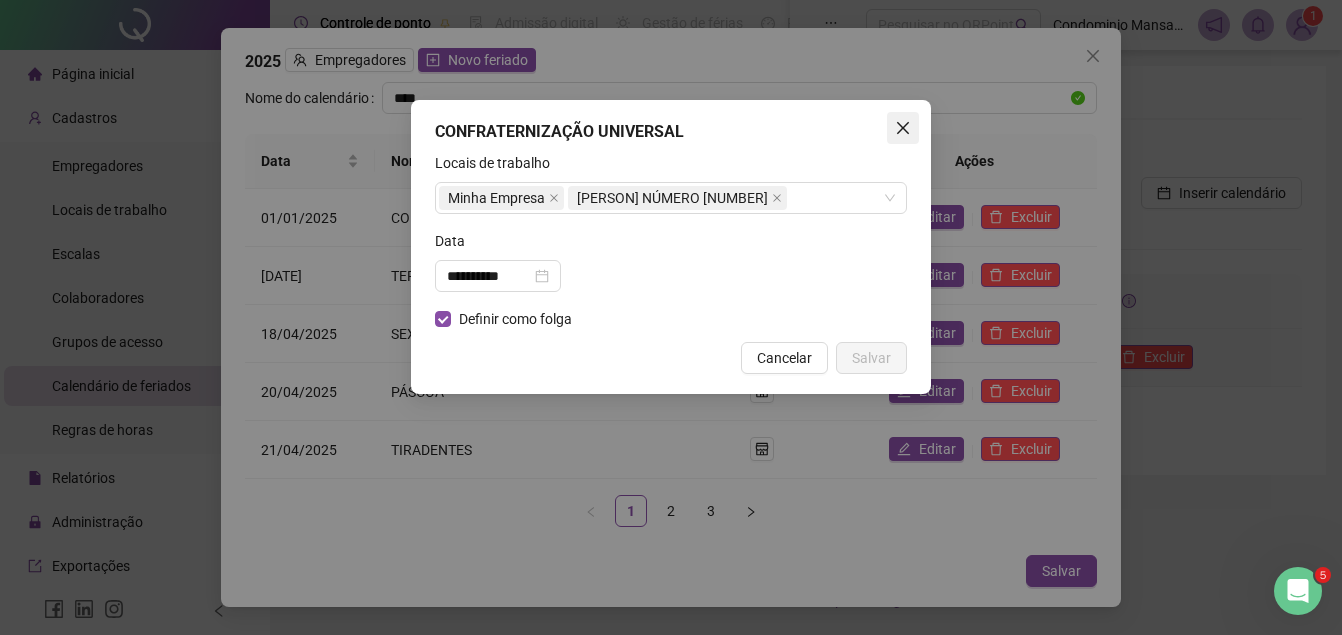 click 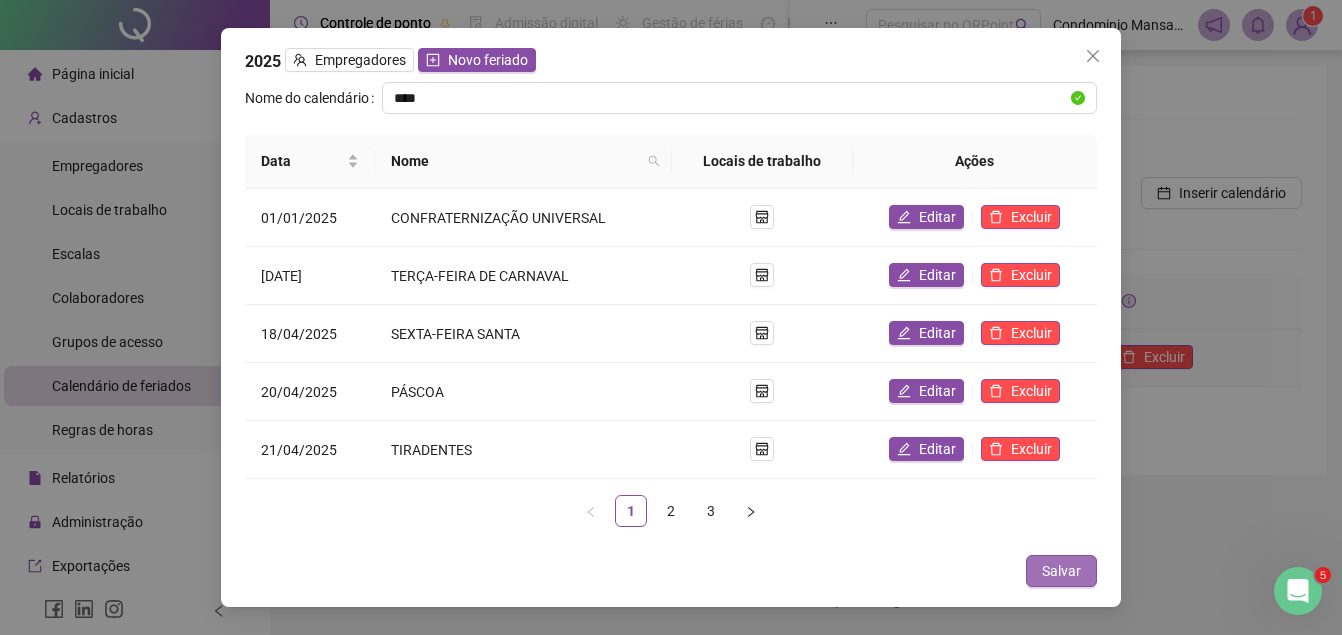 click on "Salvar" at bounding box center [1061, 571] 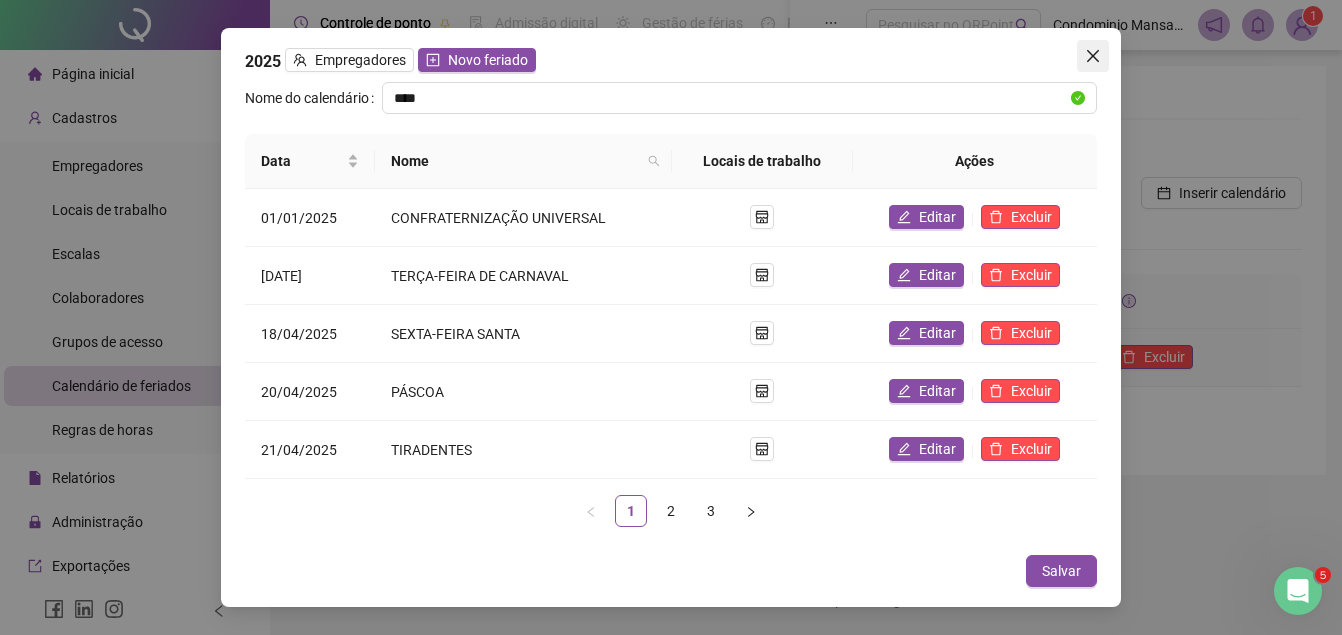click 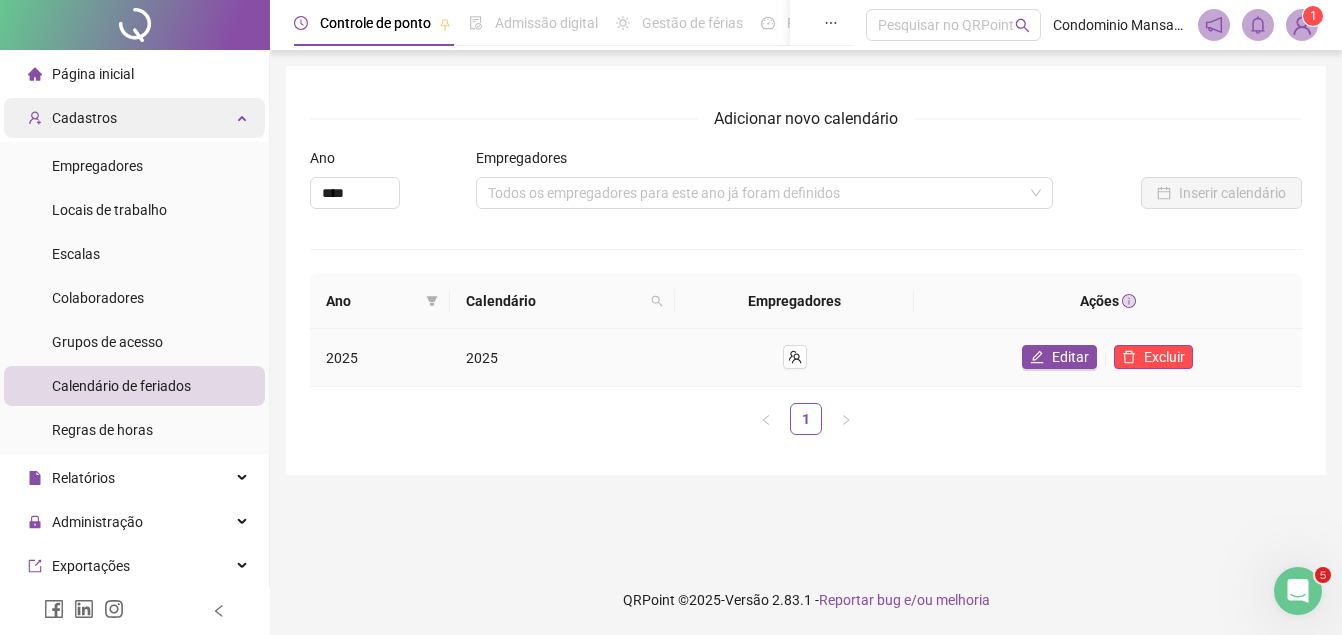 click on "Cadastros" at bounding box center (84, 118) 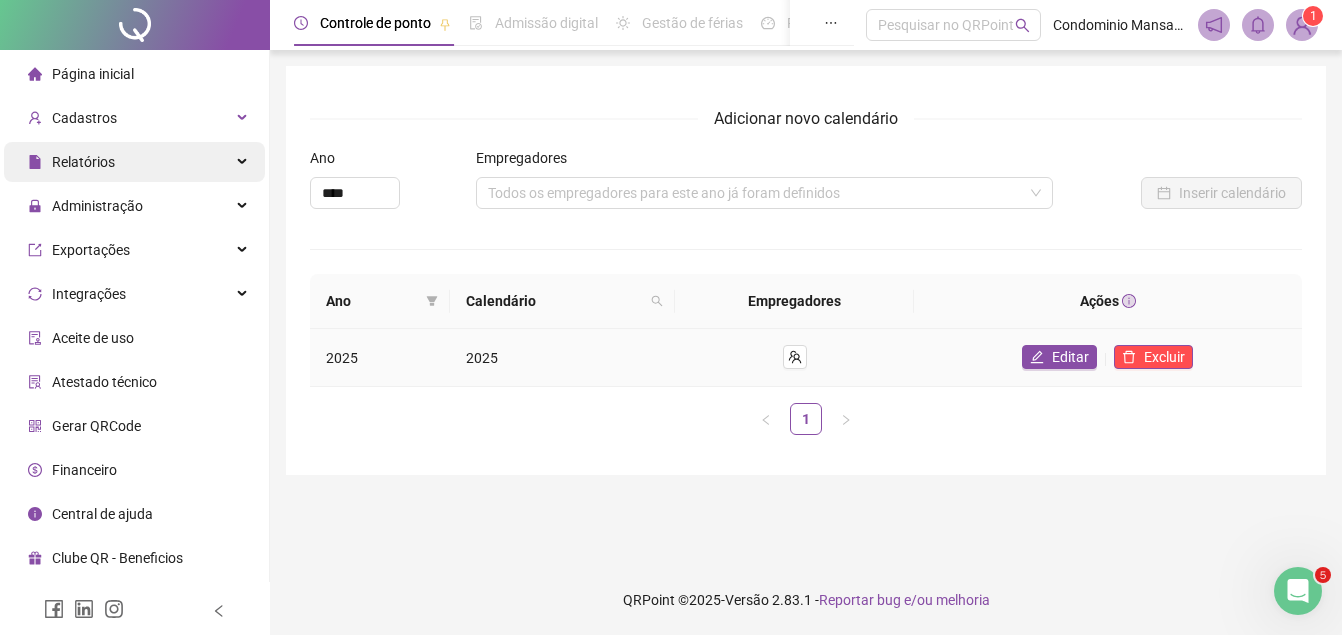 click on "Relatórios" at bounding box center (83, 162) 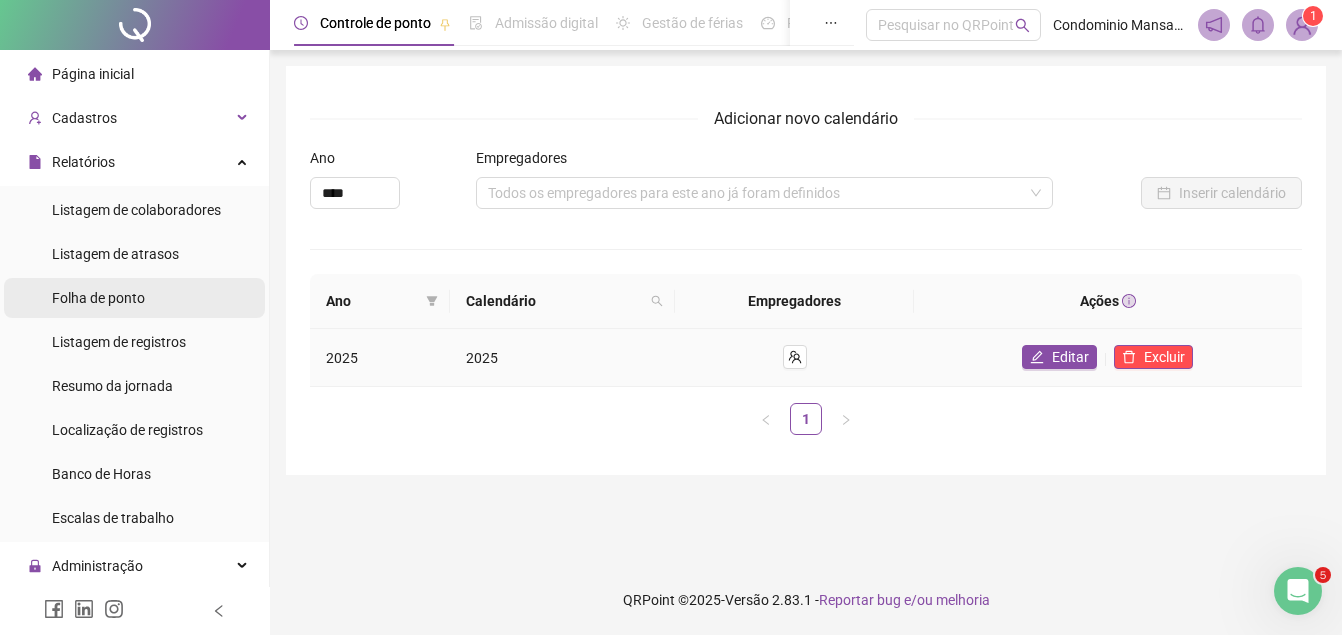 click on "Folha de ponto" at bounding box center [98, 298] 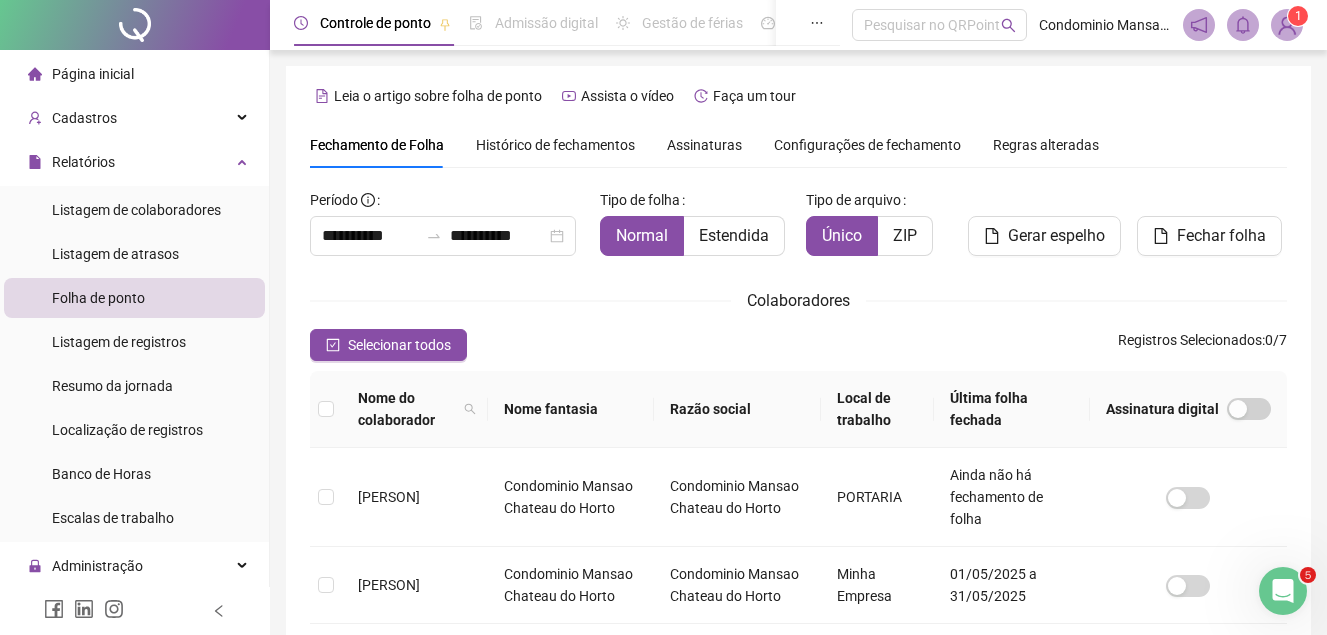 scroll, scrollTop: 92, scrollLeft: 0, axis: vertical 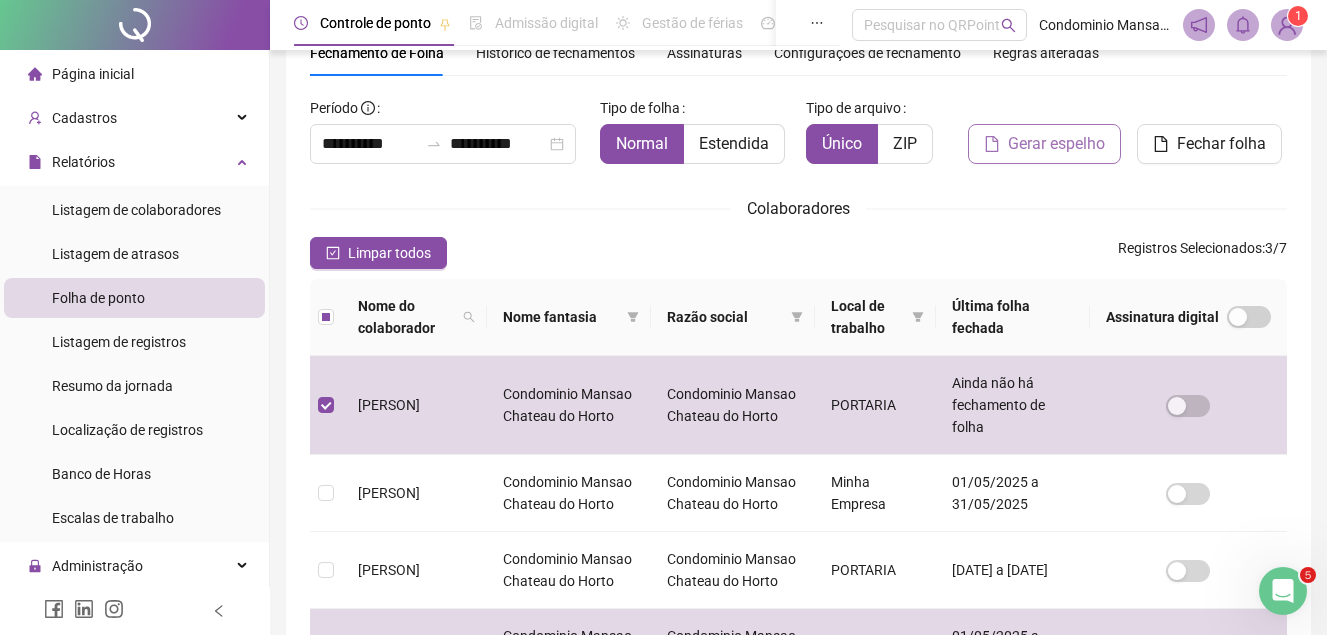 click on "Gerar espelho" at bounding box center (1056, 144) 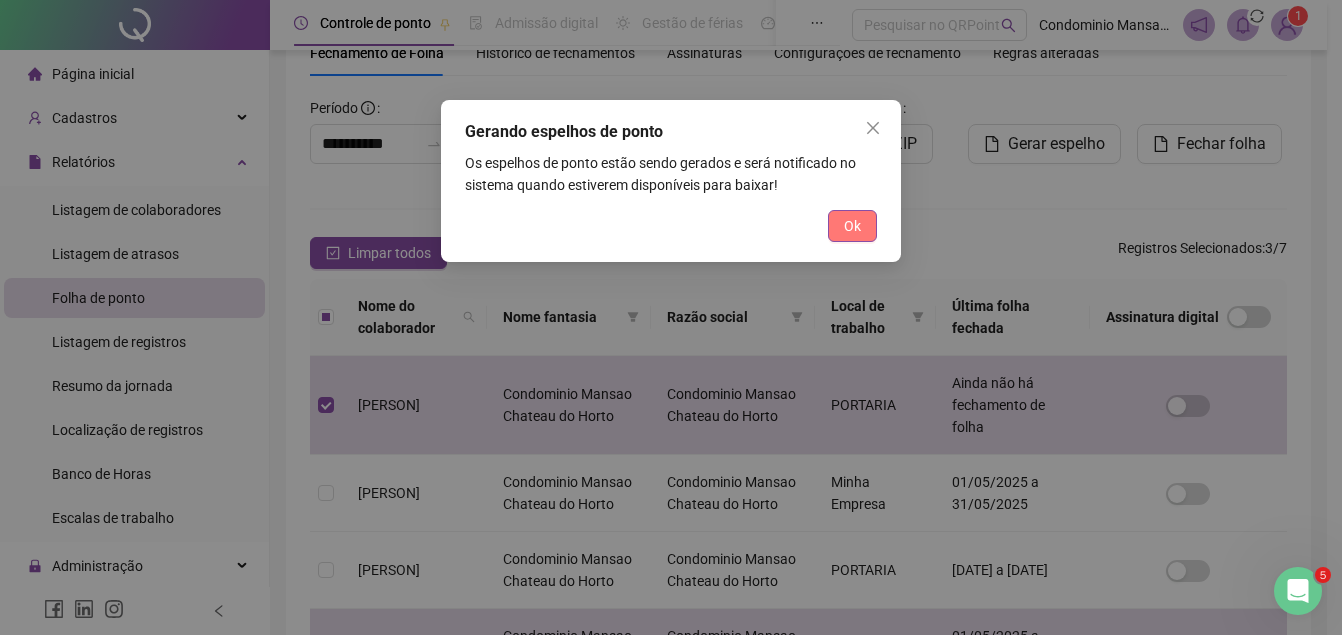 click on "Ok" at bounding box center [852, 226] 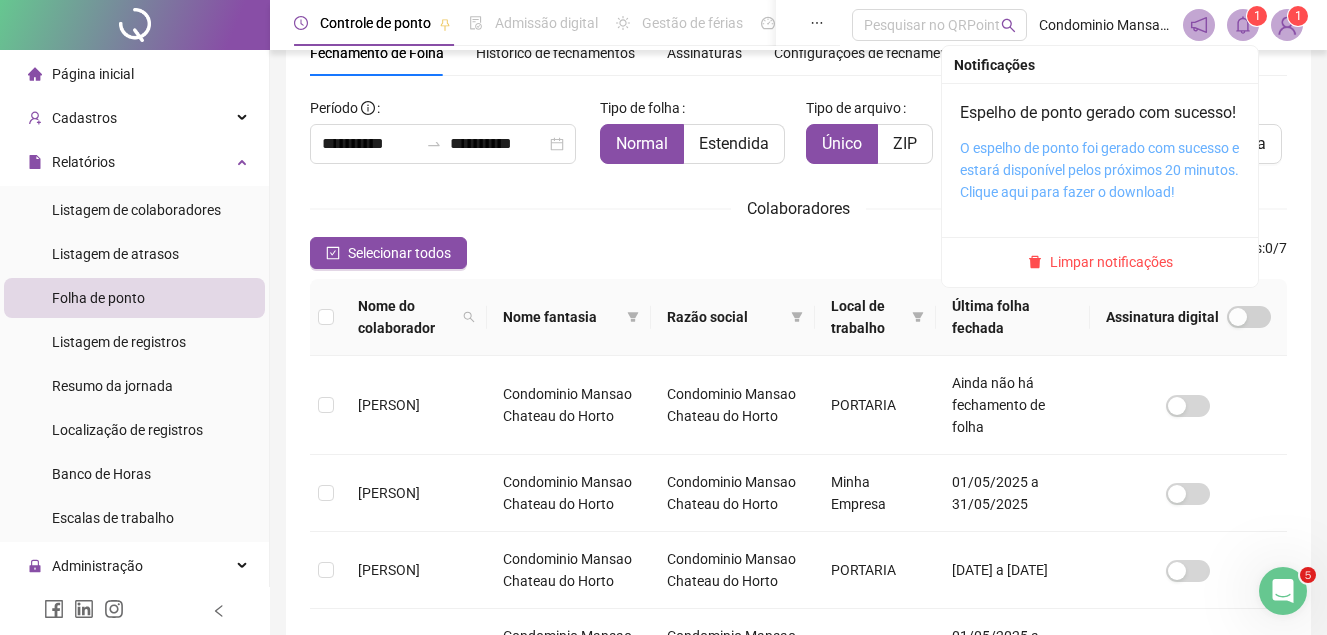 click on "O espelho de ponto foi gerado com sucesso e estará disponível pelos próximos 20 minutos.
Clique  aqui para fazer o download!" at bounding box center (1099, 170) 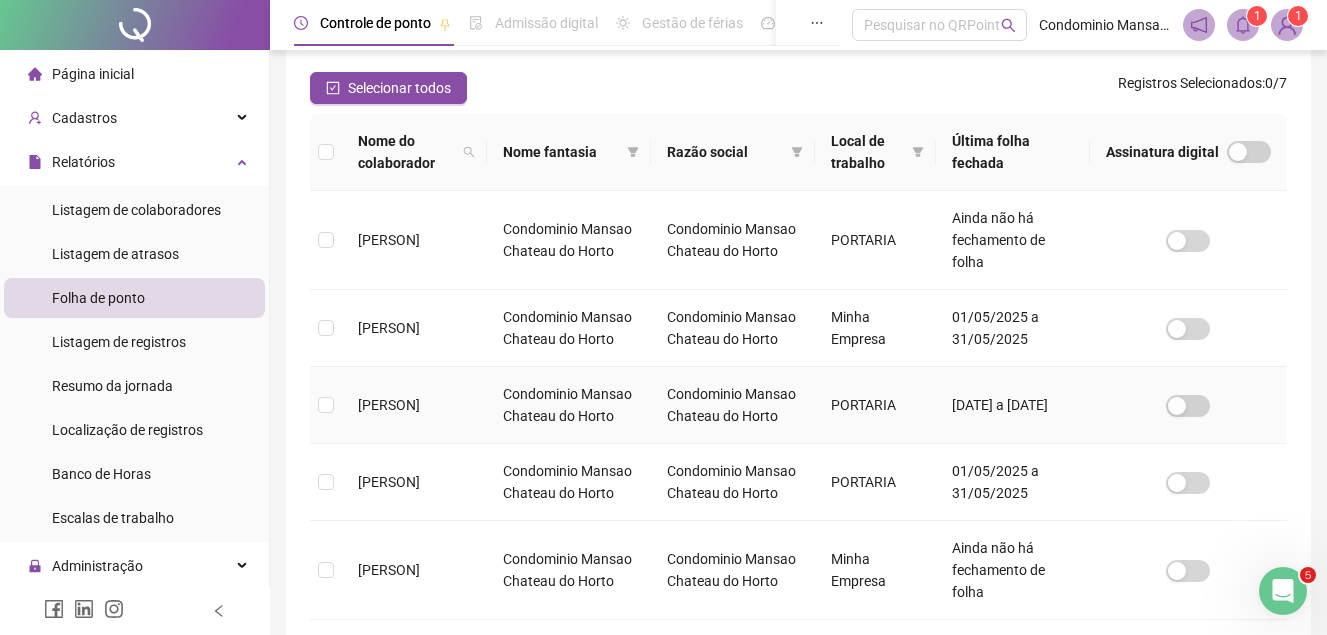 scroll, scrollTop: 292, scrollLeft: 0, axis: vertical 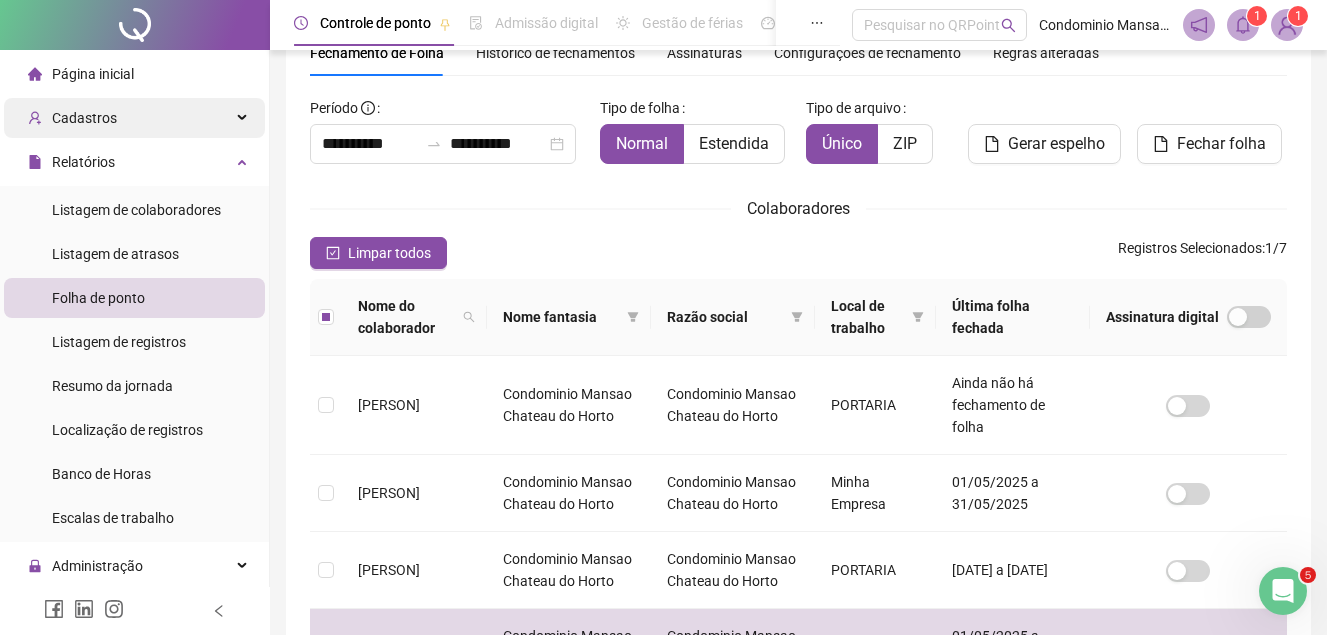 click on "Cadastros" at bounding box center (84, 118) 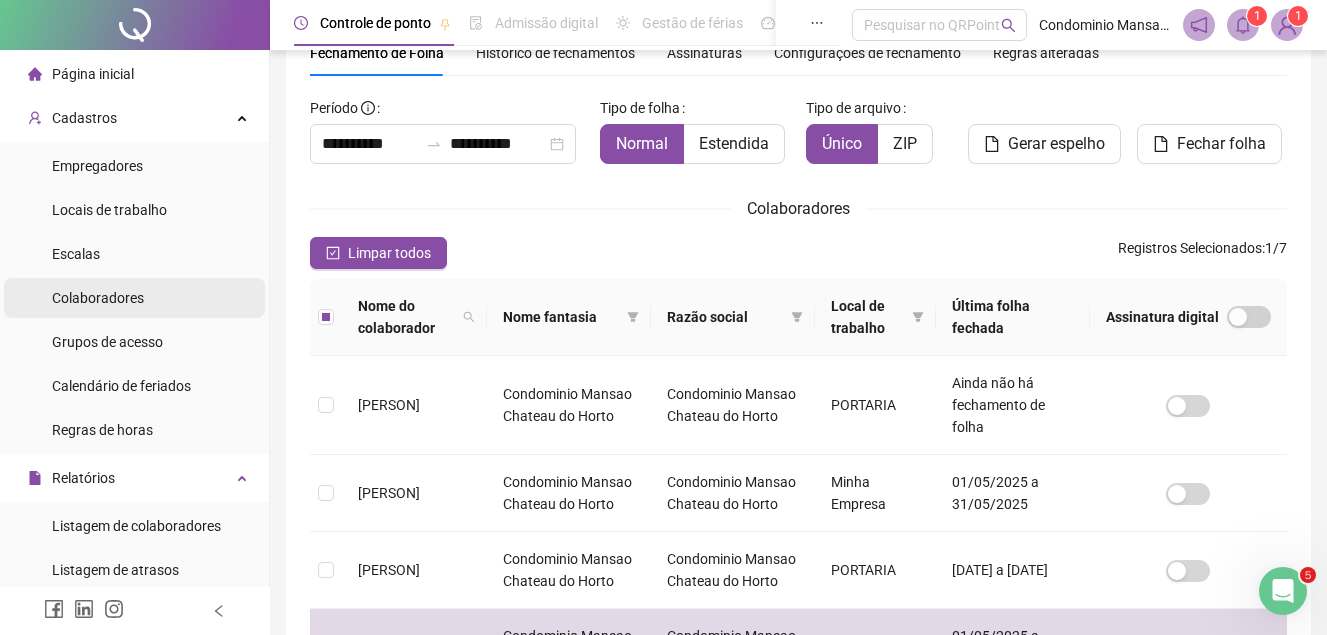click on "Colaboradores" at bounding box center (98, 298) 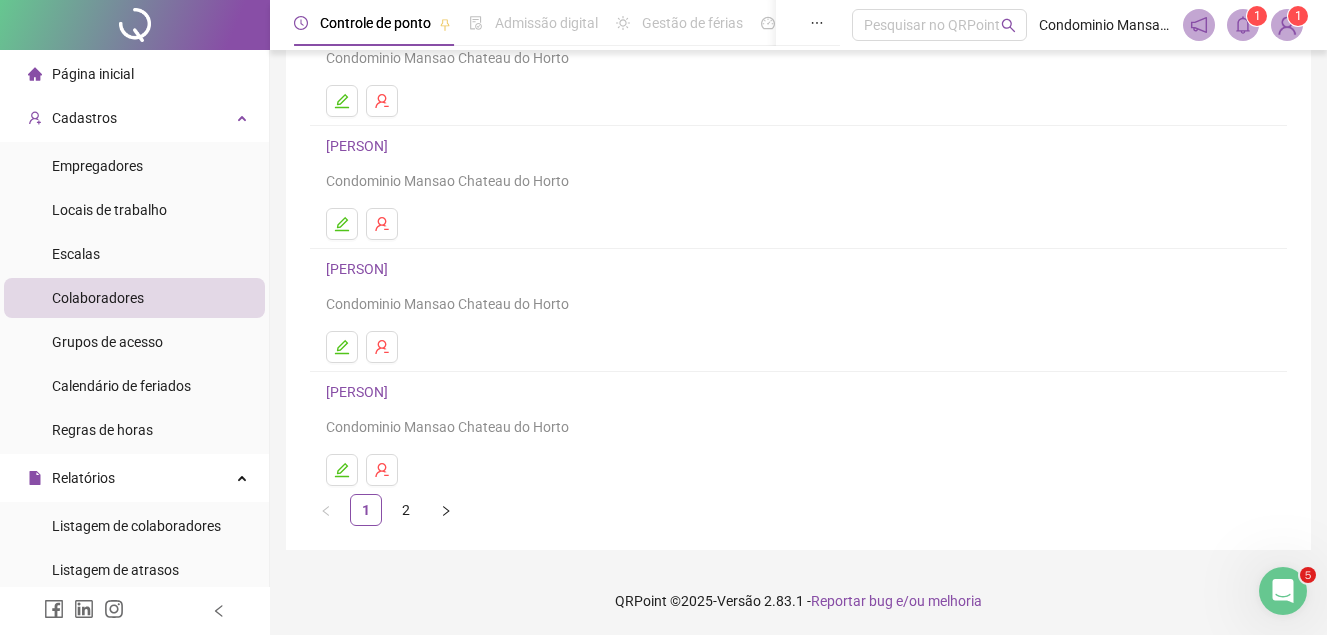 scroll, scrollTop: 332, scrollLeft: 0, axis: vertical 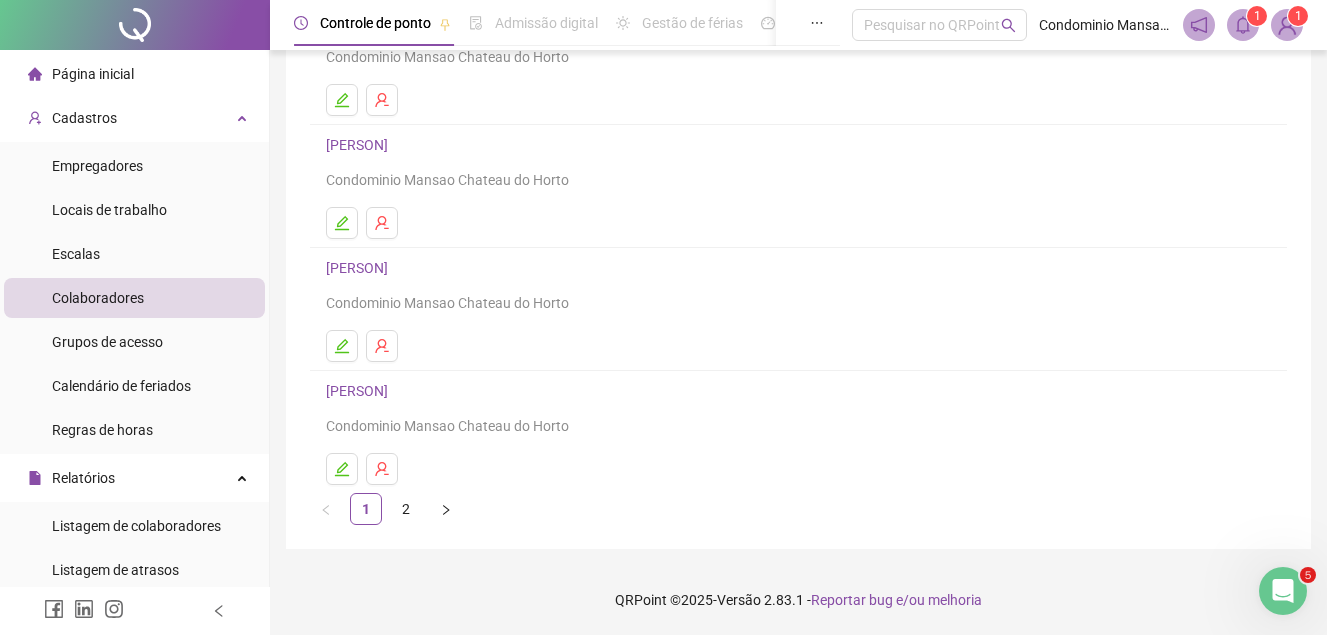 click on "[PERSON]" at bounding box center (360, 268) 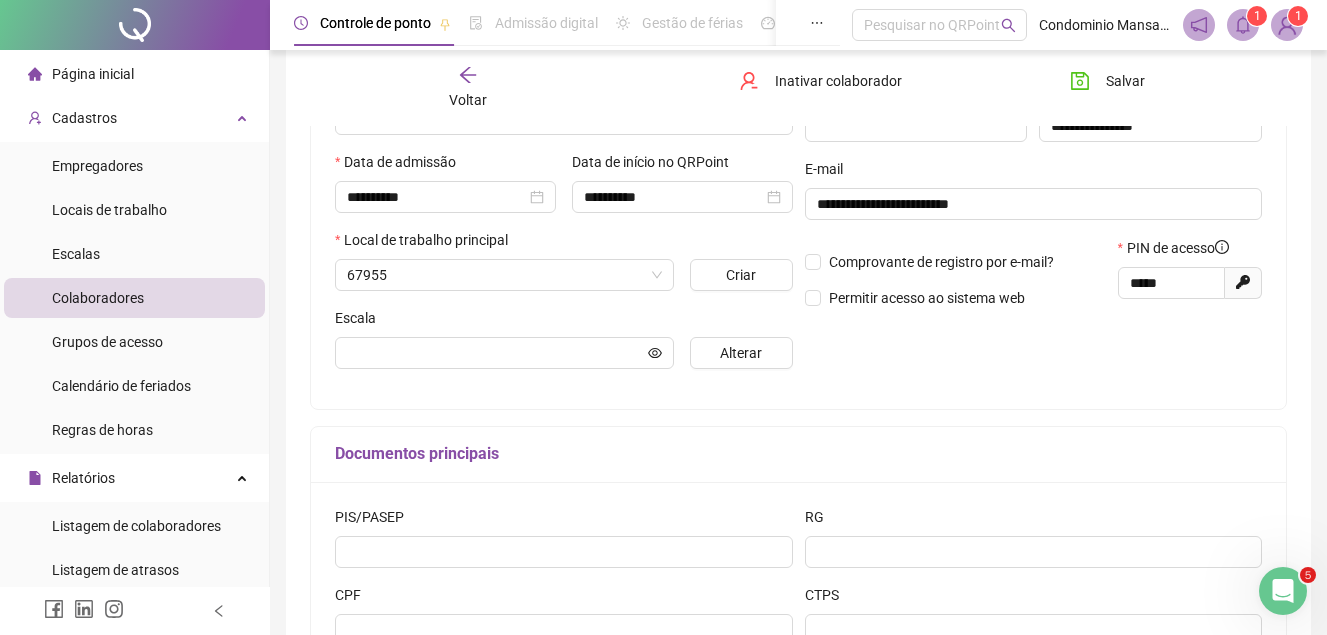 scroll, scrollTop: 342, scrollLeft: 0, axis: vertical 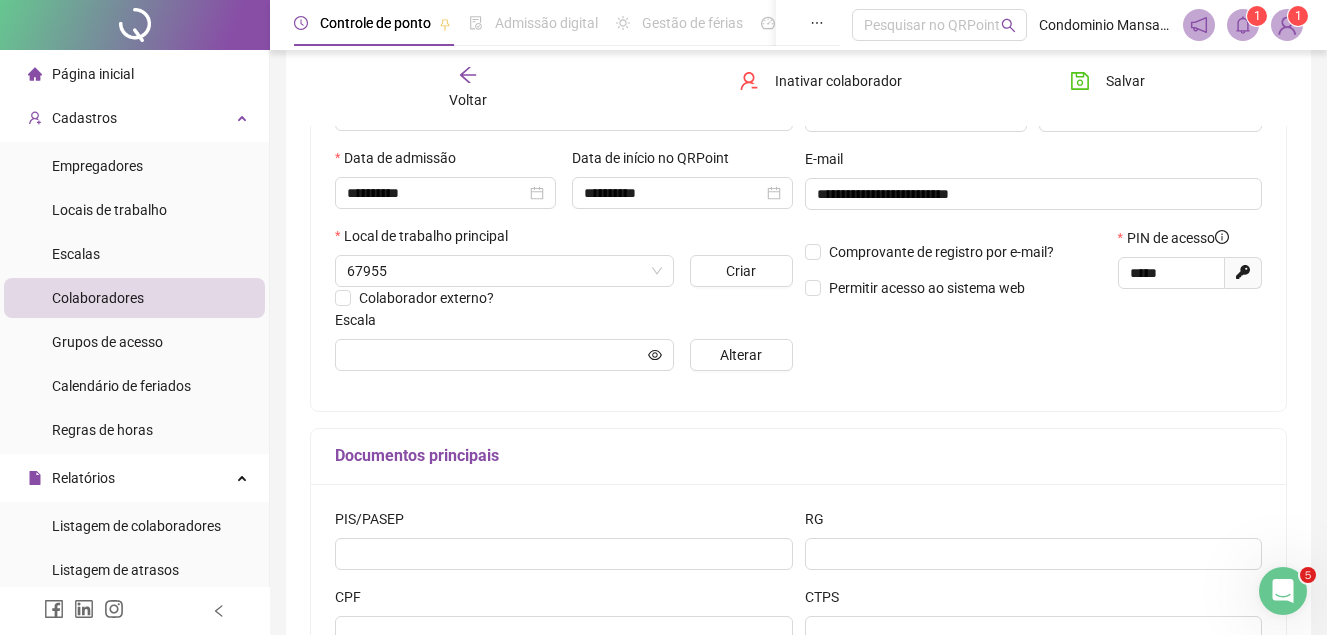type on "**********" 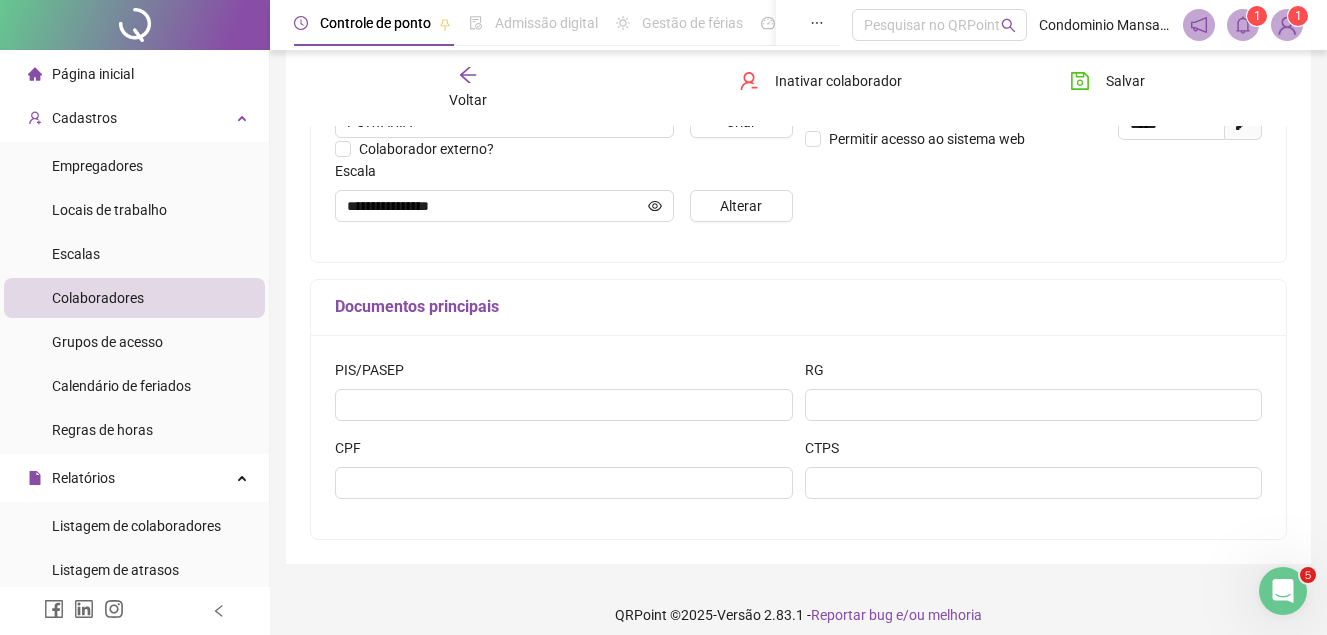 scroll, scrollTop: 506, scrollLeft: 0, axis: vertical 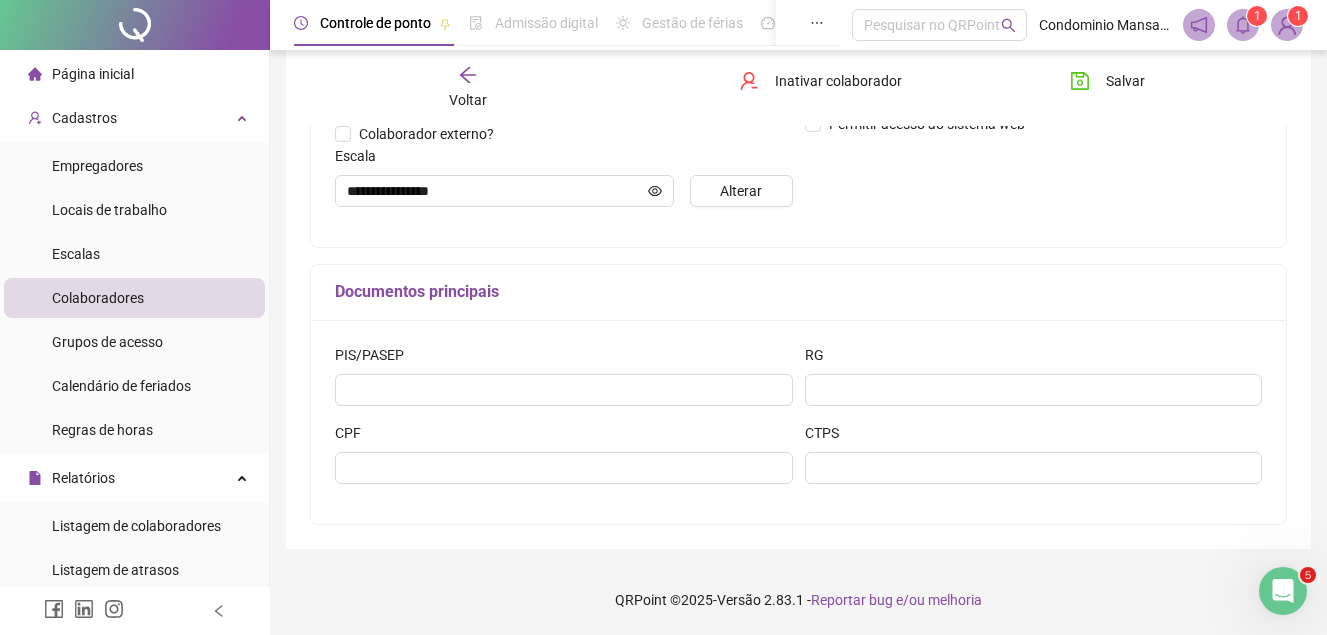 click 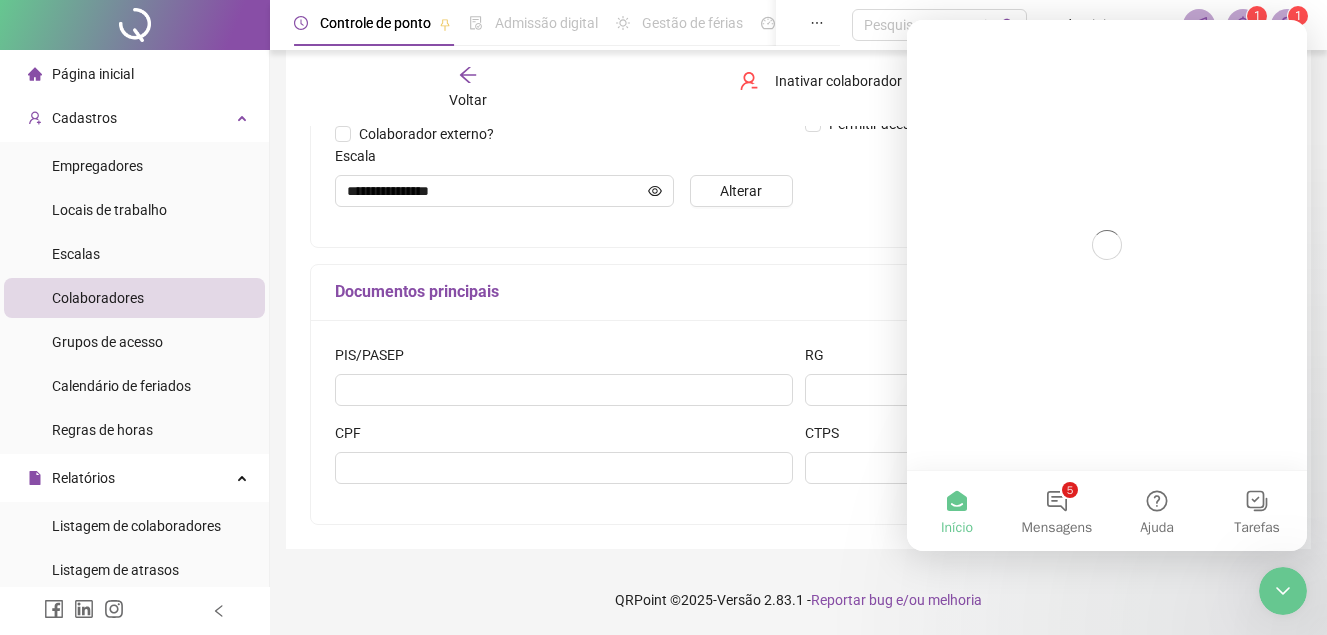 scroll, scrollTop: 0, scrollLeft: 0, axis: both 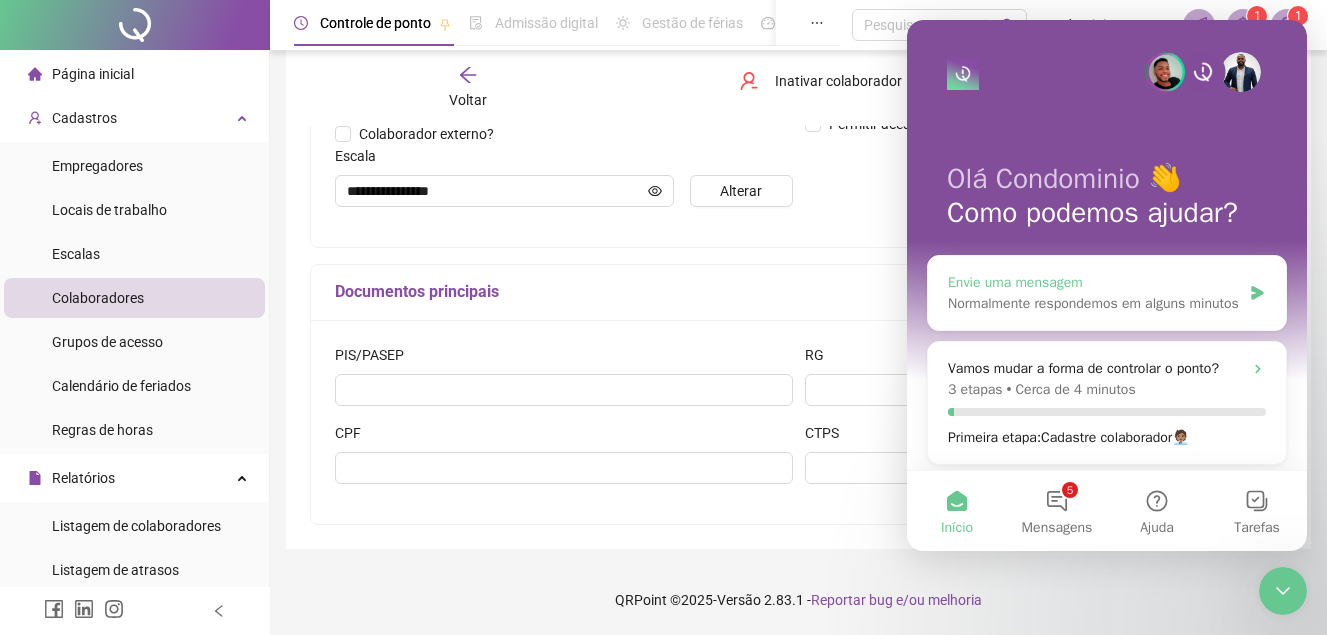 click on "Envie uma mensagem" at bounding box center [1094, 282] 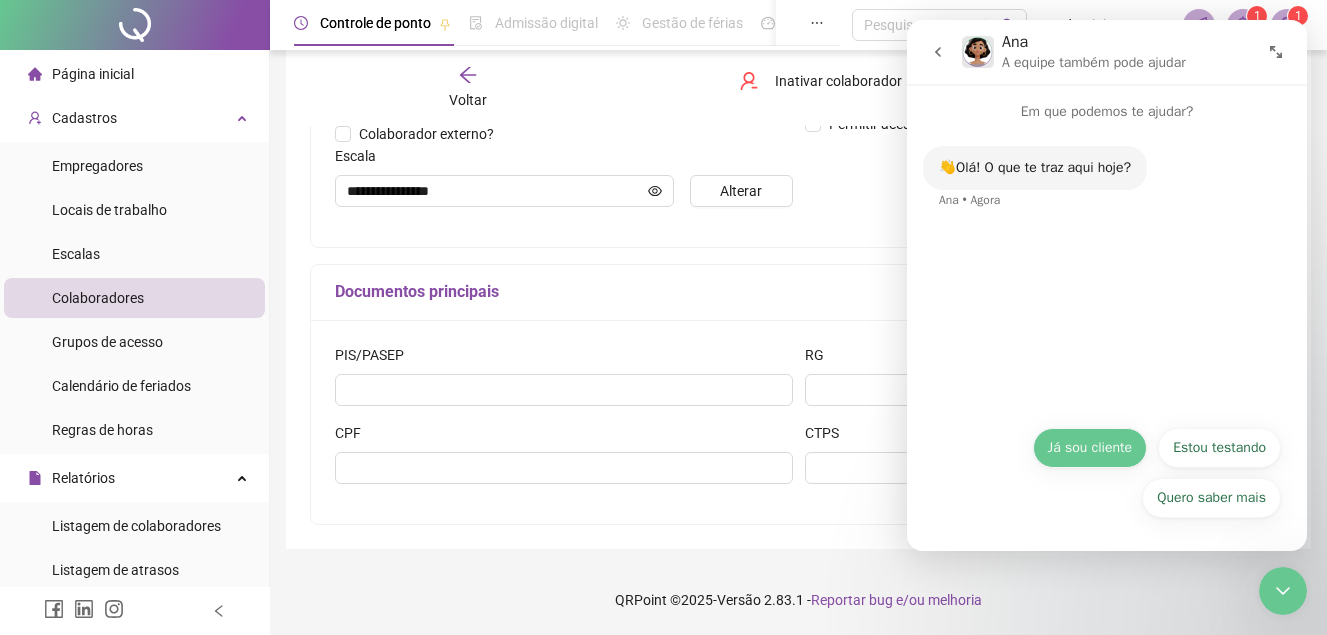 click on "Já sou cliente" at bounding box center (1090, 448) 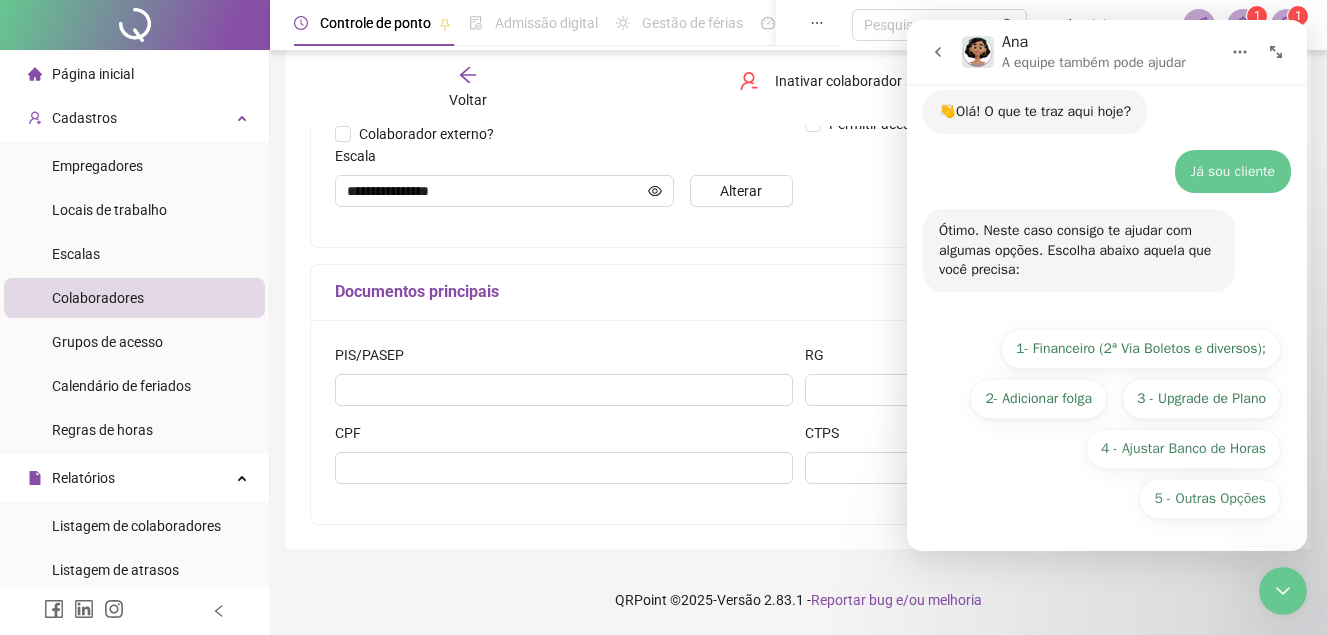 scroll, scrollTop: 57, scrollLeft: 0, axis: vertical 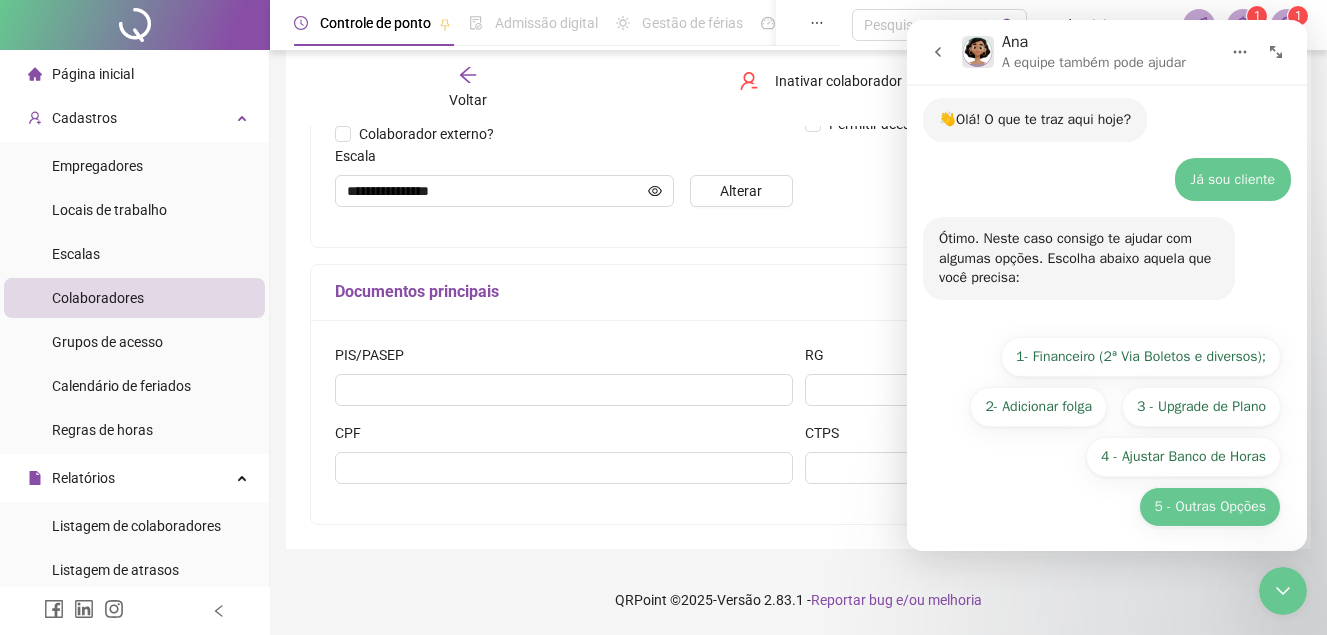 click on "5 - Outras Opções" at bounding box center [1210, 507] 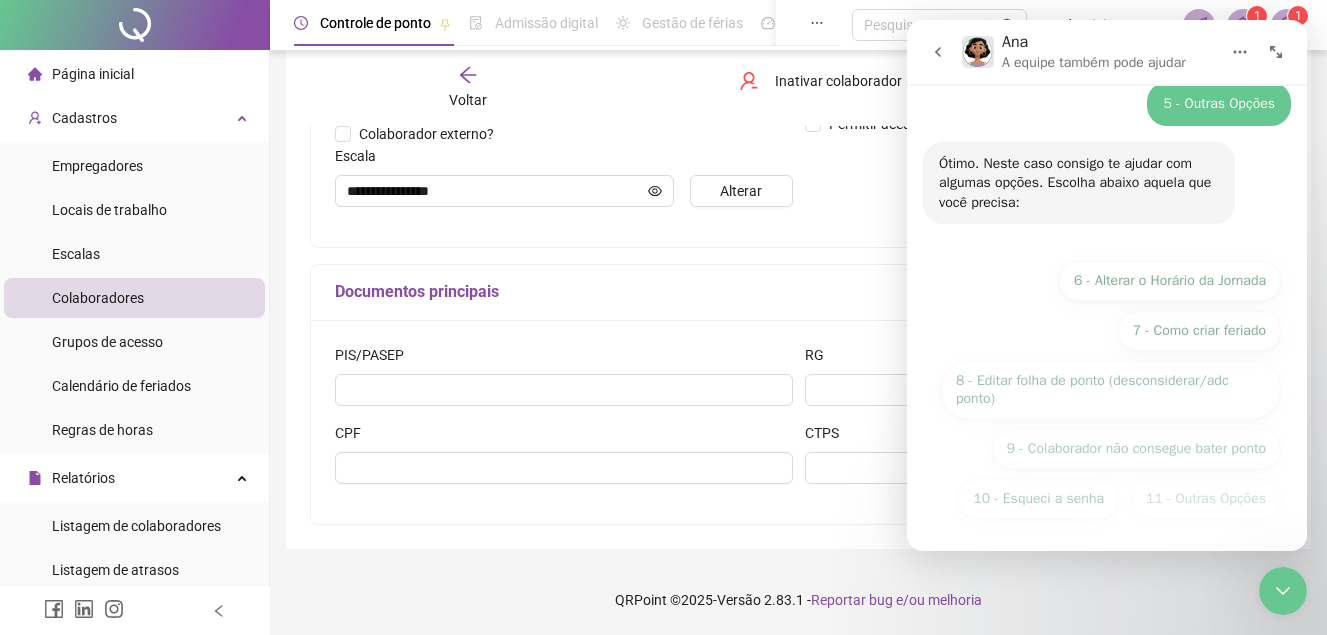 scroll, scrollTop: 283, scrollLeft: 0, axis: vertical 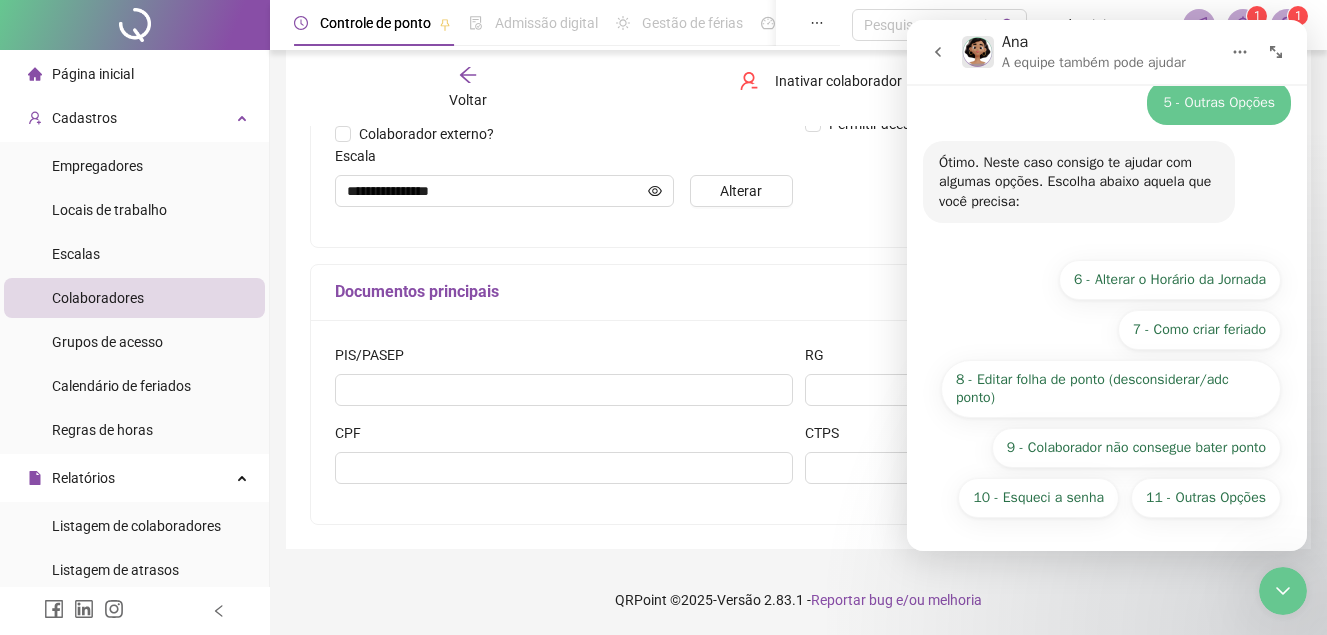 click 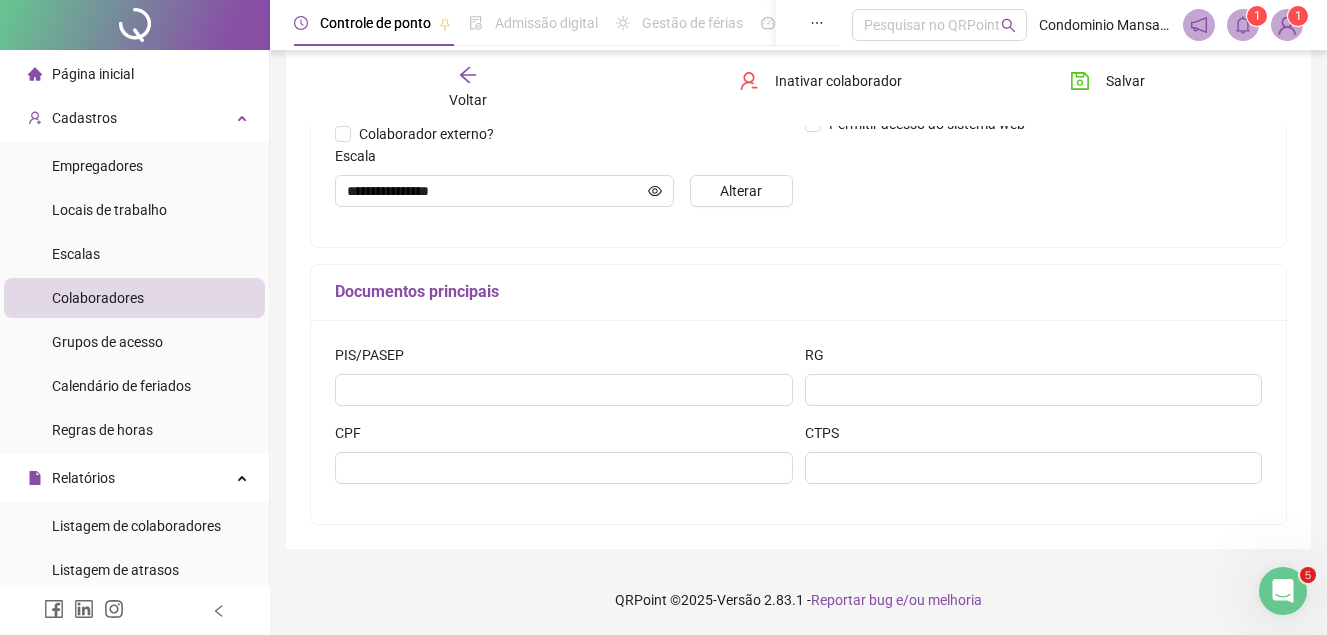 scroll, scrollTop: 0, scrollLeft: 0, axis: both 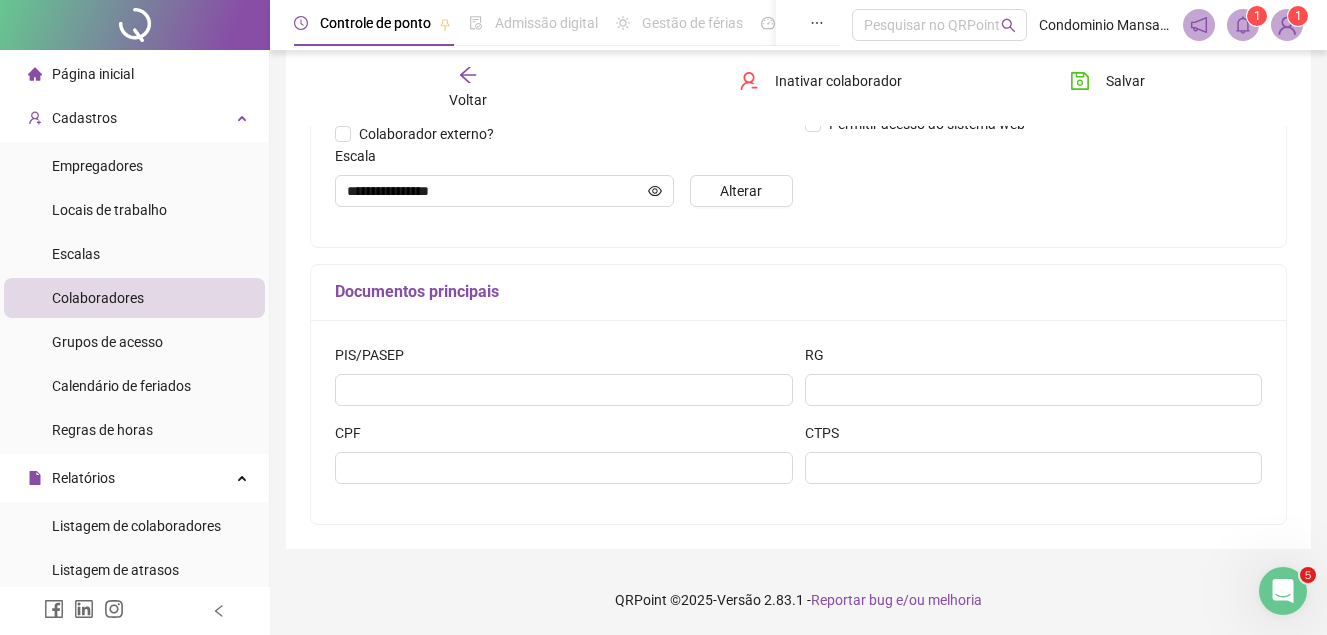 click 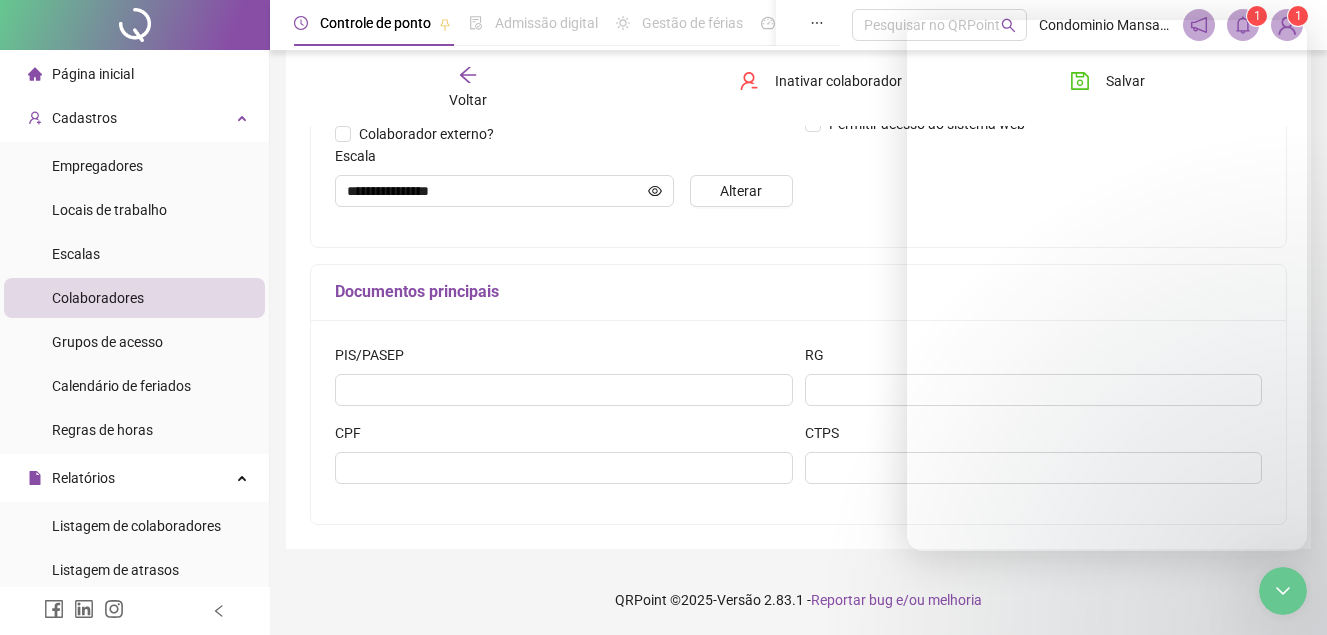 scroll, scrollTop: 283, scrollLeft: 0, axis: vertical 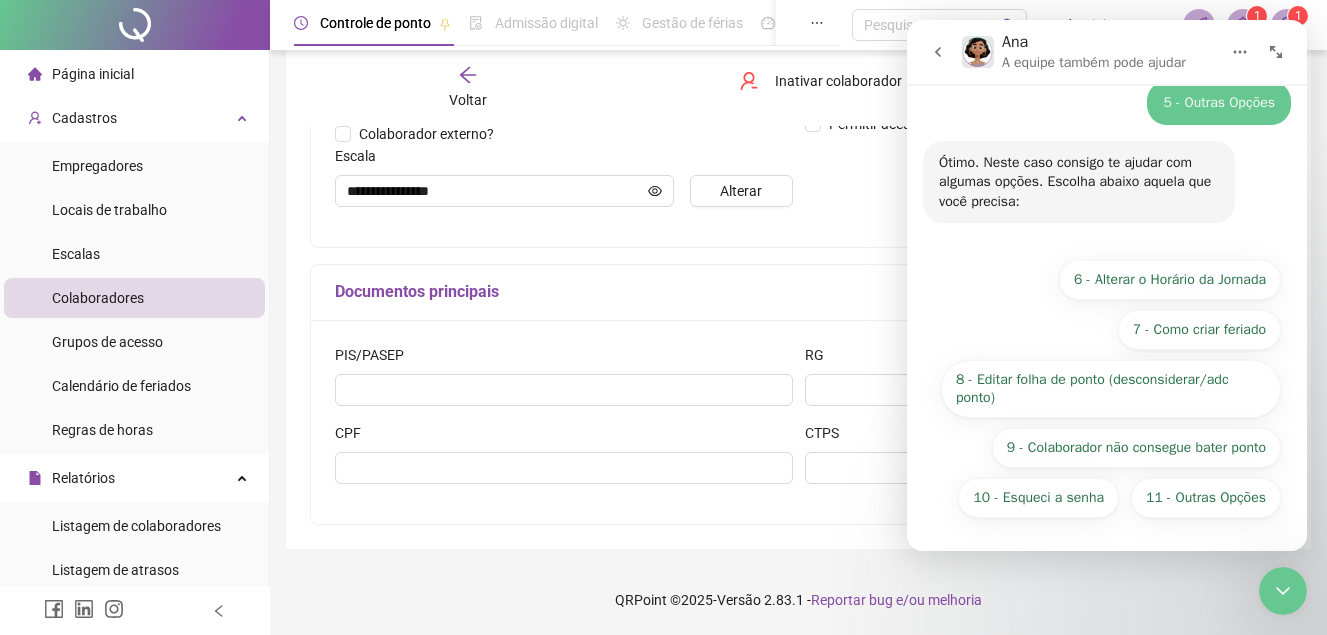 click 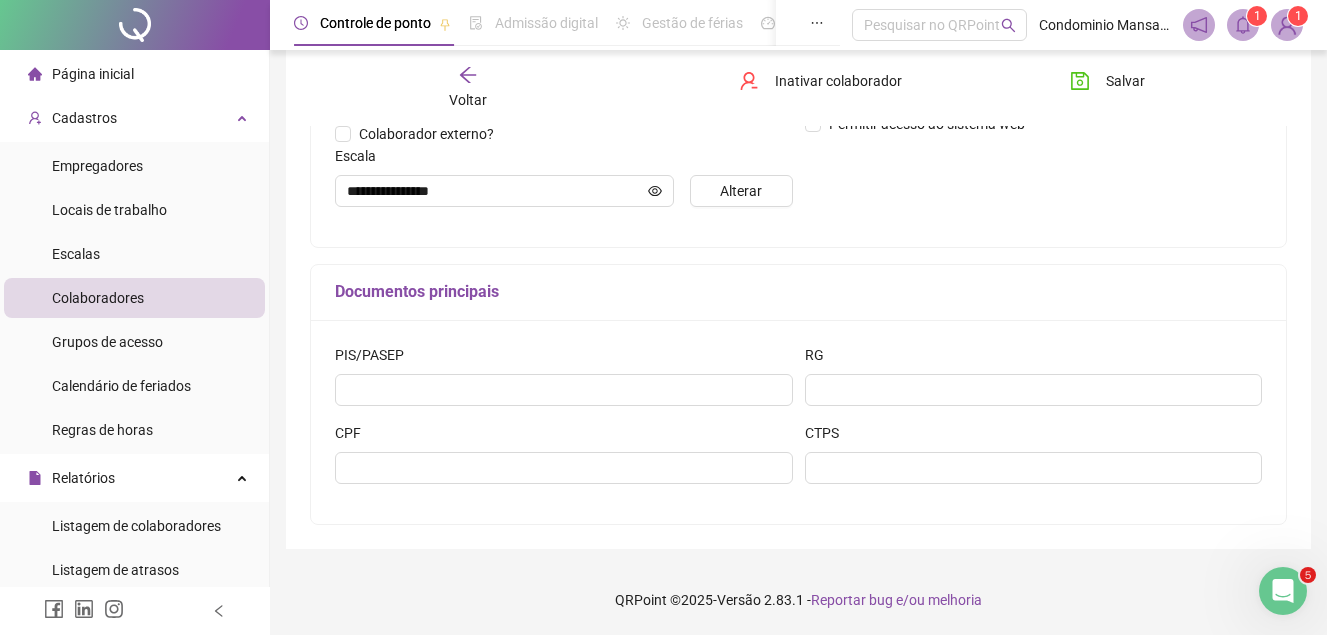 click 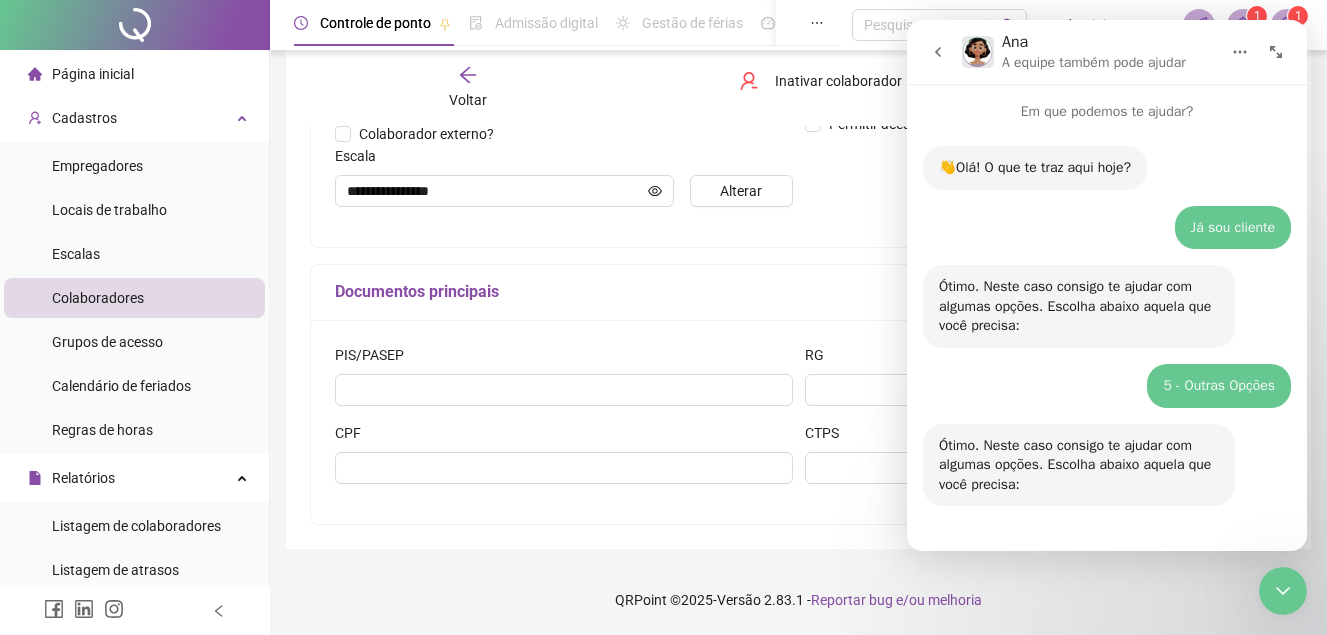 scroll, scrollTop: 283, scrollLeft: 0, axis: vertical 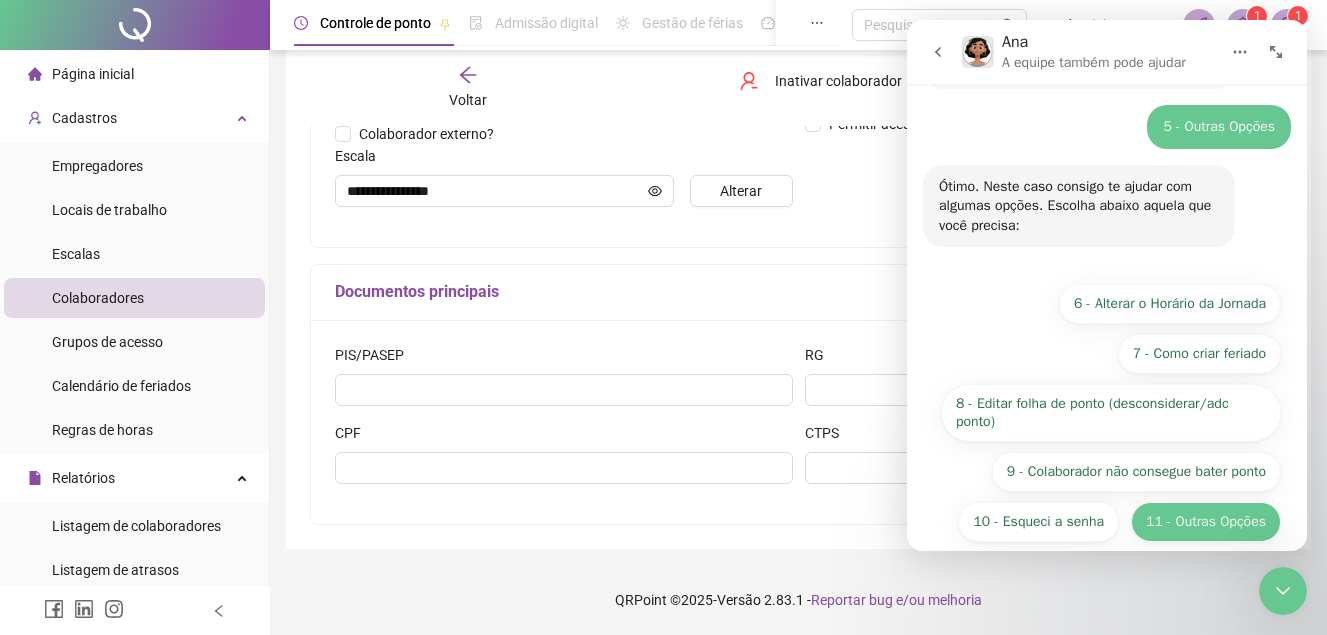 click on "11 - Outras Opções" at bounding box center [1206, 522] 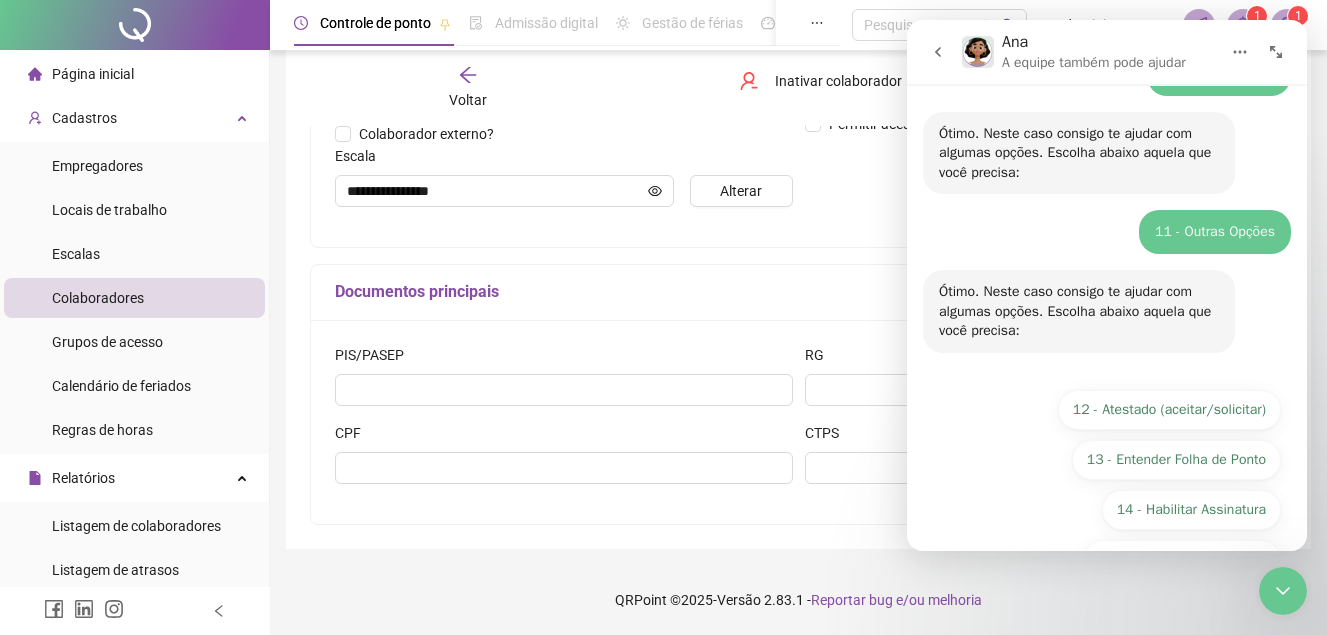 scroll, scrollTop: 424, scrollLeft: 0, axis: vertical 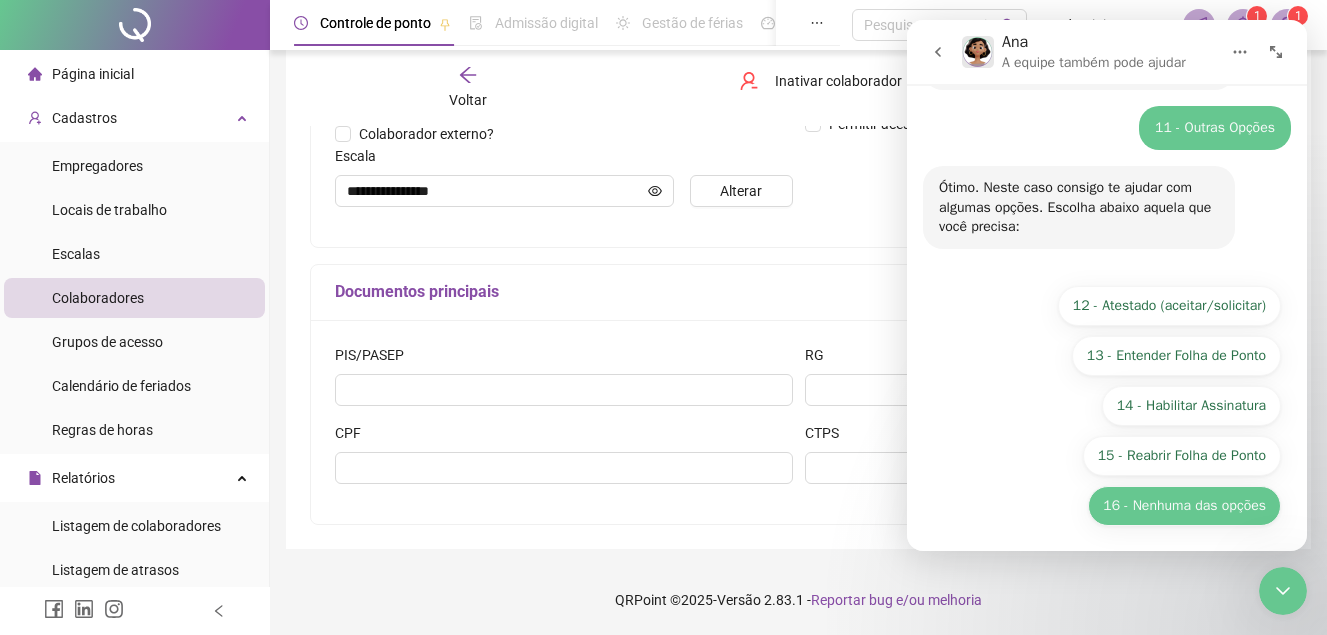 click on "16 - Nenhuma das opções" at bounding box center [1184, 506] 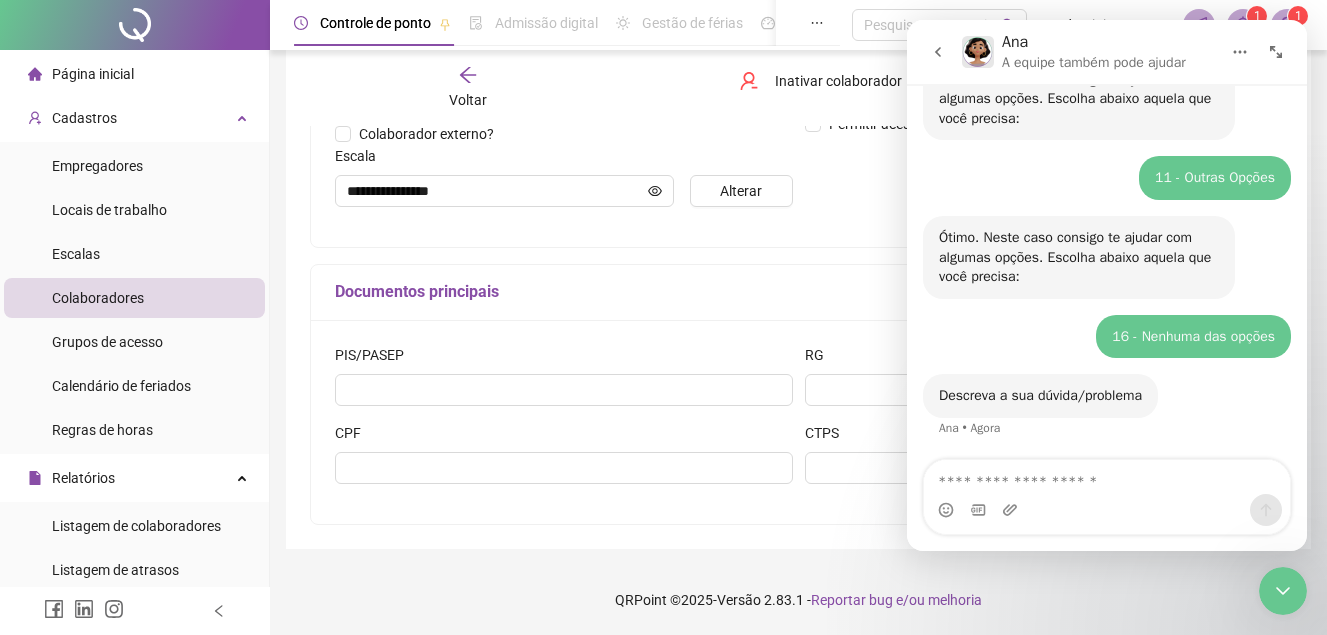 scroll, scrollTop: 456, scrollLeft: 0, axis: vertical 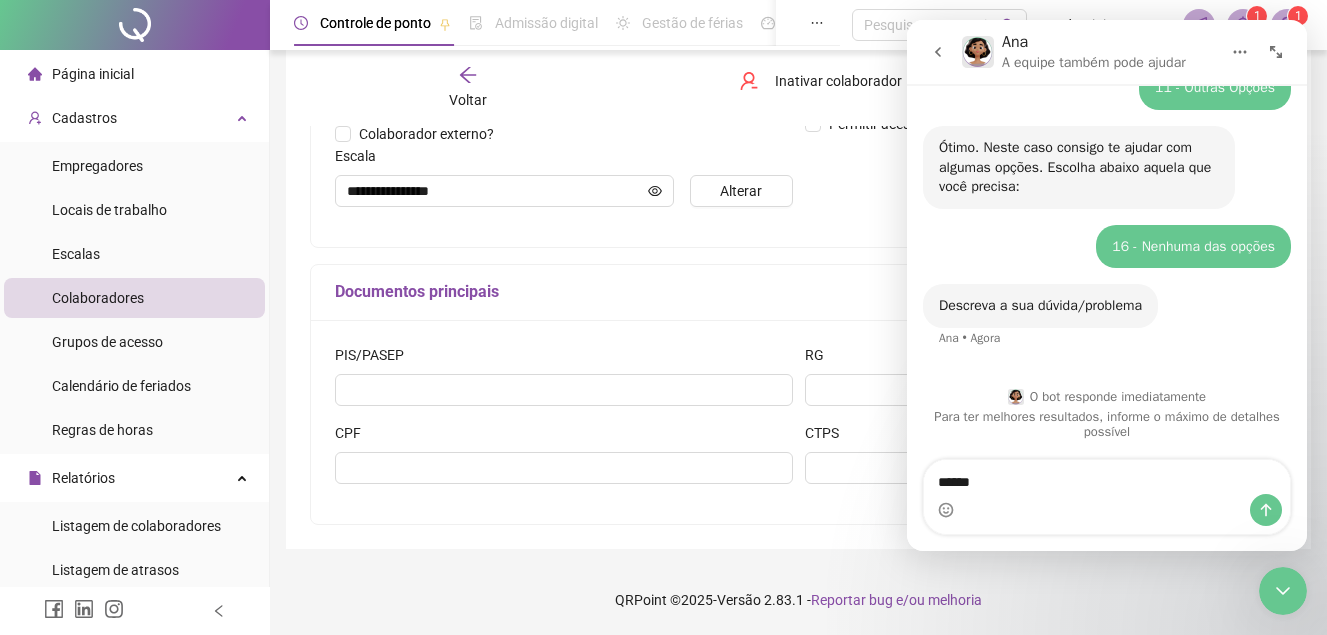 type on "*******" 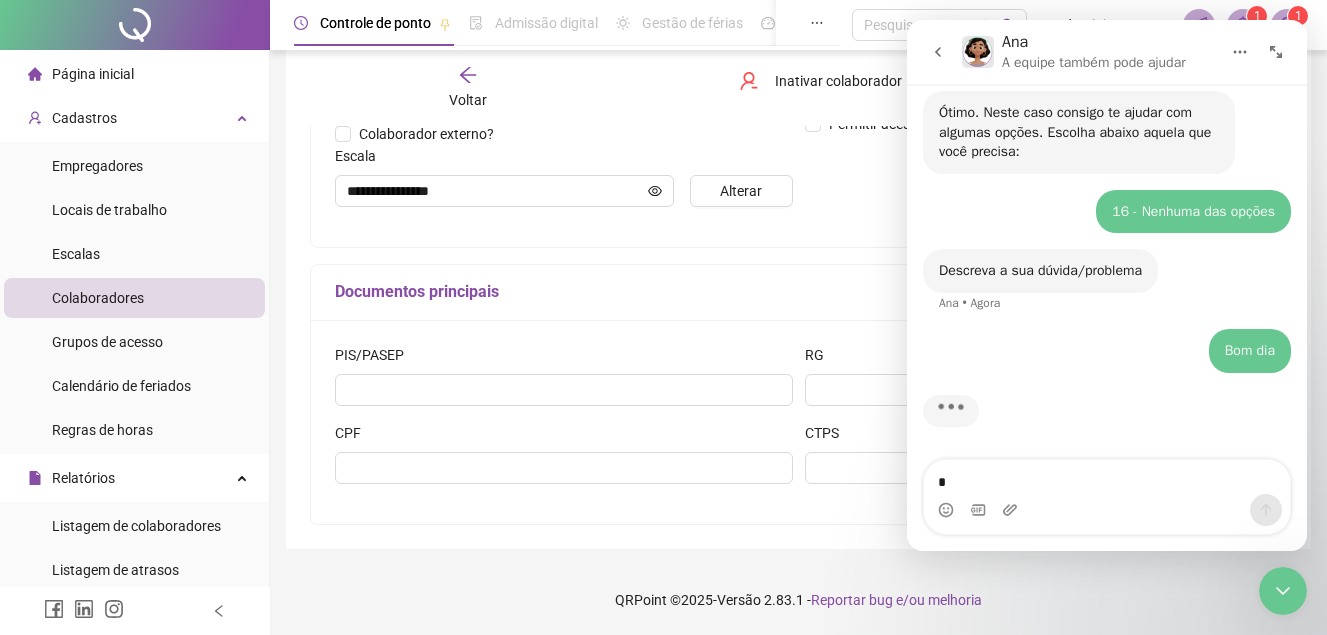 scroll, scrollTop: 491, scrollLeft: 0, axis: vertical 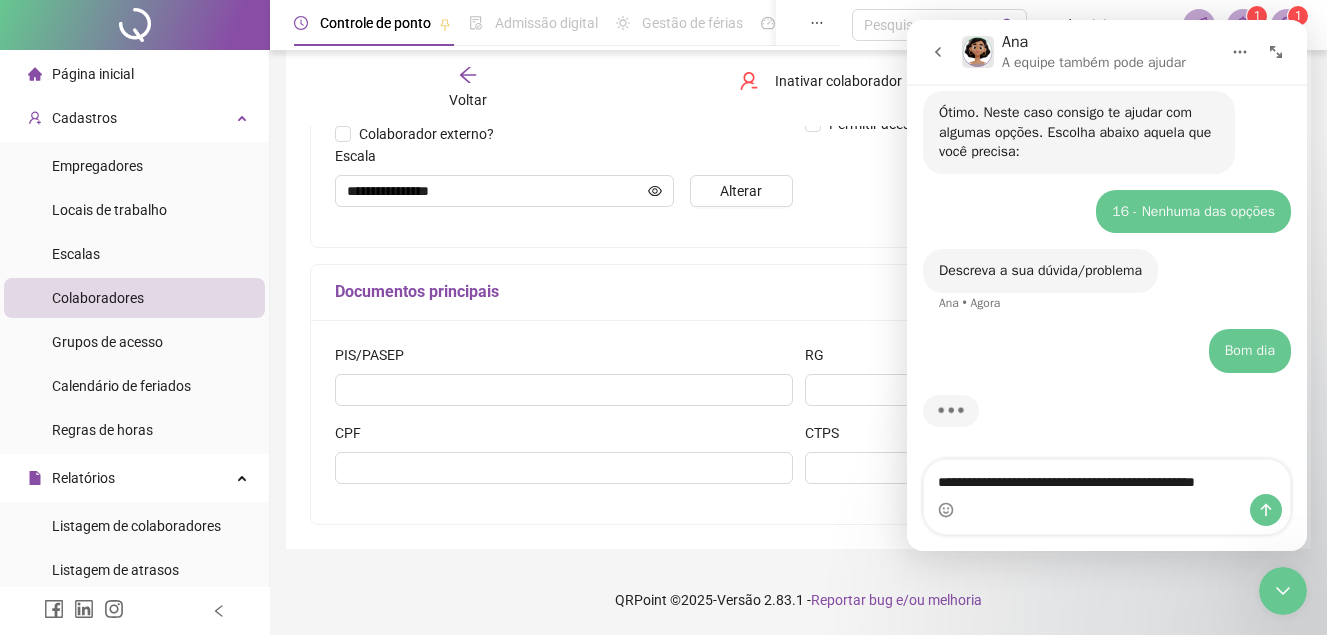 type on "**********" 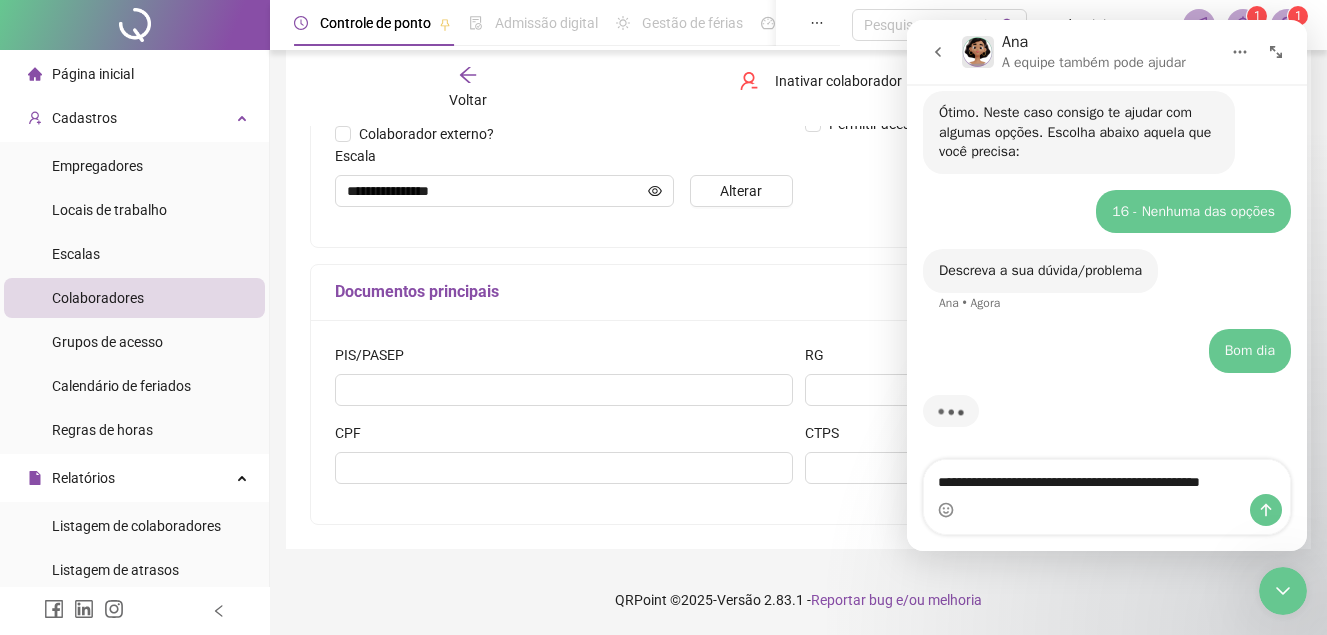 type 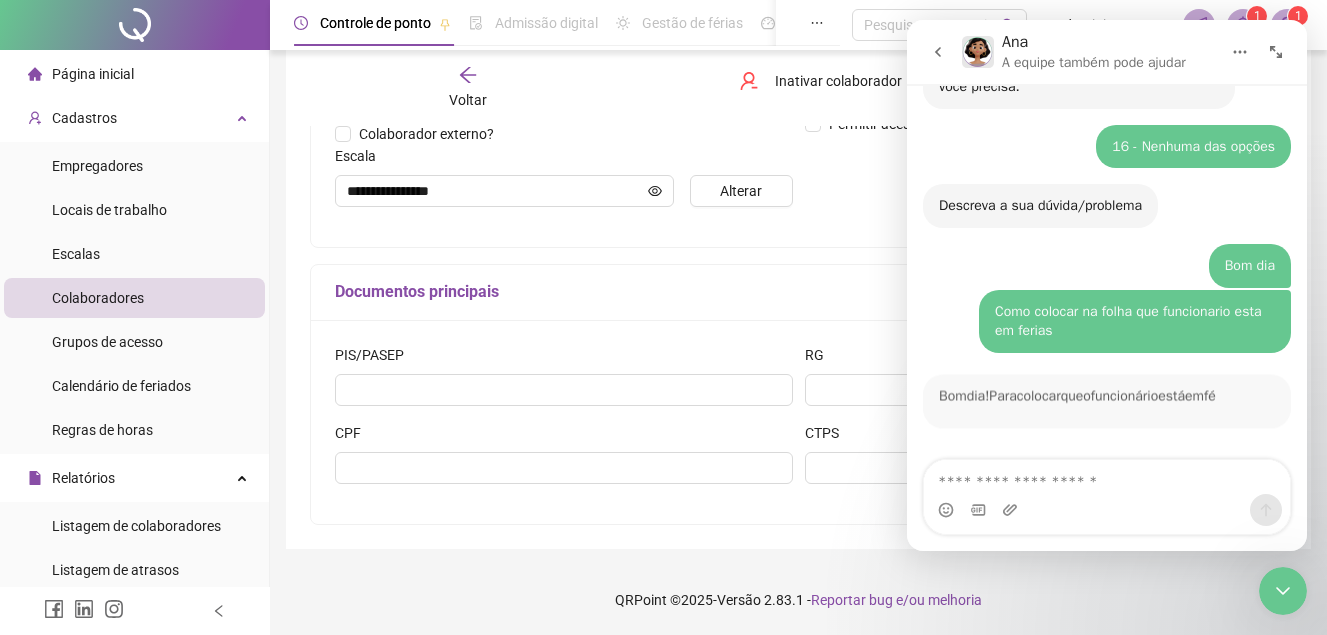 scroll, scrollTop: 558, scrollLeft: 0, axis: vertical 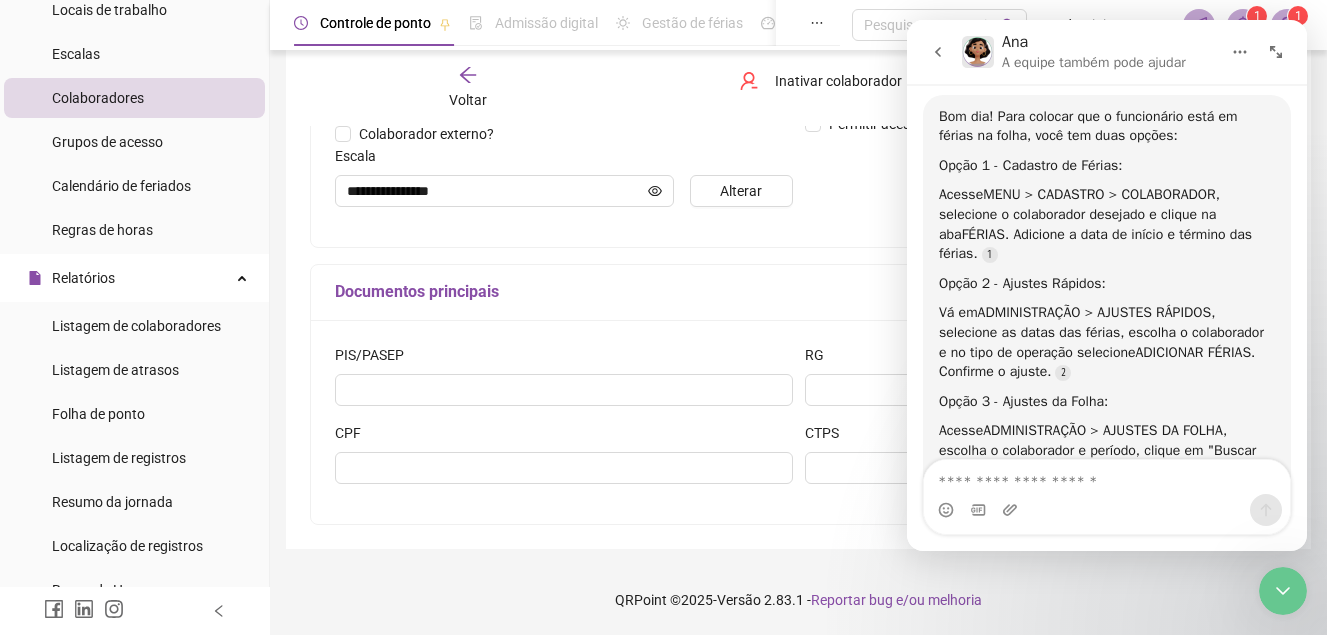 click on "Colaboradores" at bounding box center [98, 98] 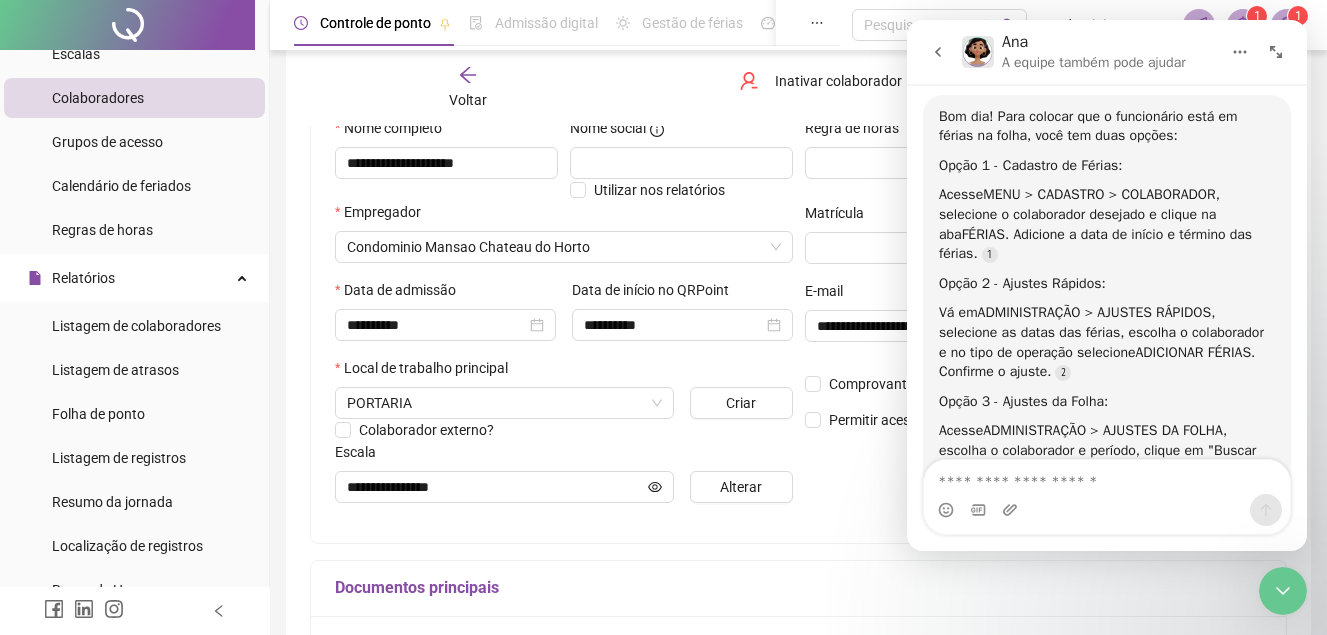 scroll, scrollTop: 206, scrollLeft: 0, axis: vertical 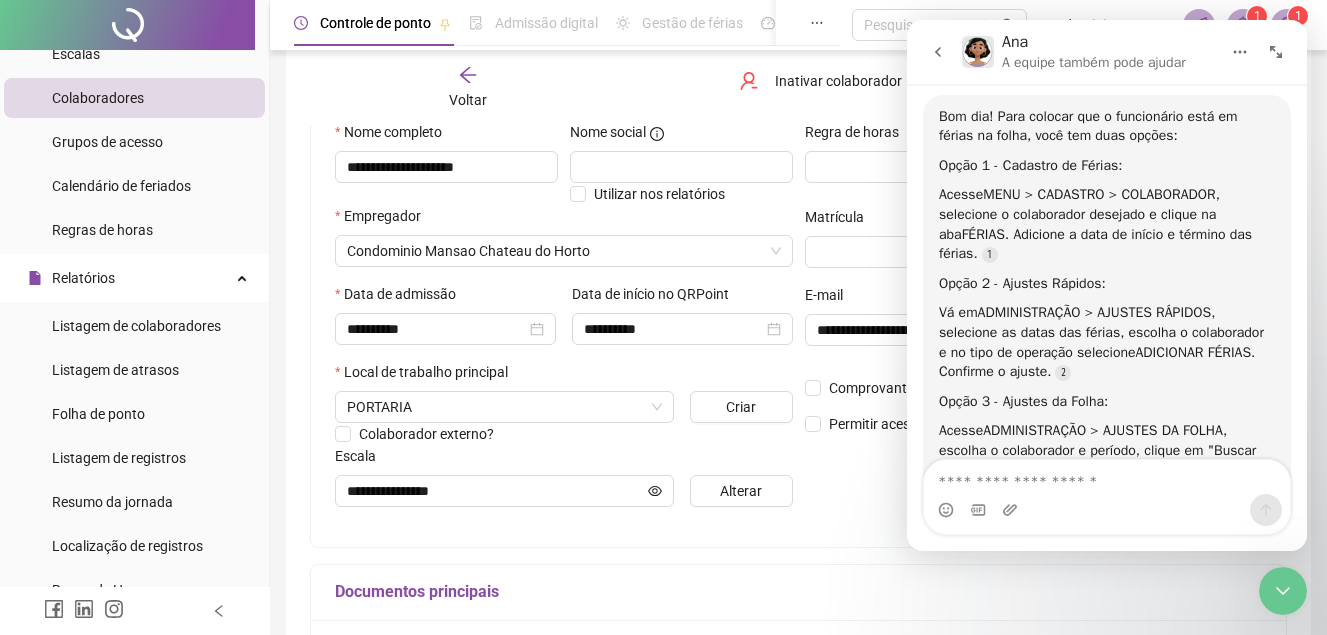 click 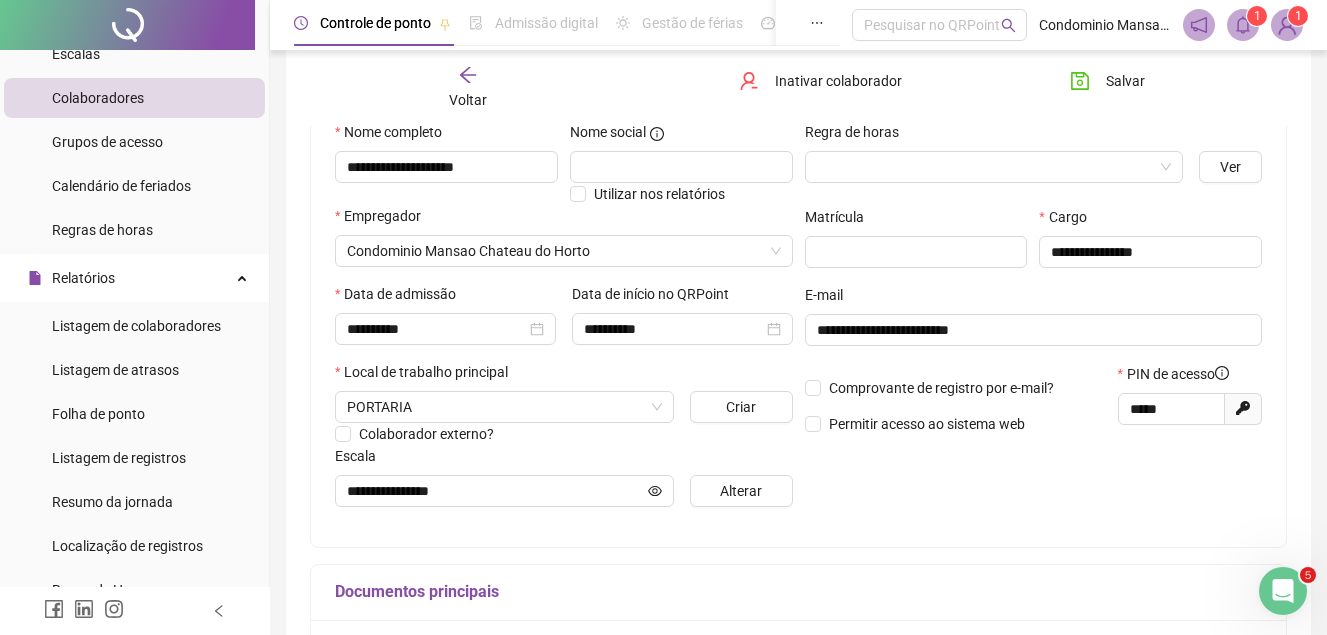 scroll, scrollTop: 6, scrollLeft: 0, axis: vertical 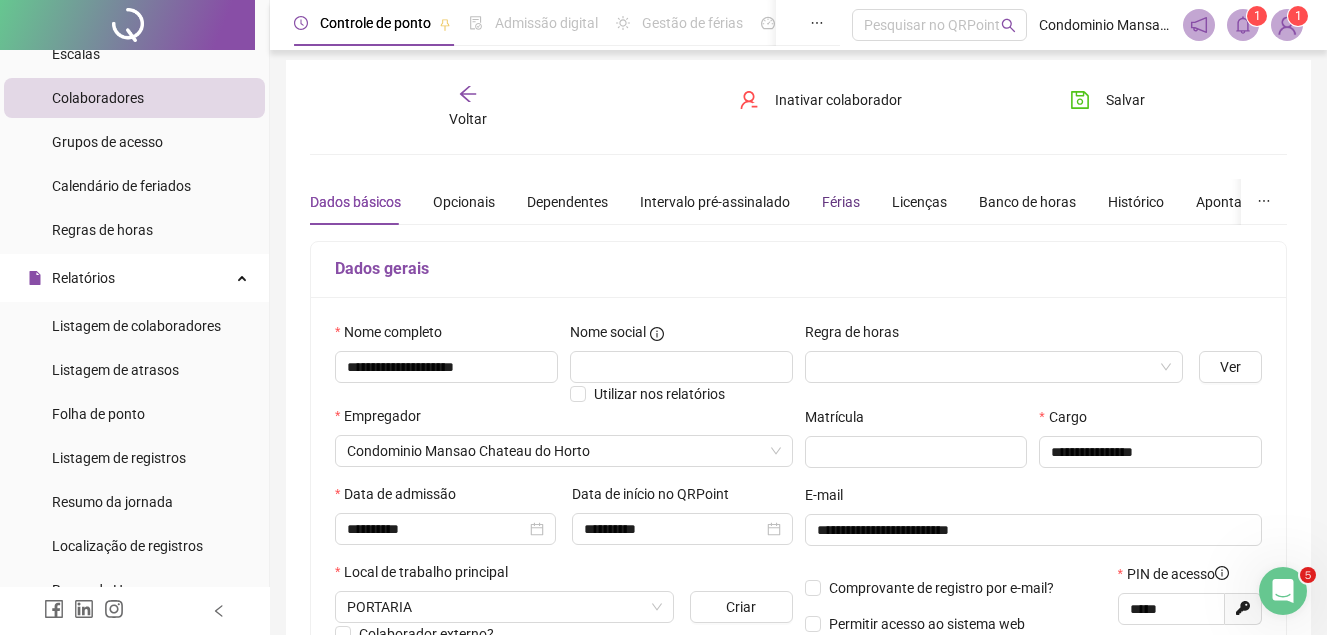 click on "Férias" at bounding box center [841, 202] 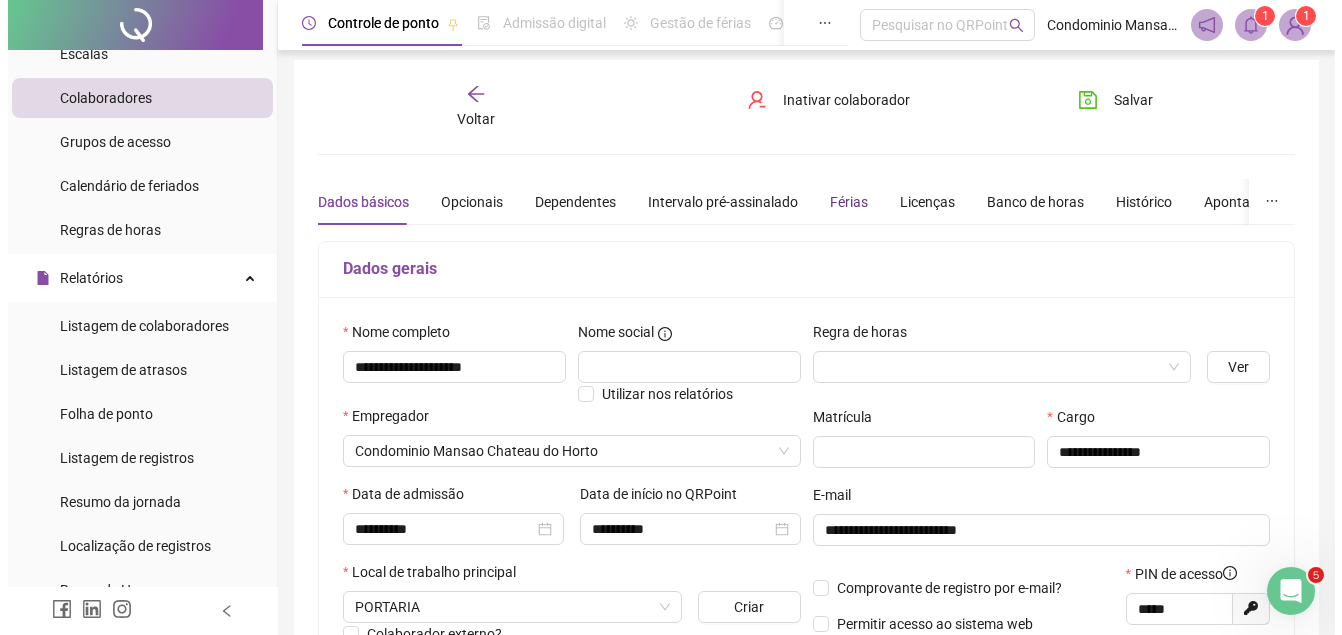 scroll, scrollTop: 0, scrollLeft: 0, axis: both 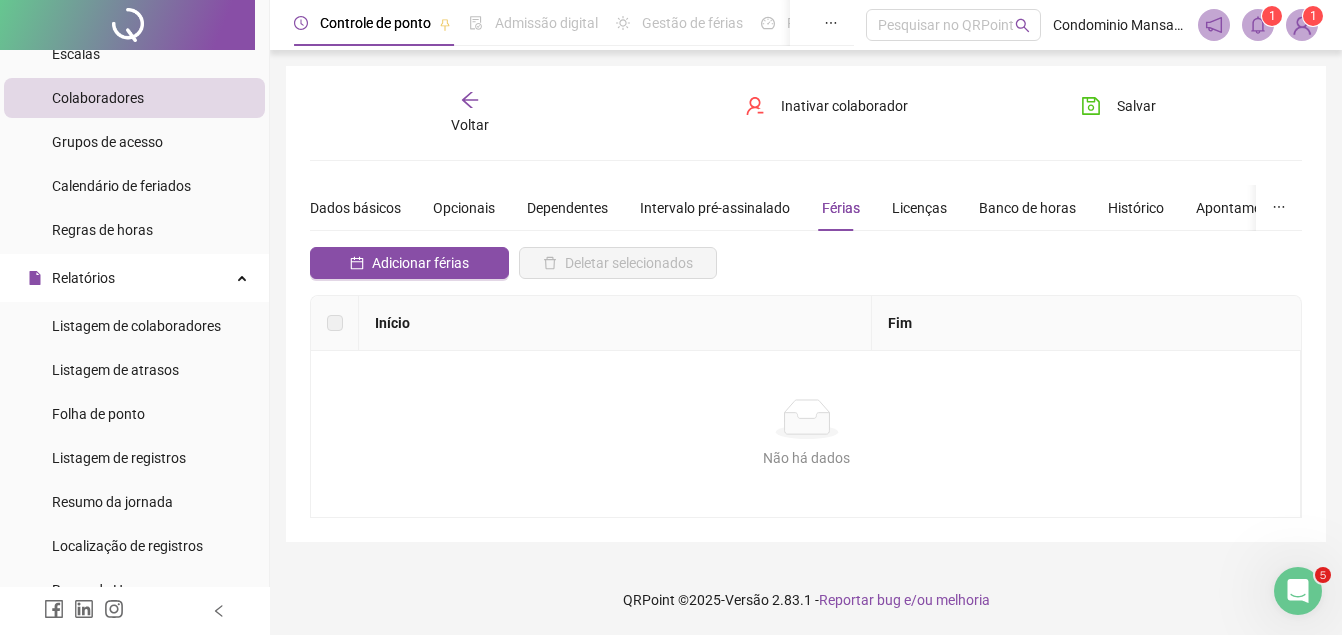click at bounding box center (335, 323) 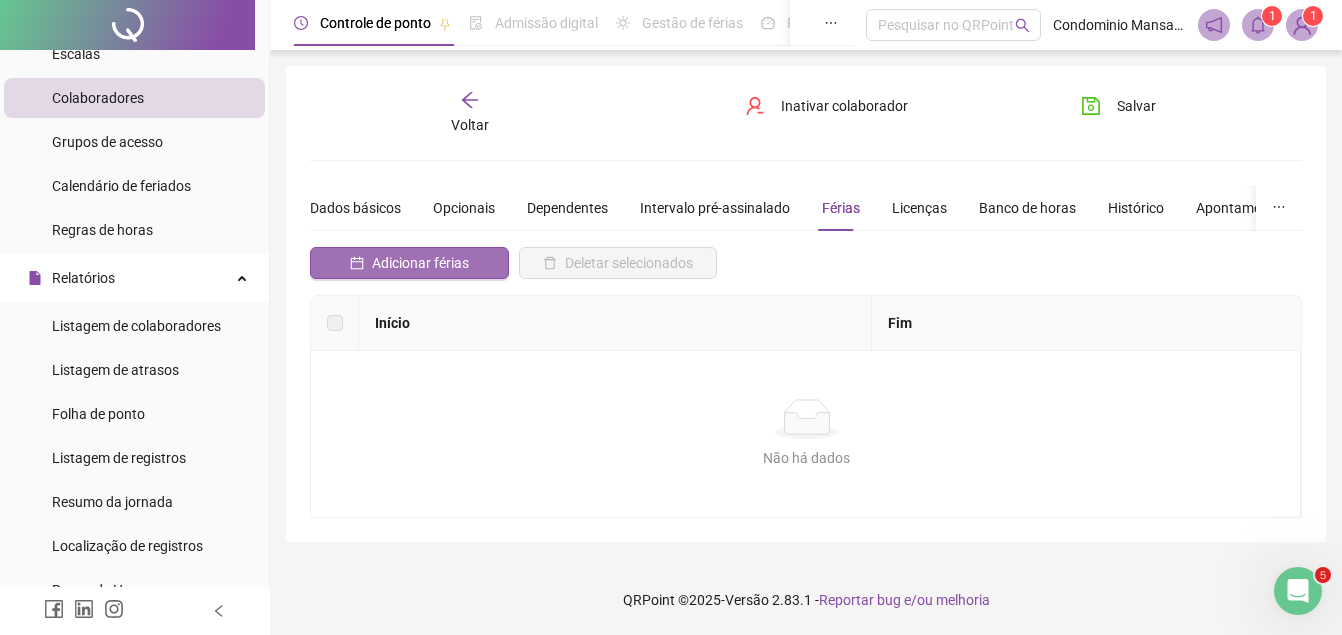 click on "Adicionar férias" at bounding box center (420, 263) 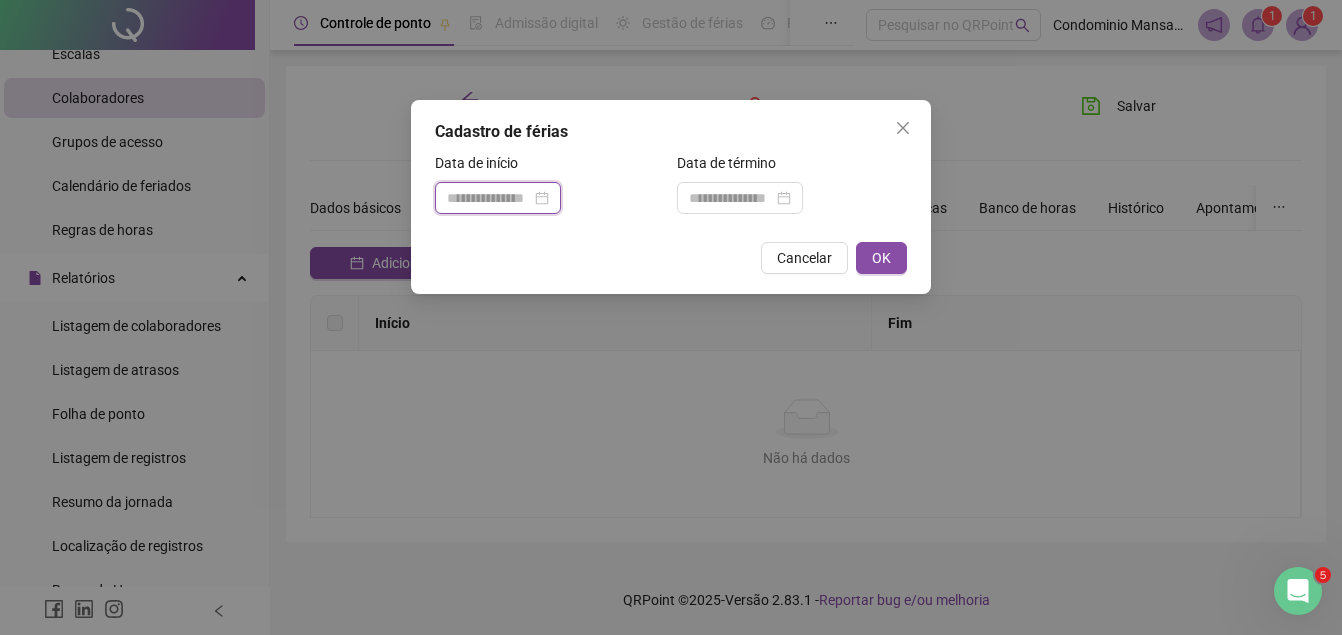 click at bounding box center (489, 198) 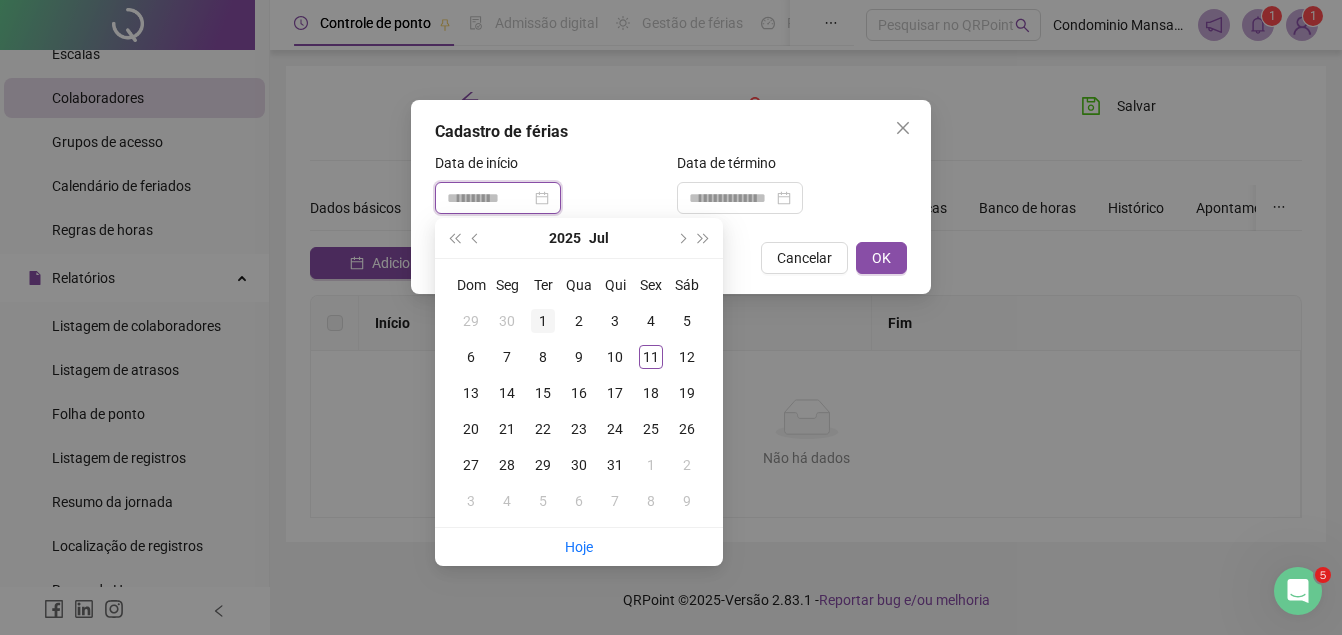 type on "**********" 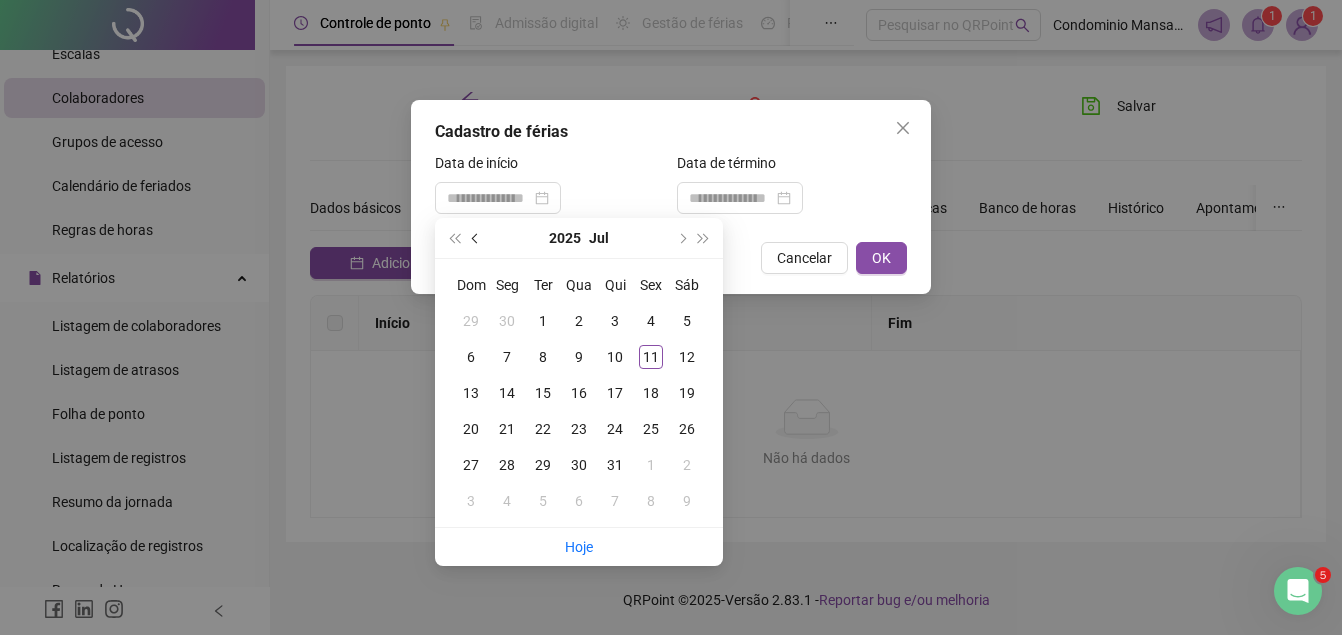 click at bounding box center [476, 238] 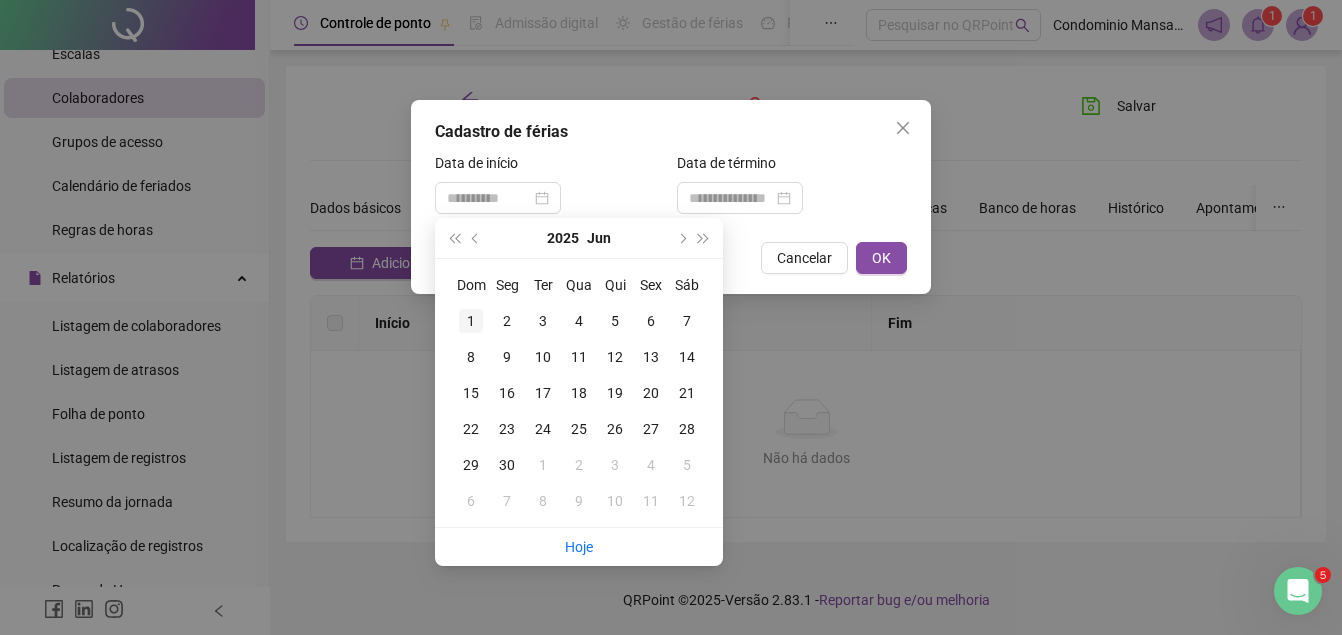 type on "**********" 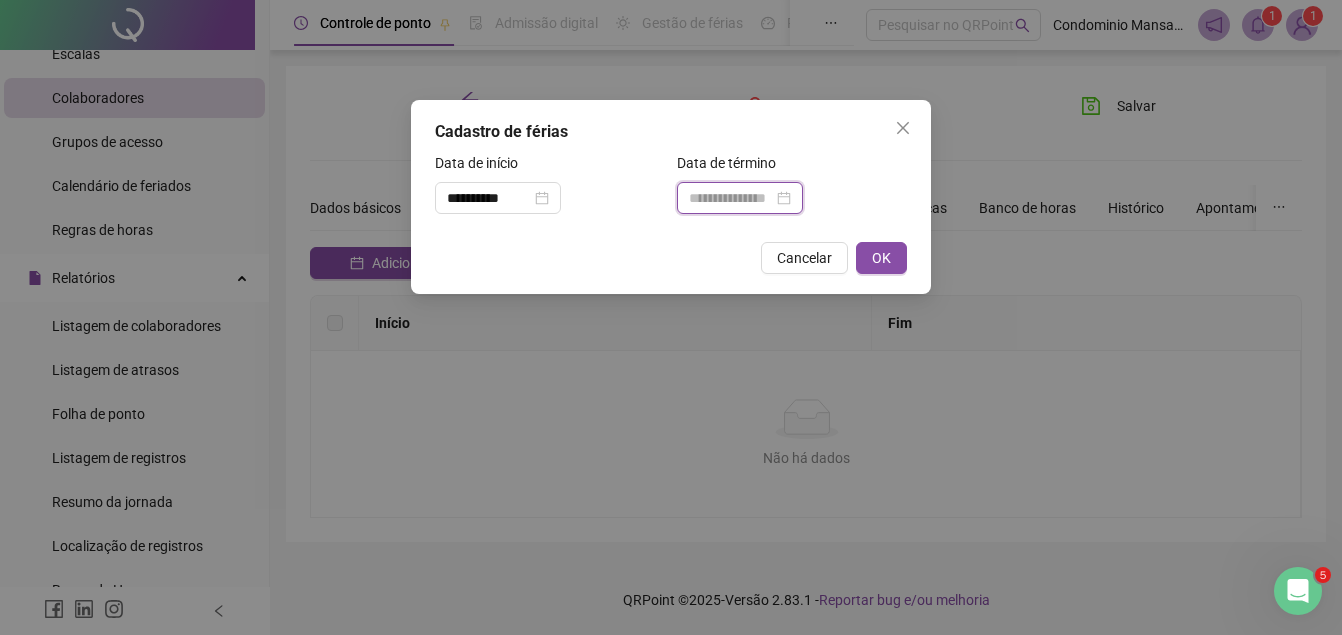 click at bounding box center (731, 198) 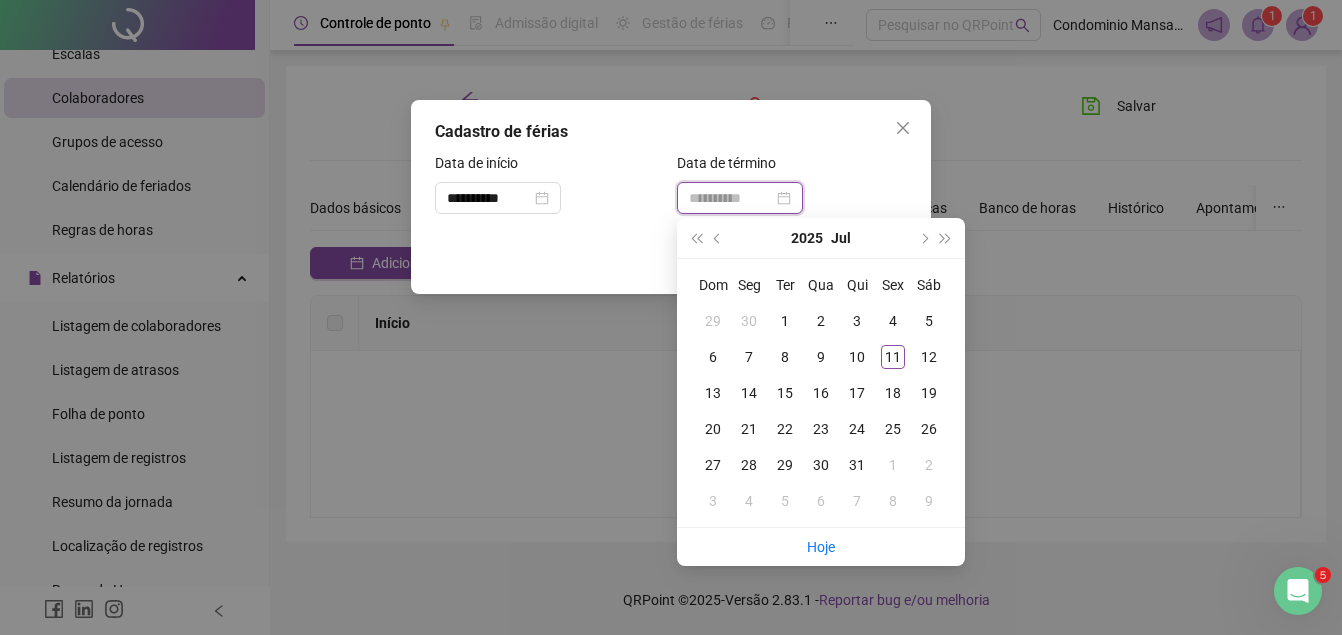 type on "**********" 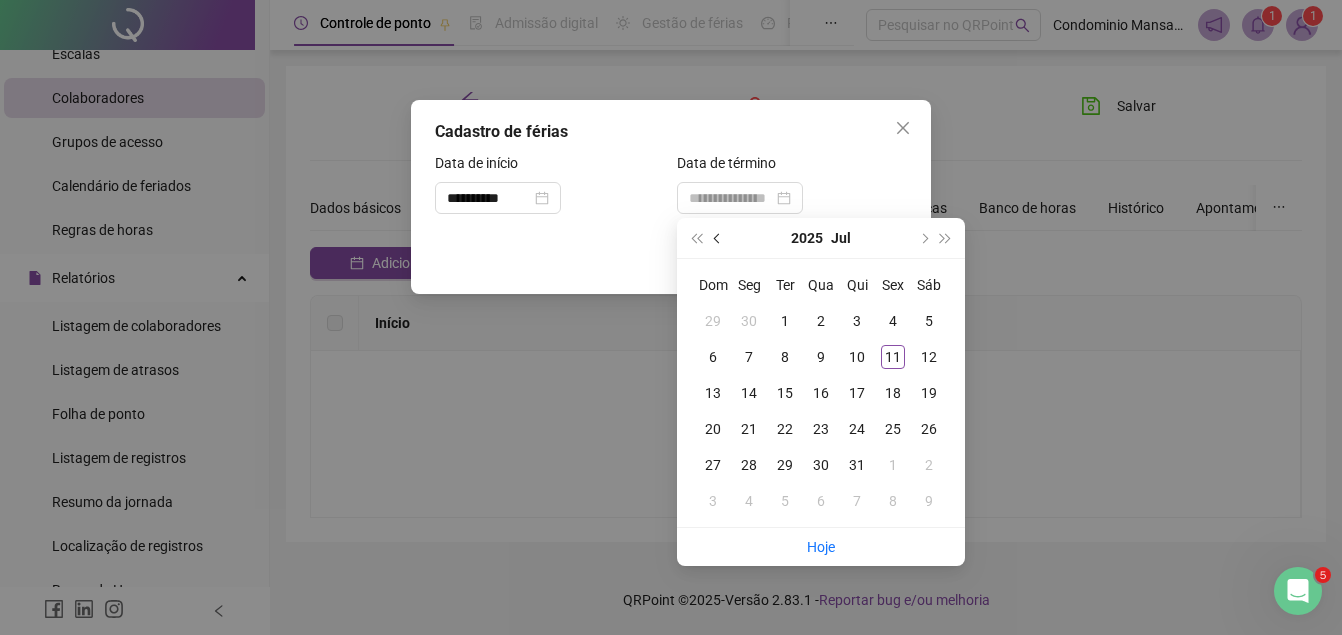 click at bounding box center [718, 238] 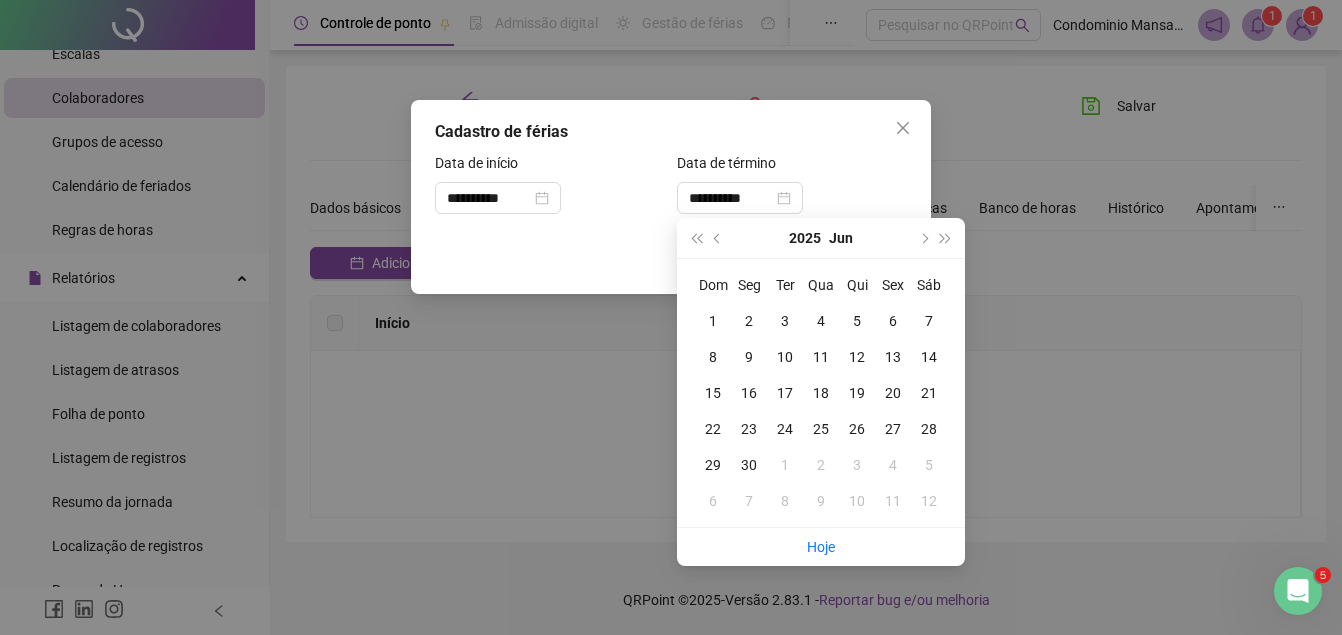 type on "**********" 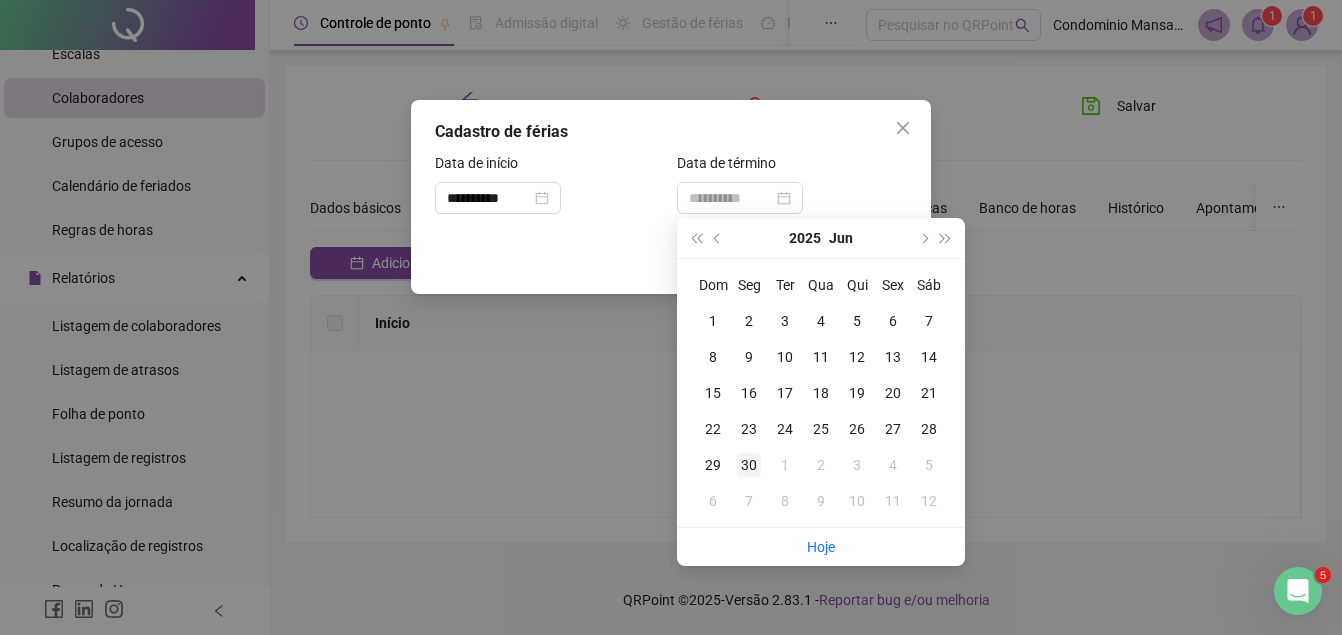 type on "**********" 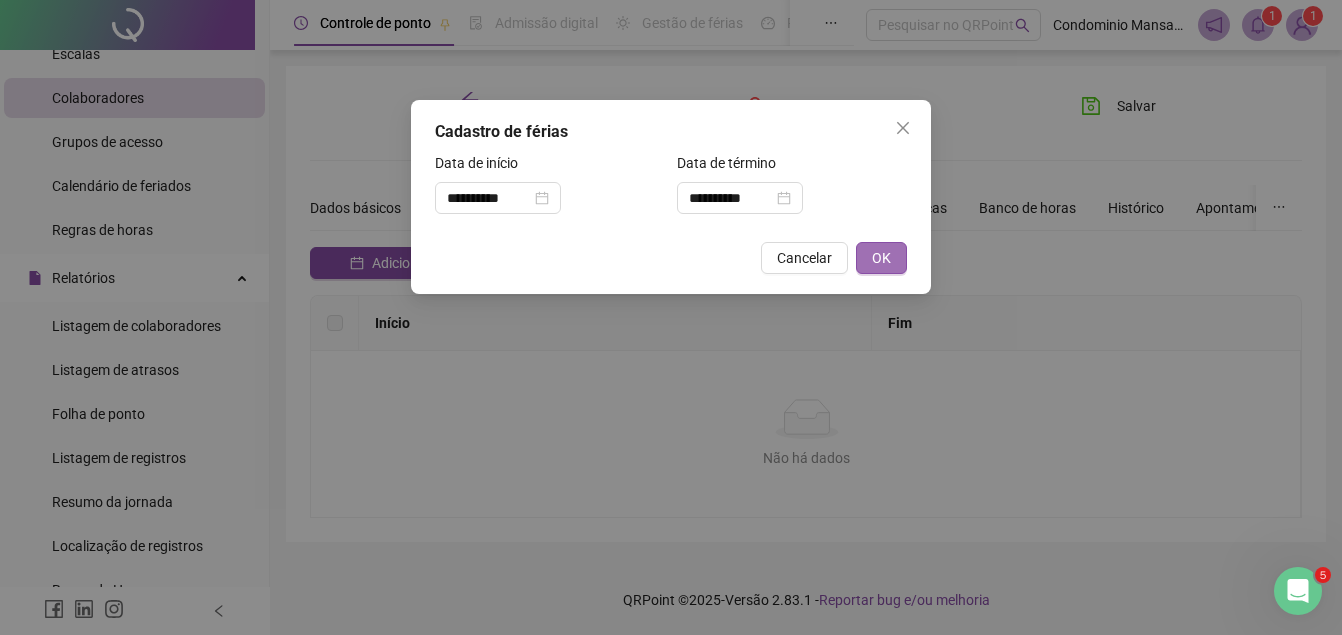 click on "OK" at bounding box center (881, 258) 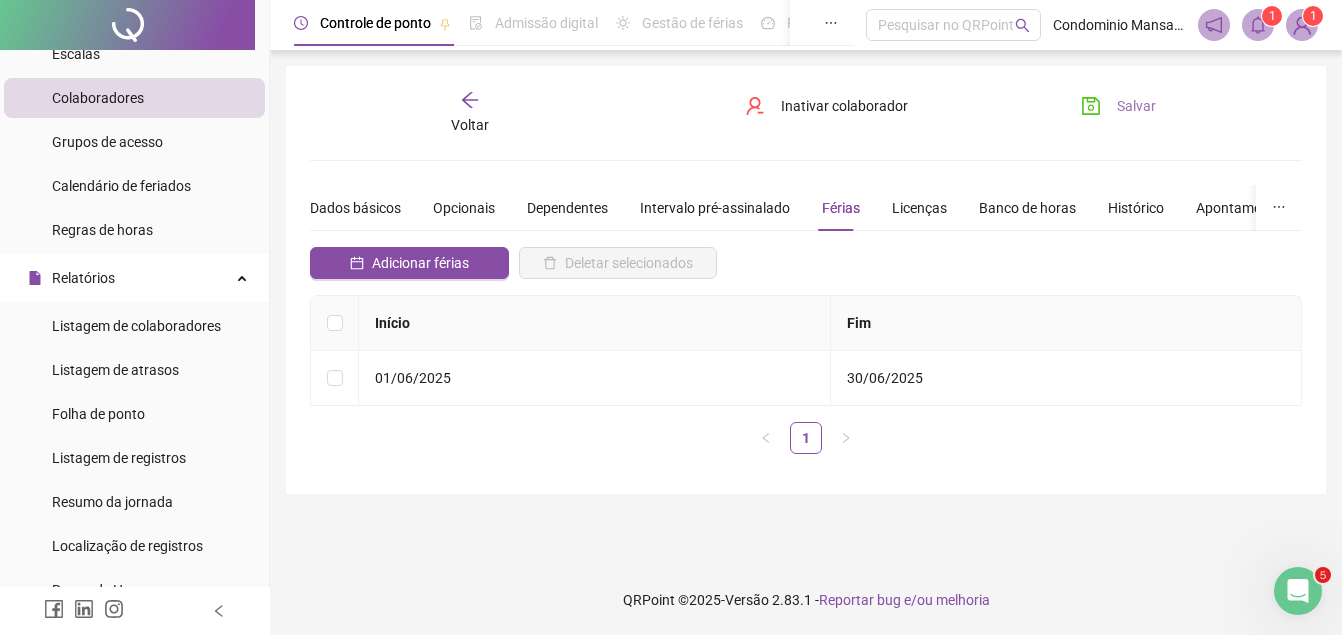 click on "Salvar" at bounding box center (1136, 106) 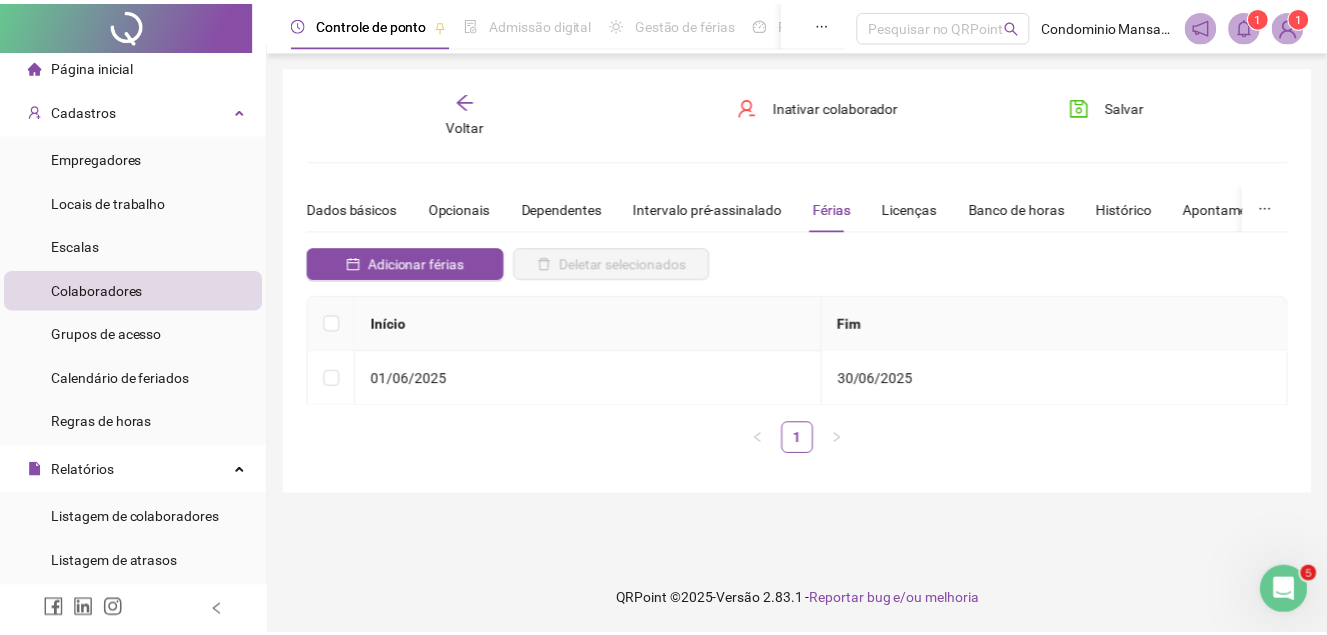 scroll, scrollTop: 0, scrollLeft: 0, axis: both 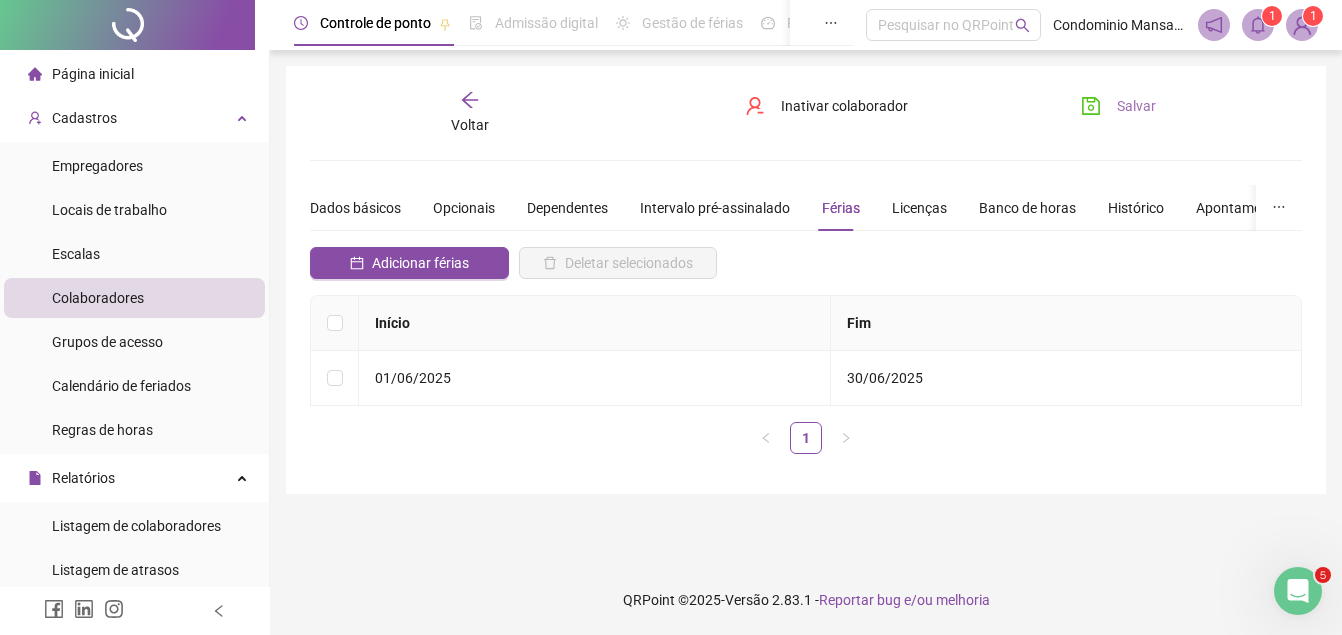 click on "Salvar" at bounding box center [1136, 106] 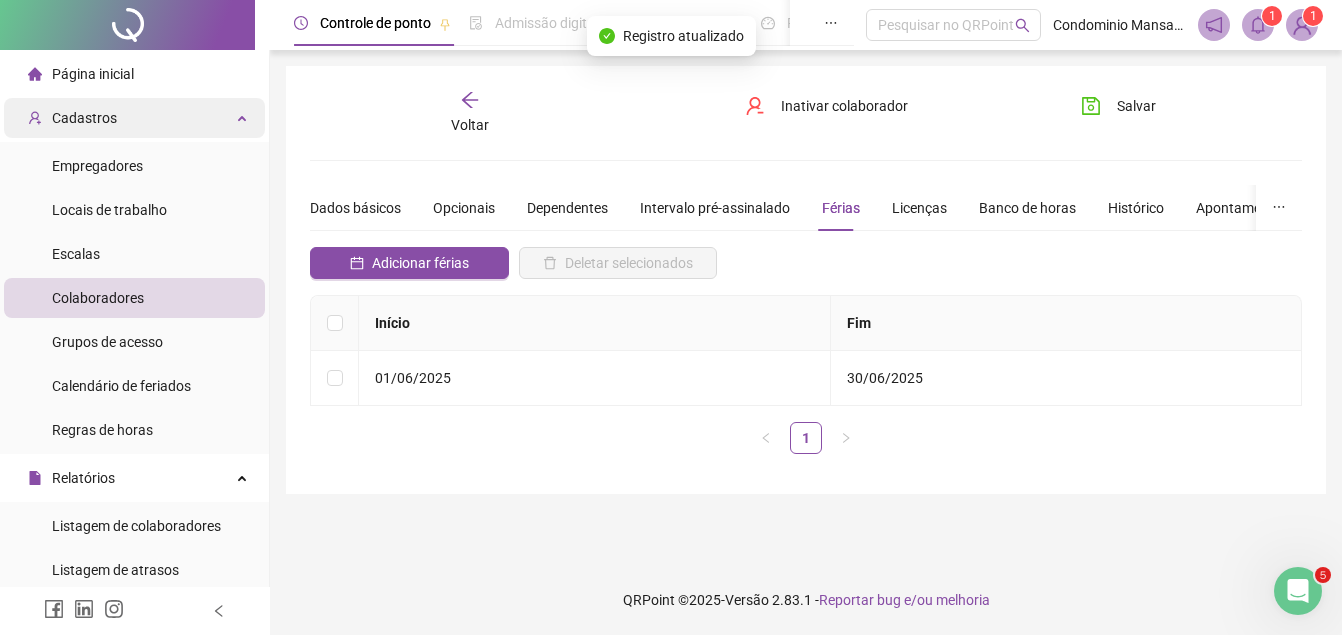 click on "Cadastros" at bounding box center (84, 118) 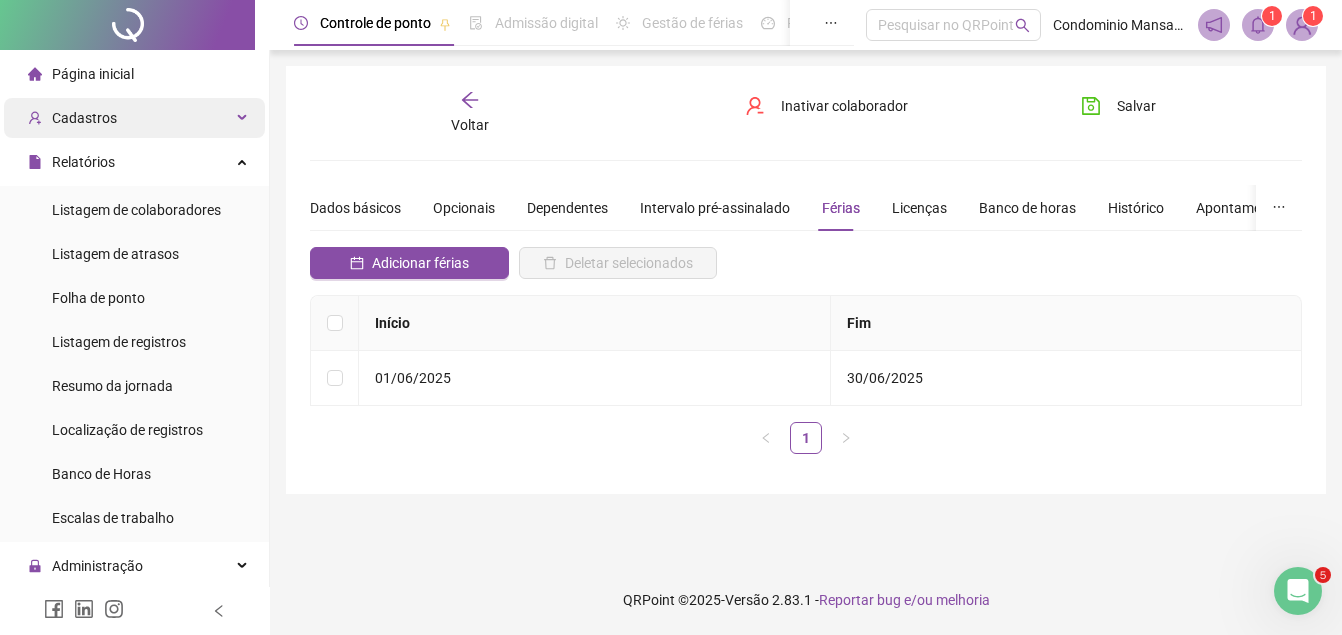 click on "Cadastros" at bounding box center (84, 118) 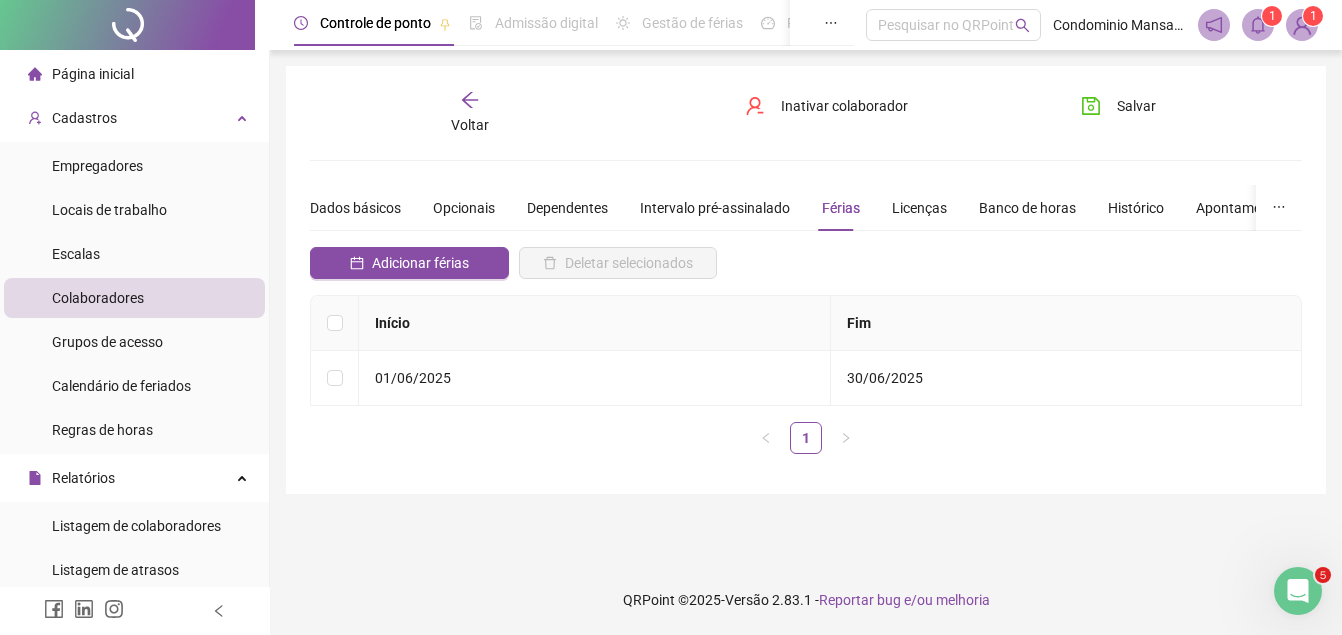 click on "Colaboradores" at bounding box center (98, 298) 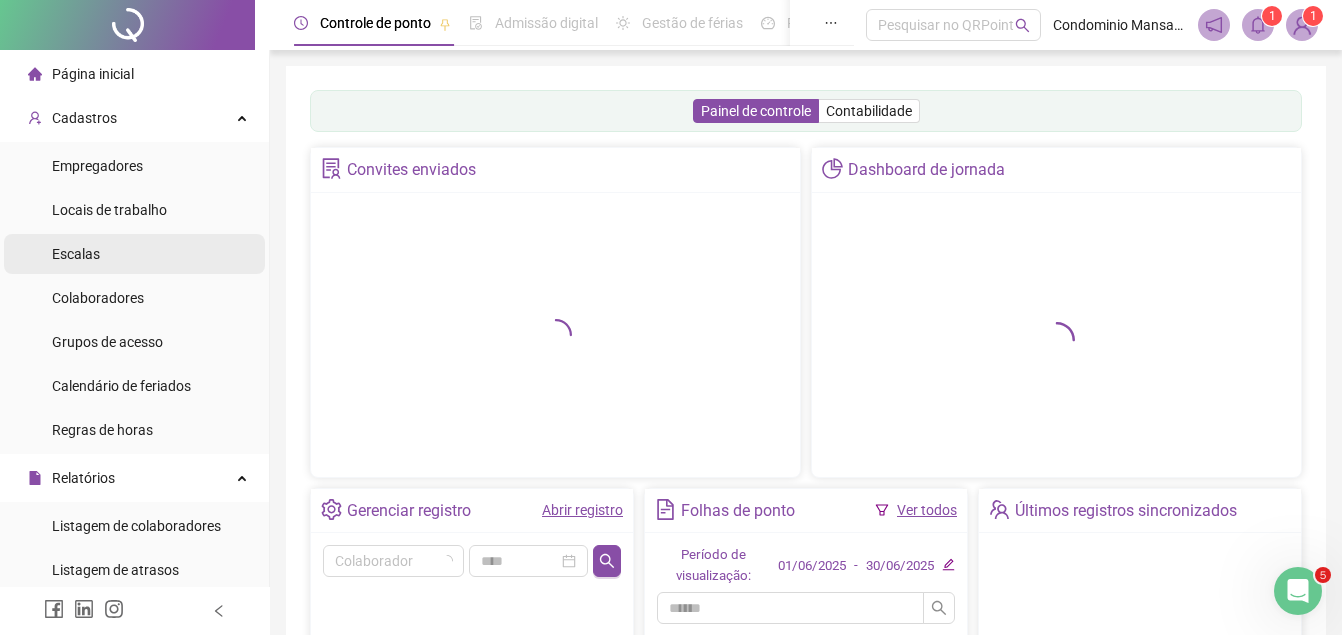 click on "Cadastros" at bounding box center (84, 118) 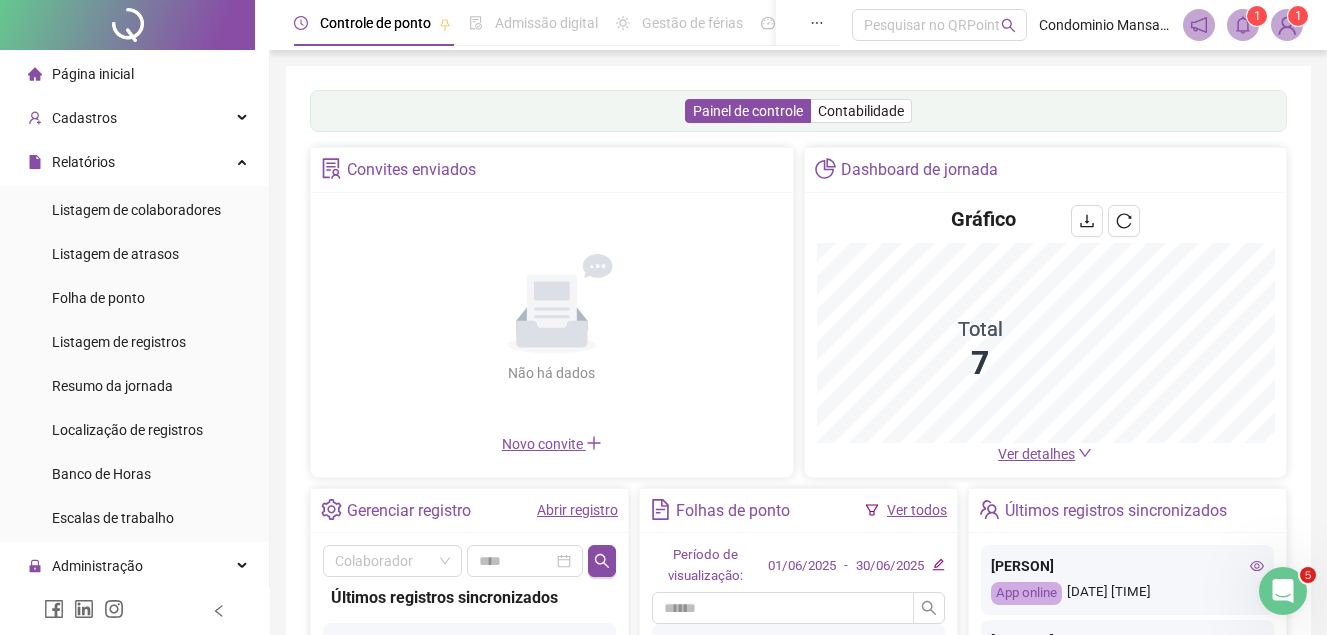 click on "Folha de ponto" at bounding box center (98, 298) 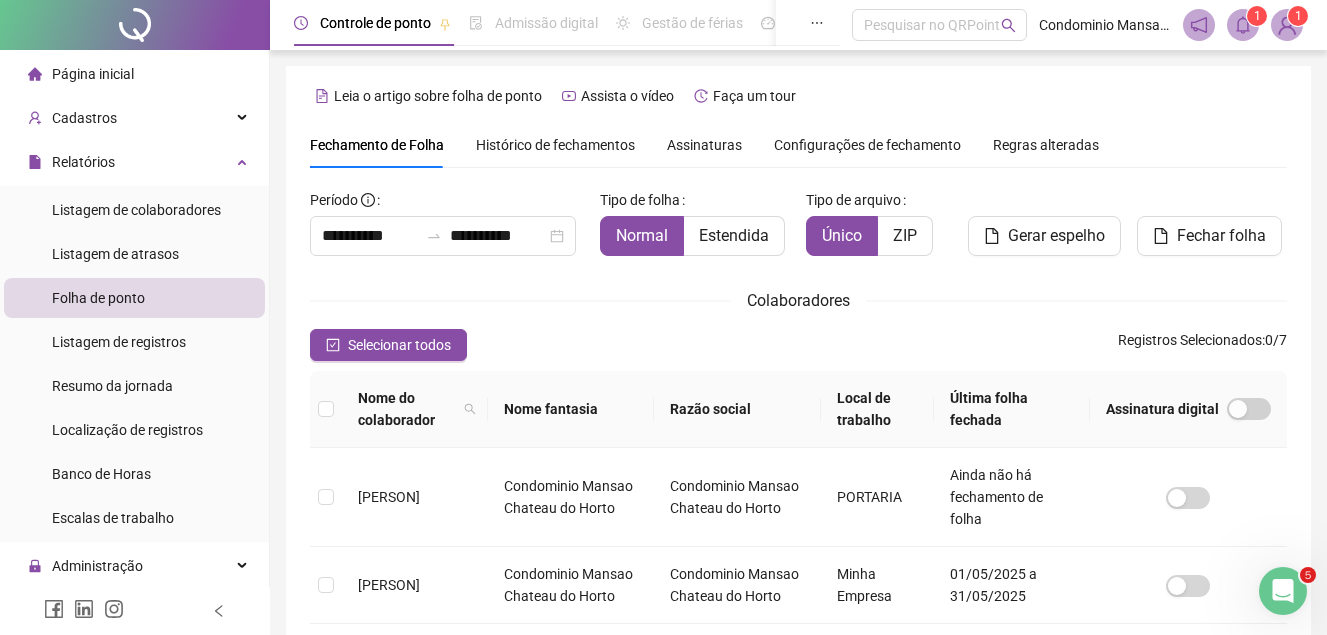 scroll, scrollTop: 92, scrollLeft: 0, axis: vertical 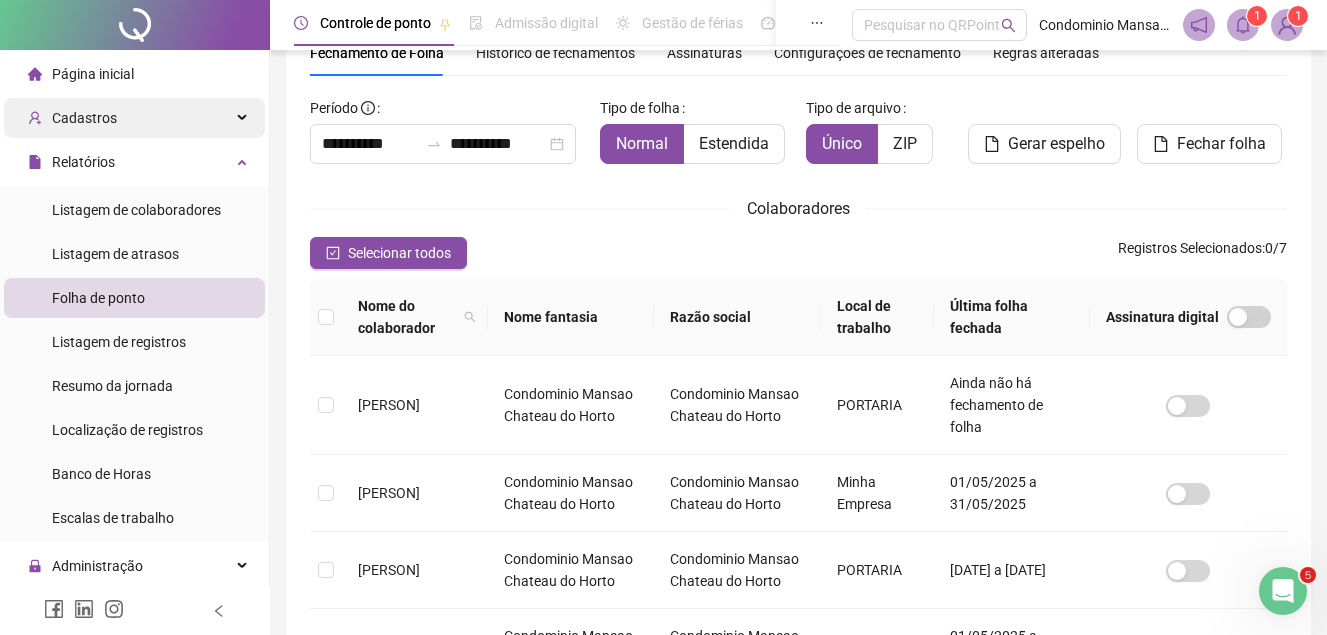 click on "Cadastros" at bounding box center [72, 118] 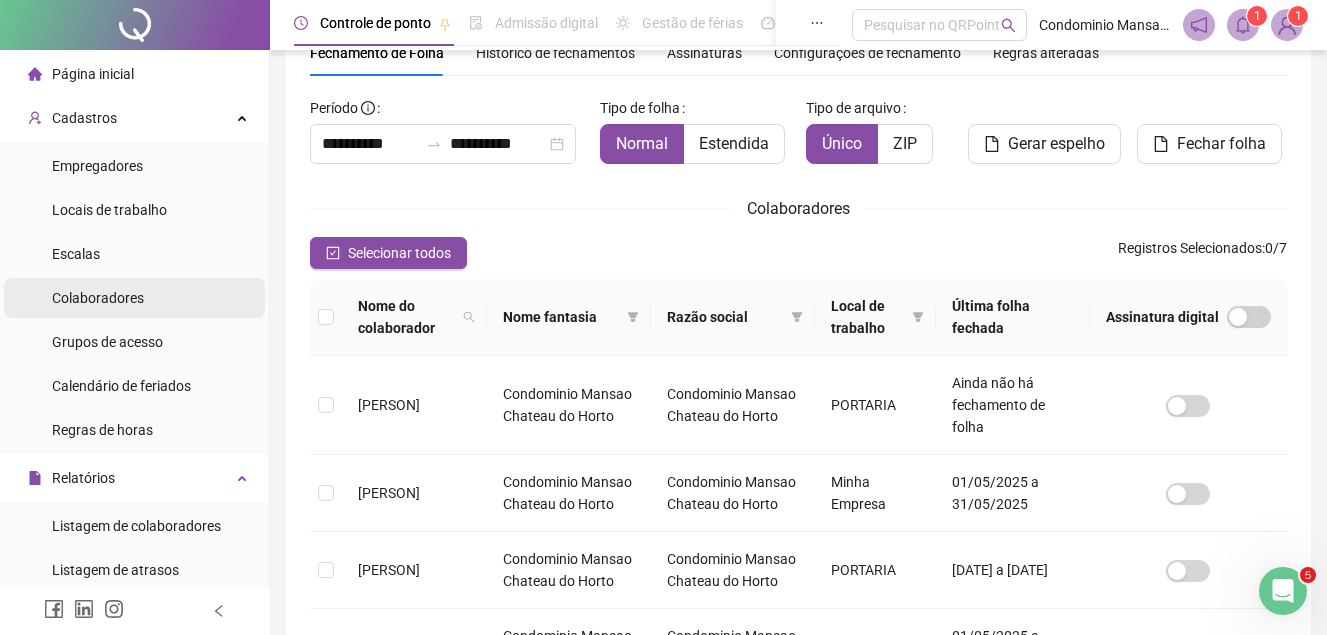 click on "Colaboradores" at bounding box center (98, 298) 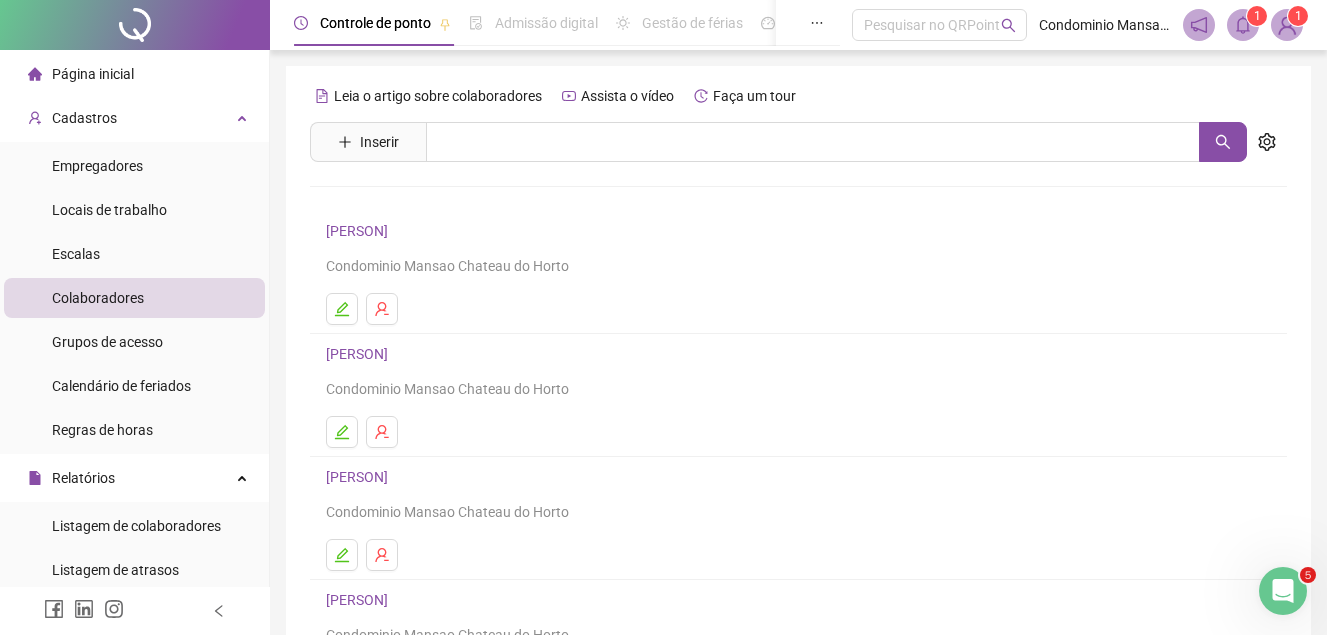 scroll, scrollTop: 200, scrollLeft: 0, axis: vertical 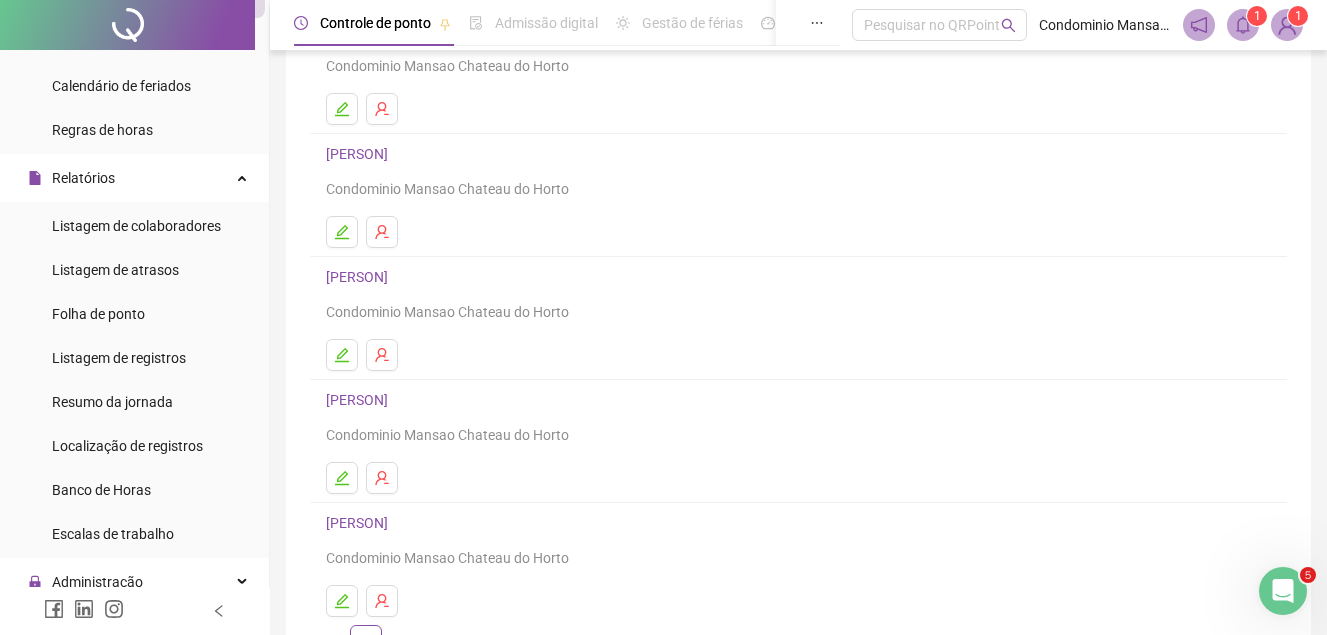 click on "[PERSON]" at bounding box center [360, 400] 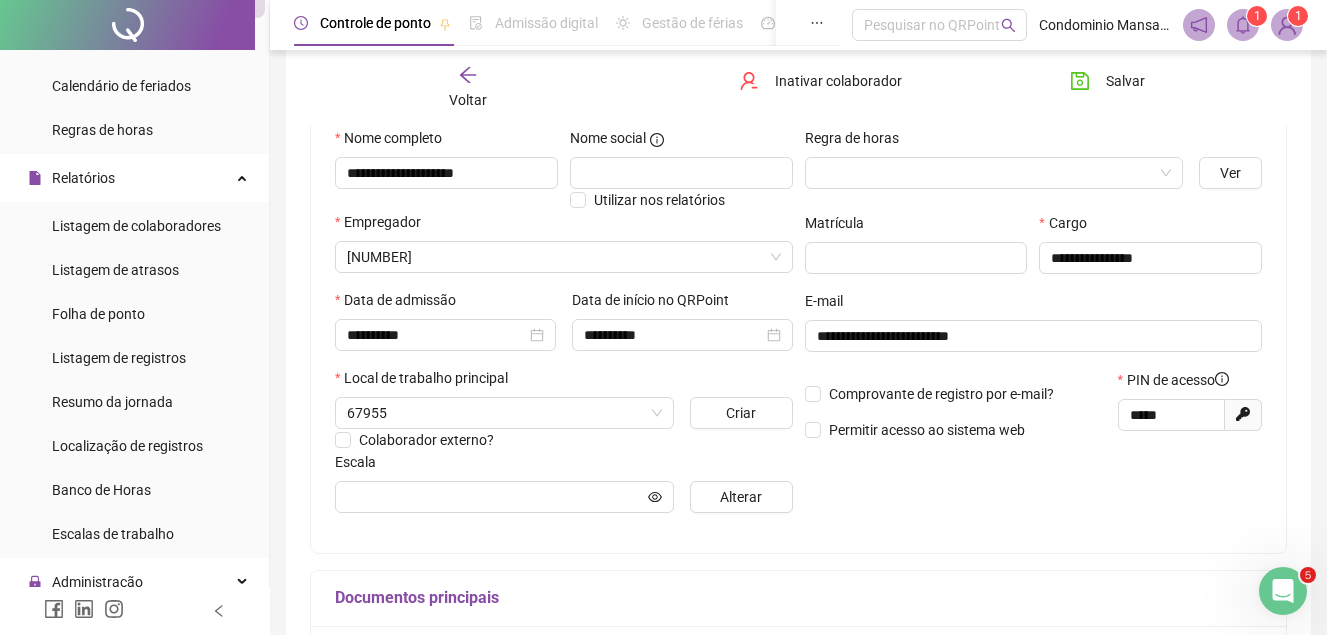 scroll, scrollTop: 210, scrollLeft: 0, axis: vertical 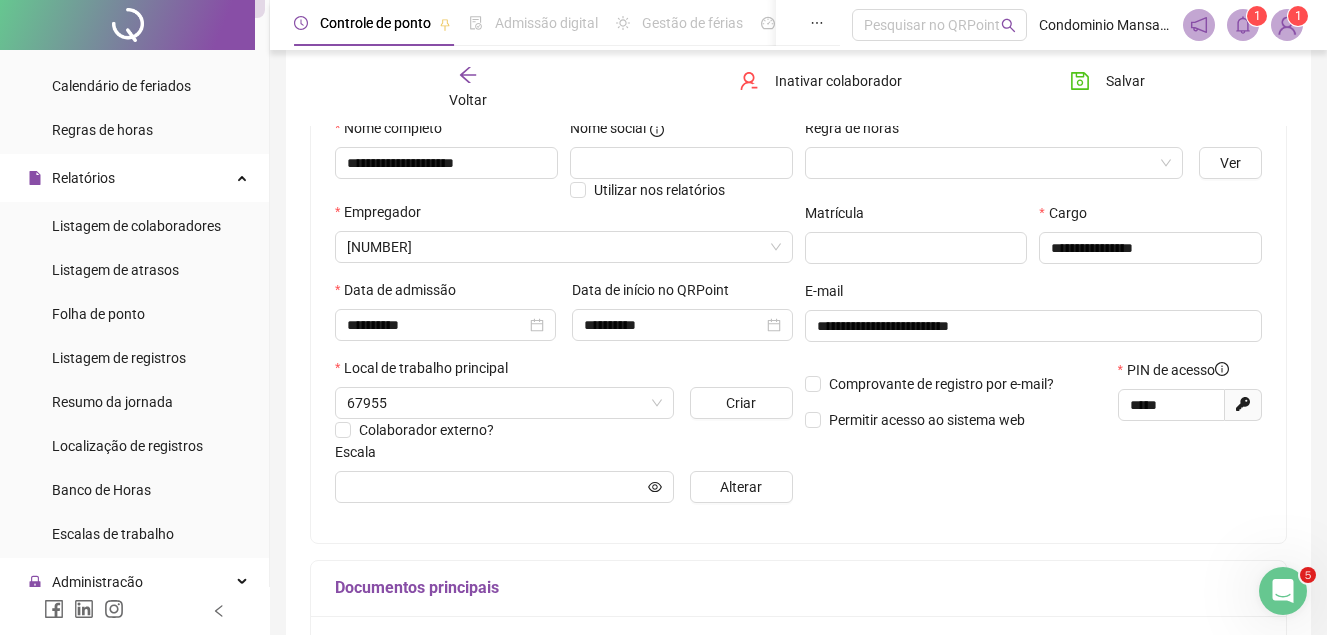 type on "**********" 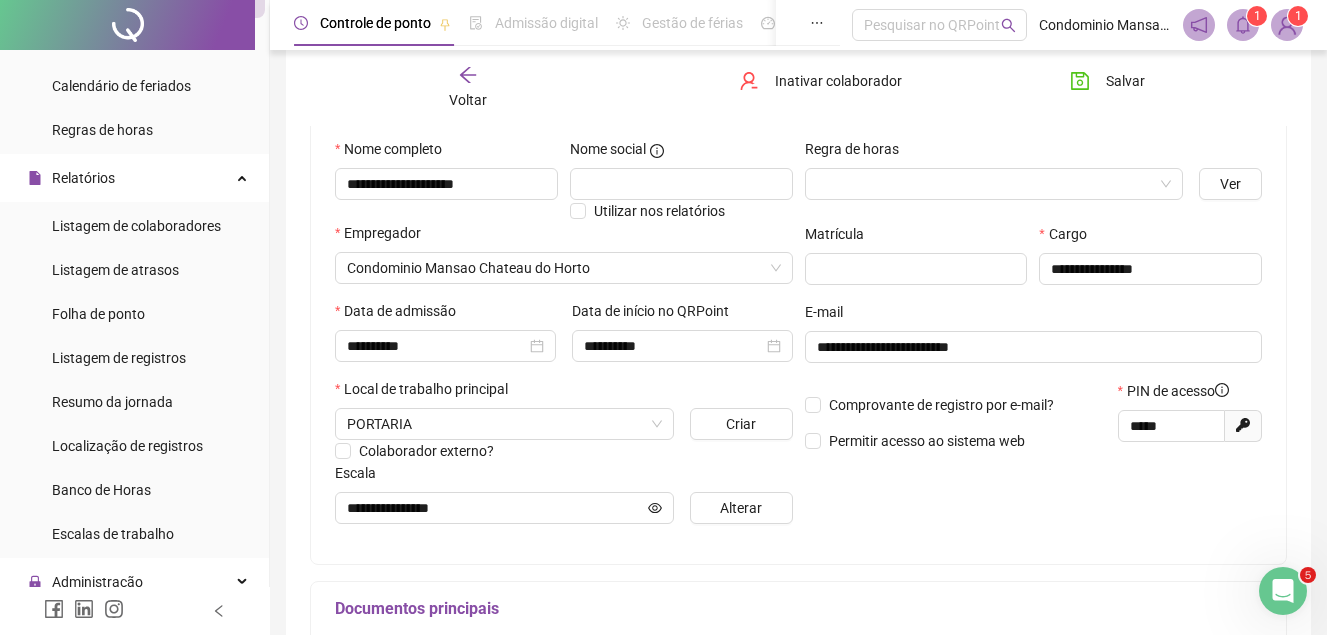 scroll, scrollTop: 200, scrollLeft: 0, axis: vertical 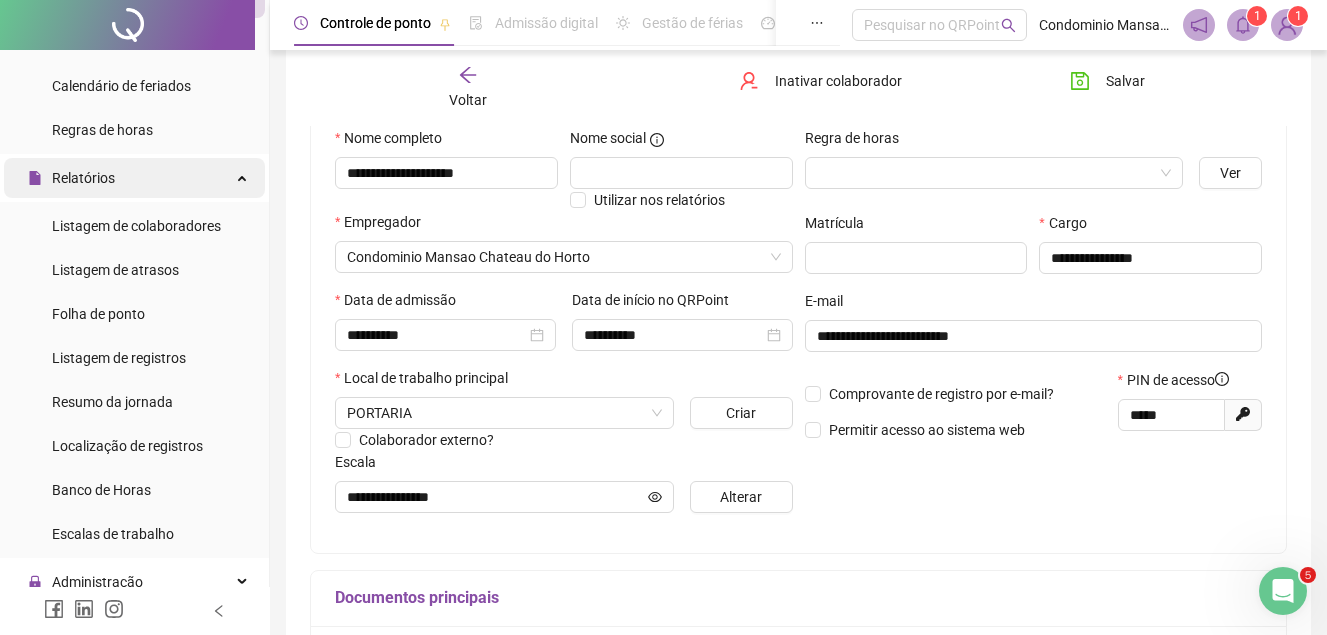 click on "Relatórios" at bounding box center (83, 178) 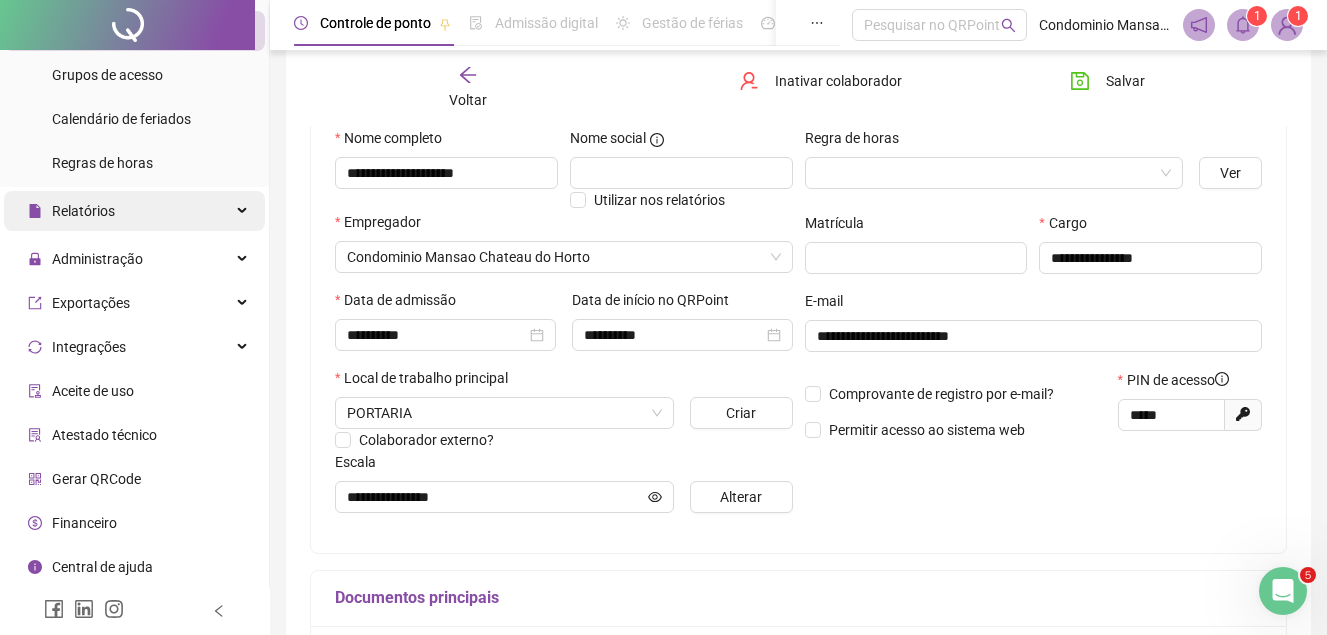 scroll, scrollTop: 263, scrollLeft: 0, axis: vertical 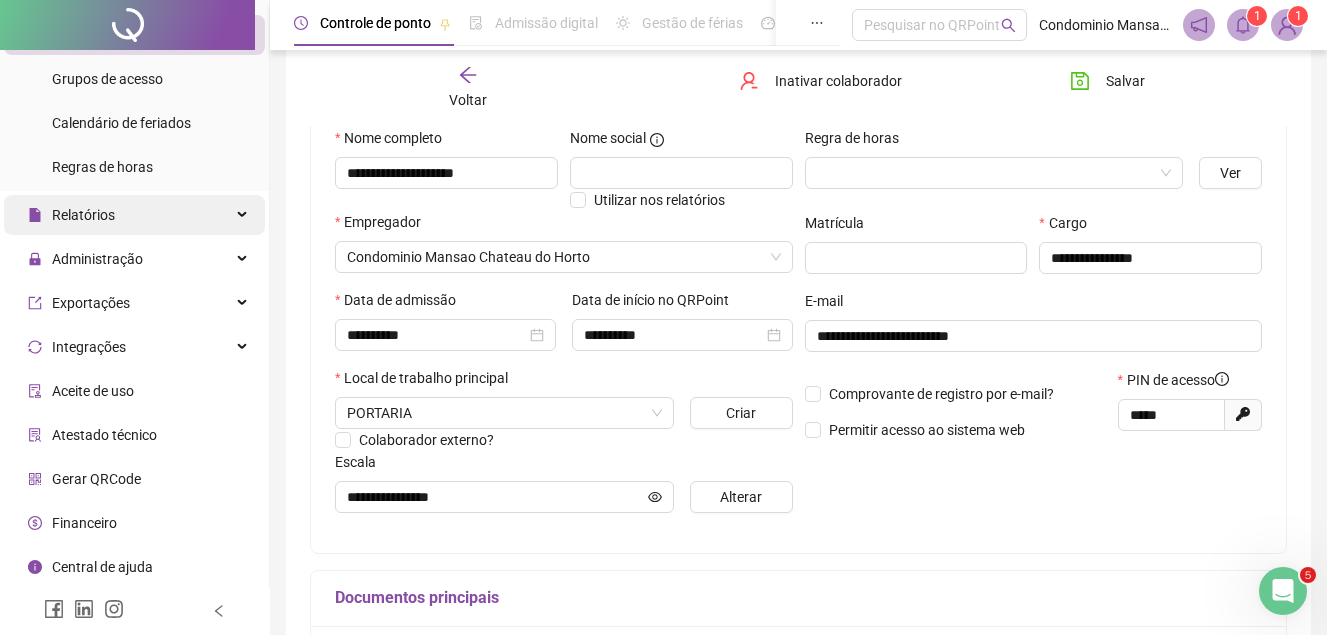 click on "Relatórios" at bounding box center (83, 215) 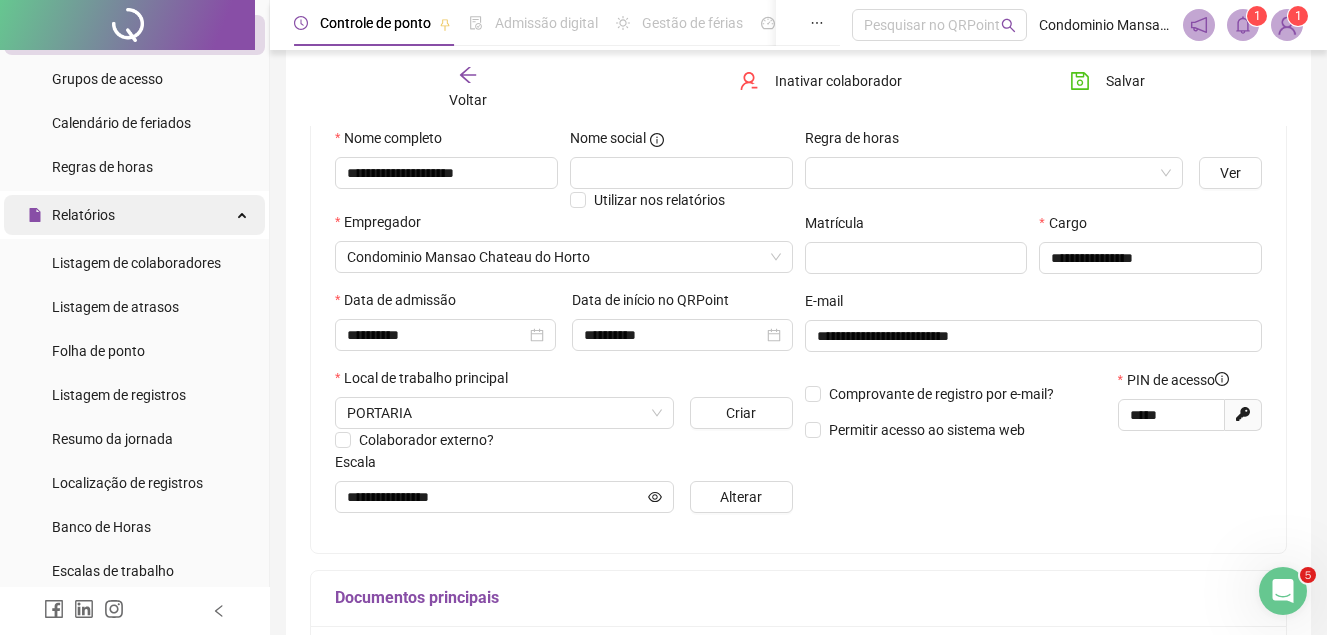 scroll, scrollTop: 300, scrollLeft: 0, axis: vertical 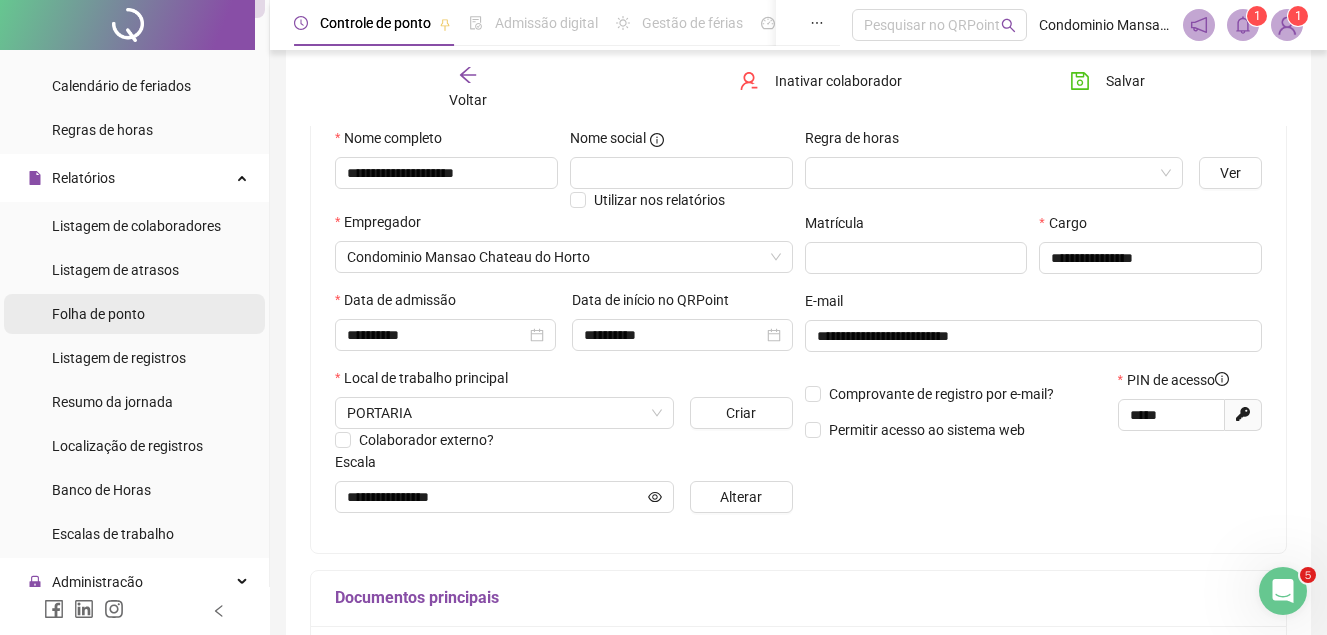 click on "Folha de ponto" at bounding box center [98, 314] 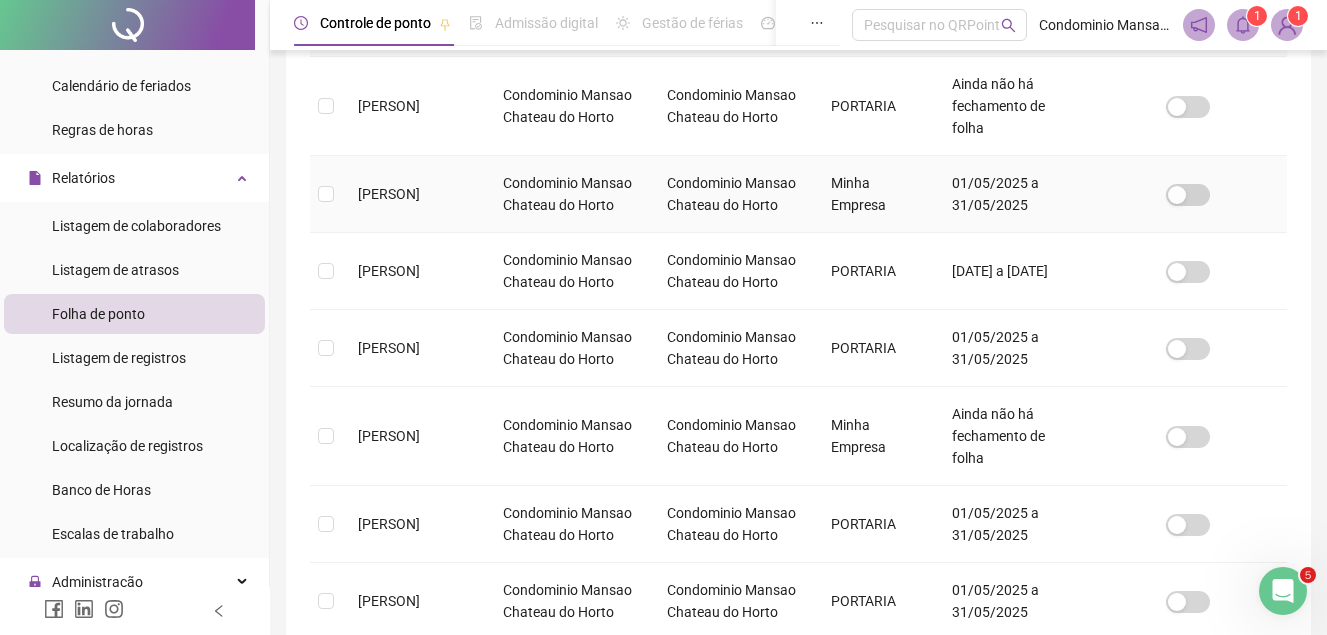 scroll, scrollTop: 392, scrollLeft: 0, axis: vertical 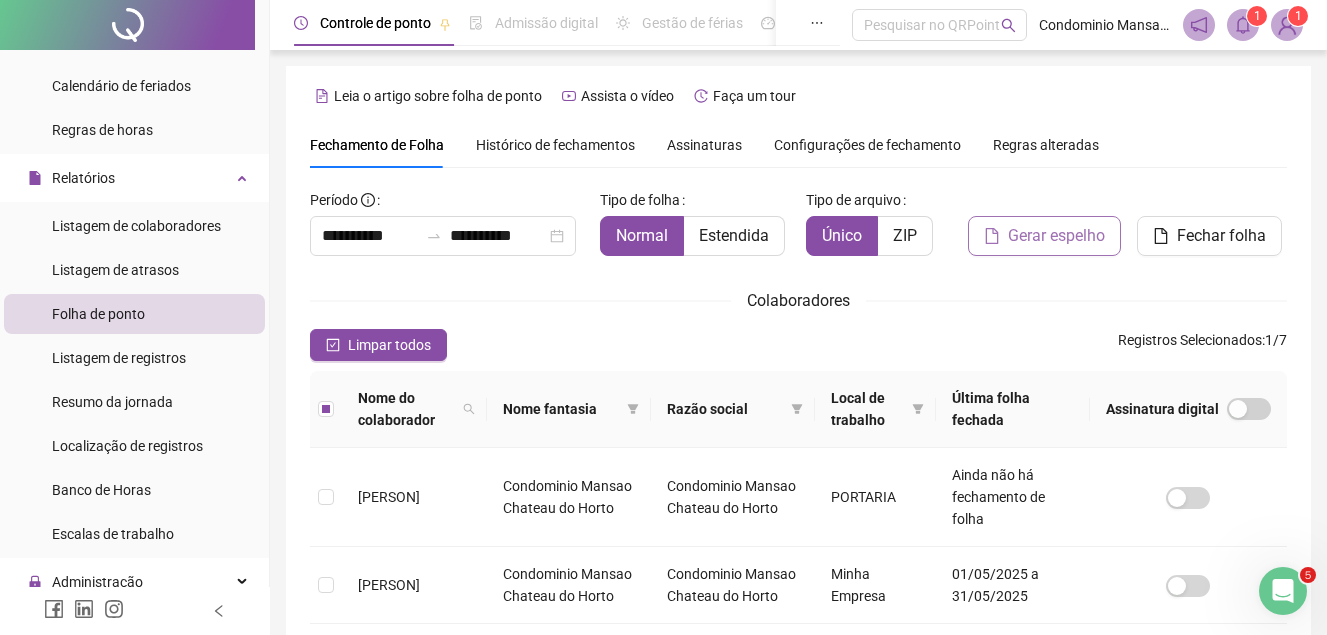 click on "Gerar espelho" at bounding box center (1056, 236) 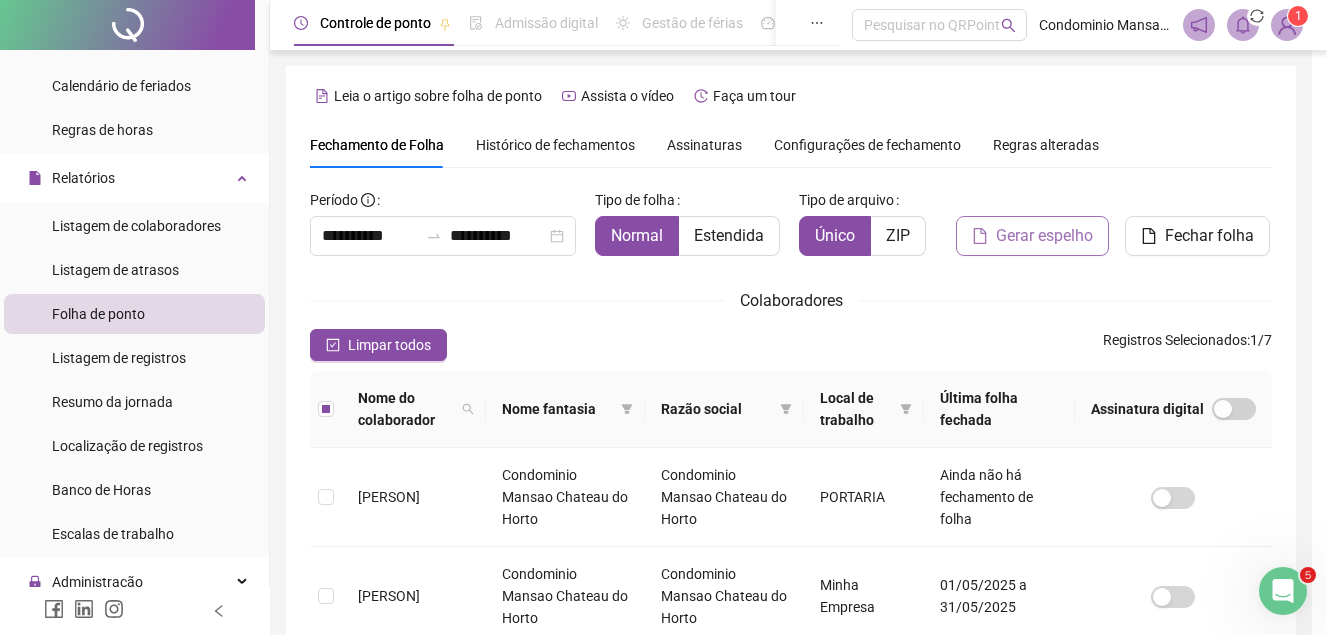 scroll, scrollTop: 92, scrollLeft: 0, axis: vertical 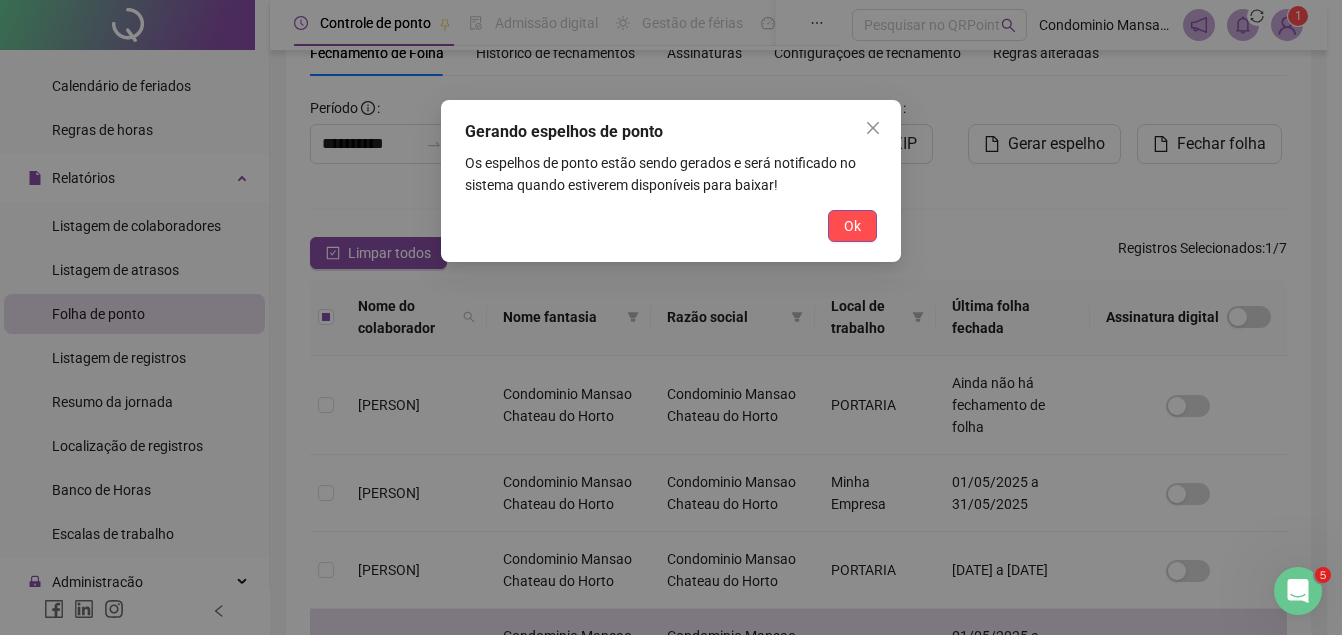 click on "Ok" at bounding box center (852, 226) 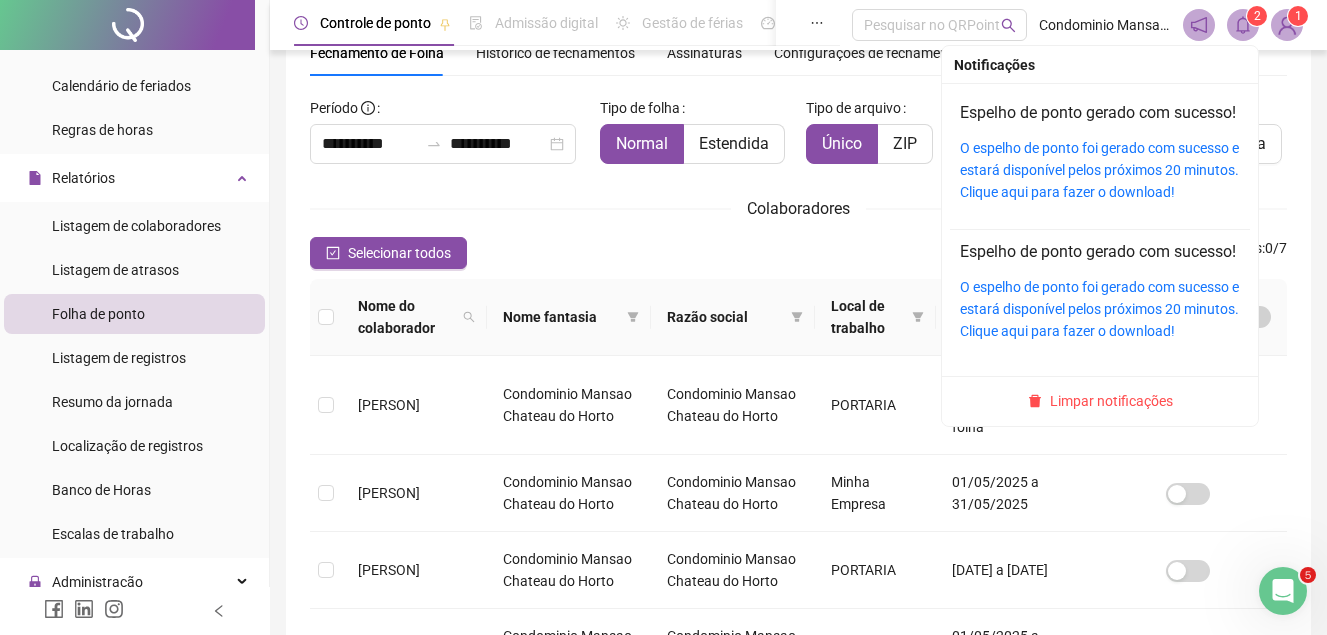 click on "O espelho de ponto foi gerado com sucesso e estará disponível pelos próximos 20 minutos.
Clique  aqui para fazer o download!" at bounding box center [1100, 170] 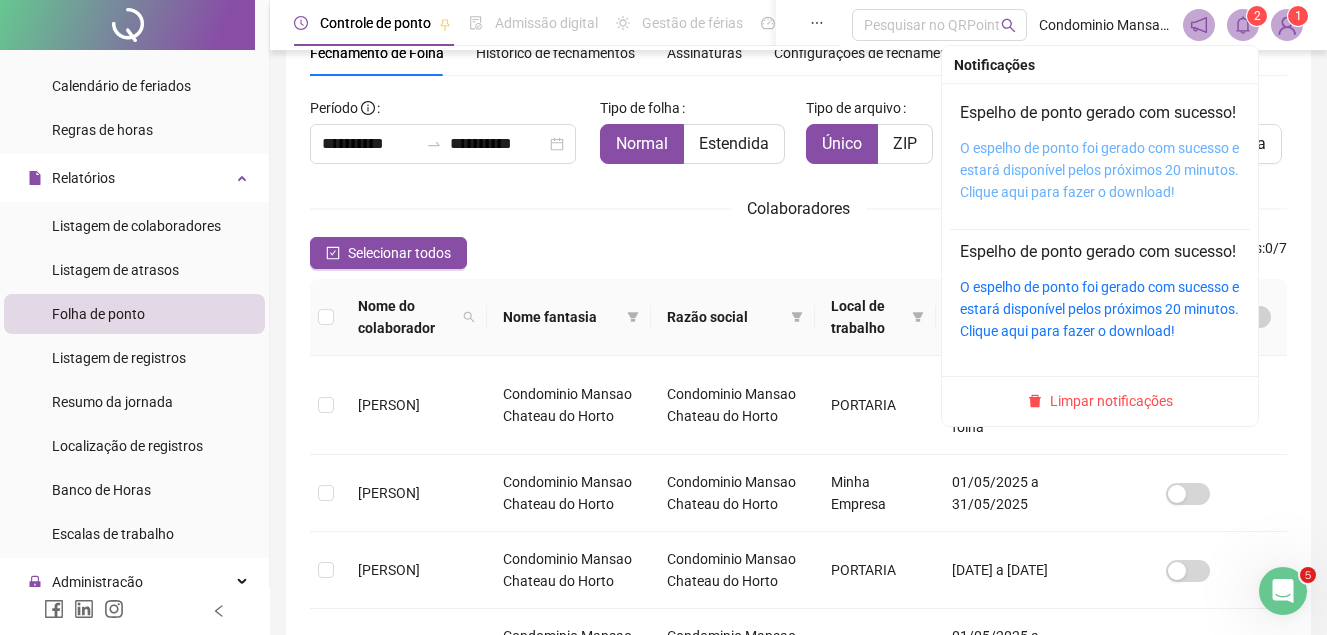 click on "O espelho de ponto foi gerado com sucesso e estará disponível pelos próximos 20 minutos.
Clique  aqui para fazer o download!" at bounding box center [1099, 170] 